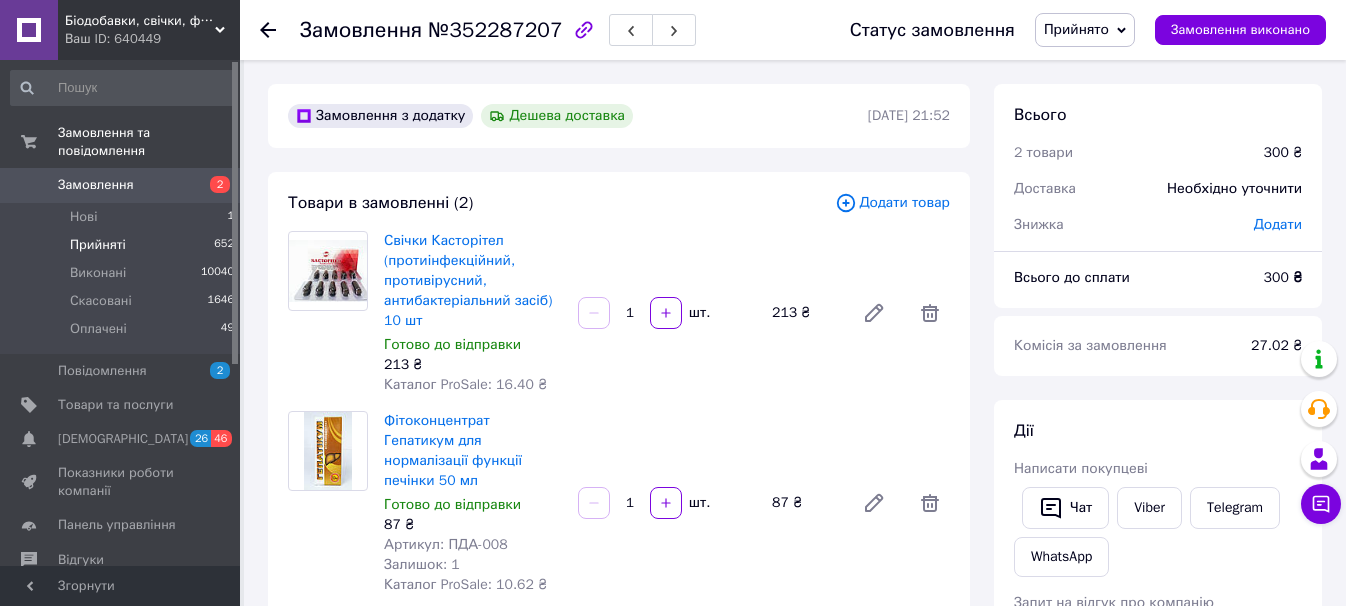 scroll, scrollTop: 40, scrollLeft: 0, axis: vertical 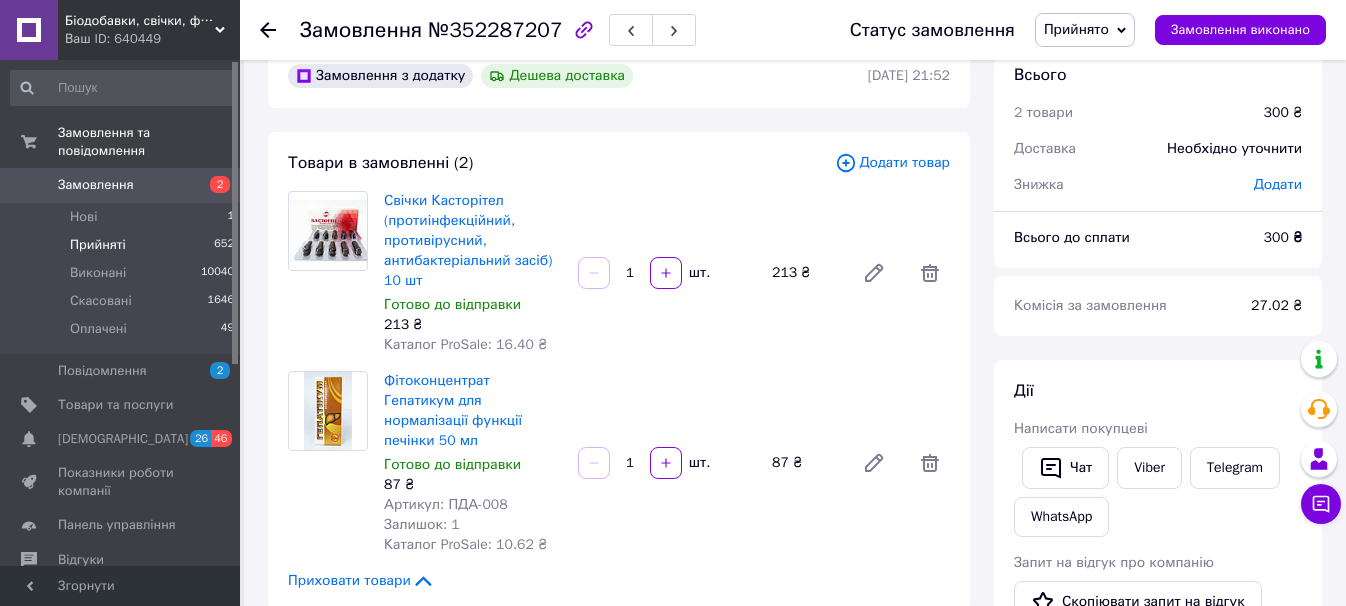 click on "Прийняті 652" at bounding box center (123, 245) 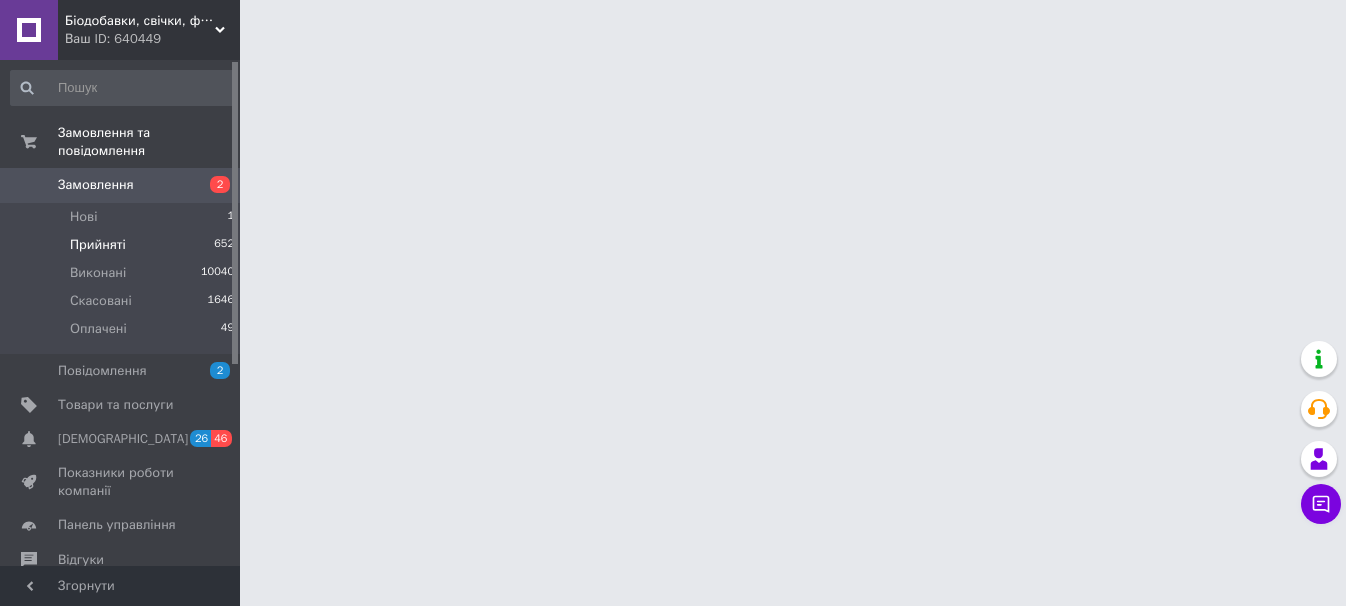 scroll, scrollTop: 0, scrollLeft: 0, axis: both 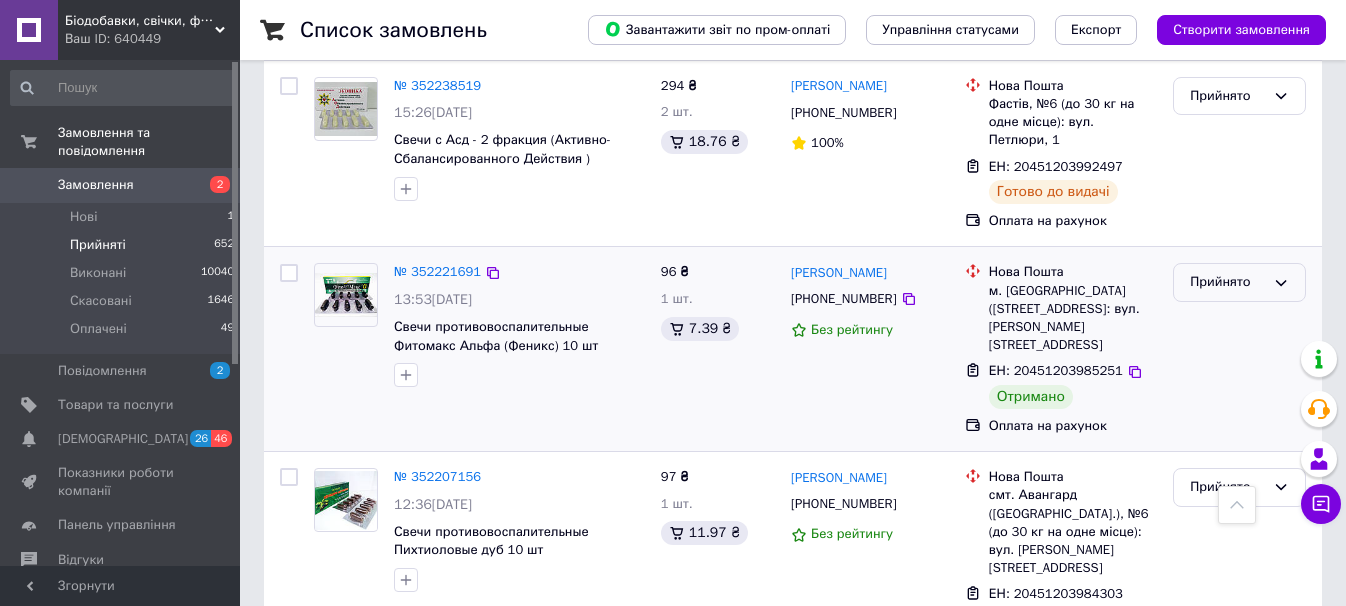 click on "Прийнято" at bounding box center [1227, 282] 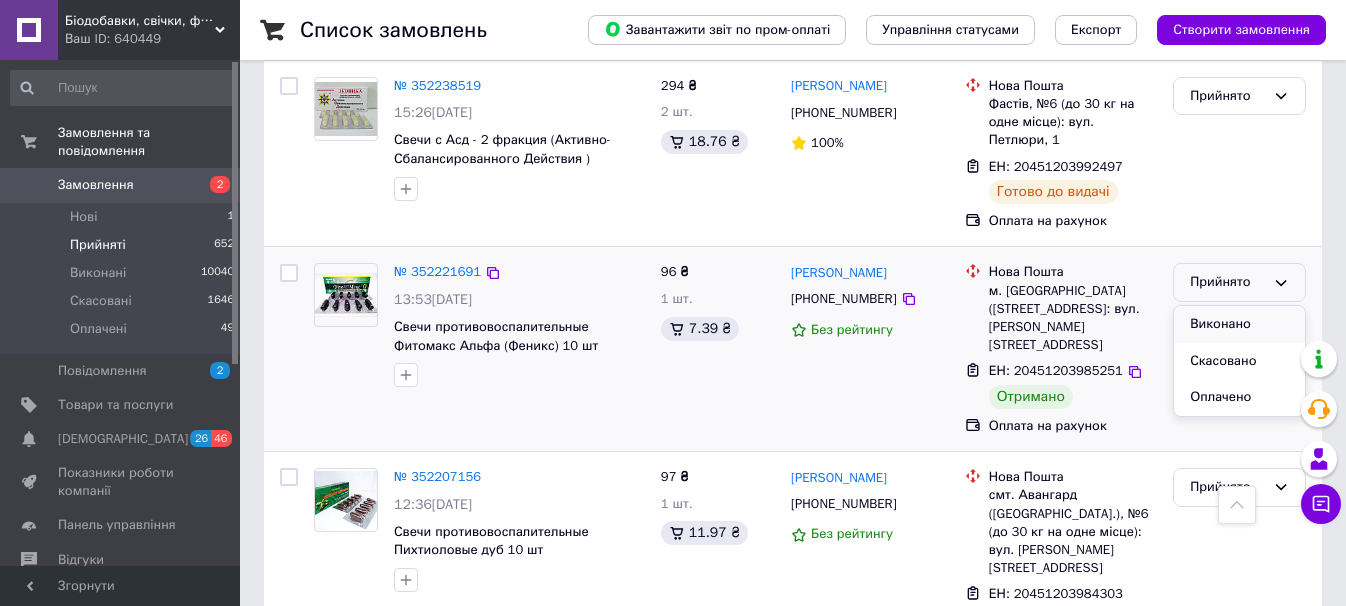 click on "Виконано" at bounding box center (1239, 324) 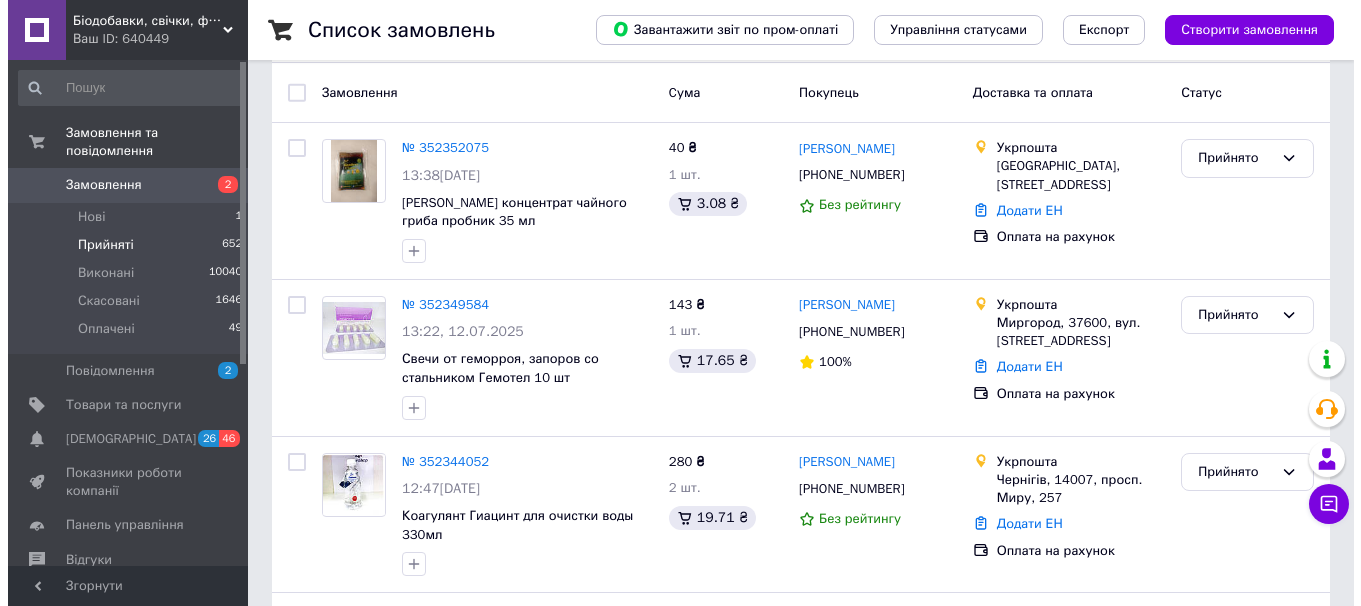 scroll, scrollTop: 160, scrollLeft: 0, axis: vertical 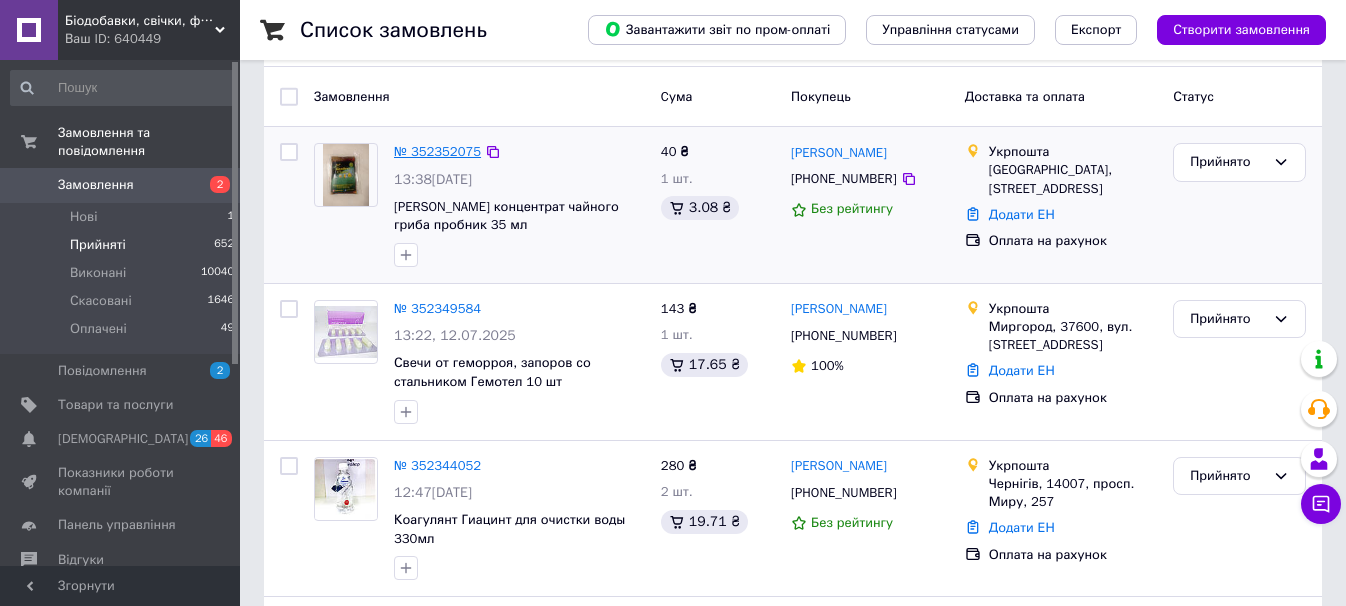 click on "№ 352352075" at bounding box center [437, 151] 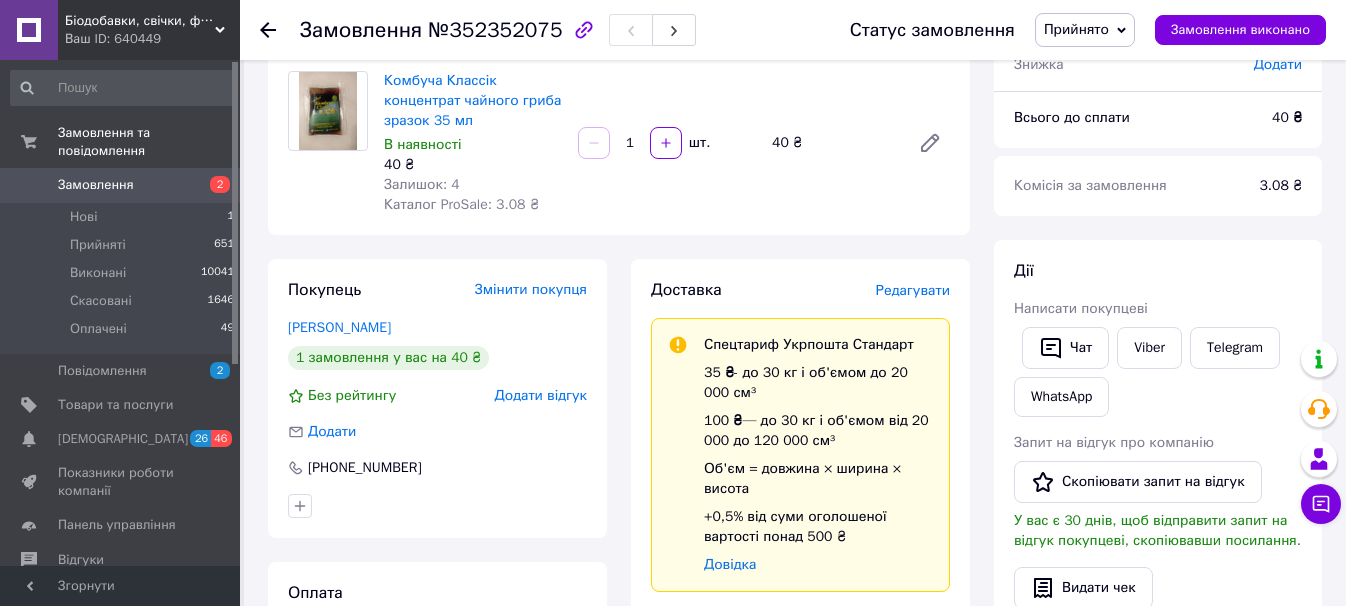 click on "Редагувати" at bounding box center [913, 290] 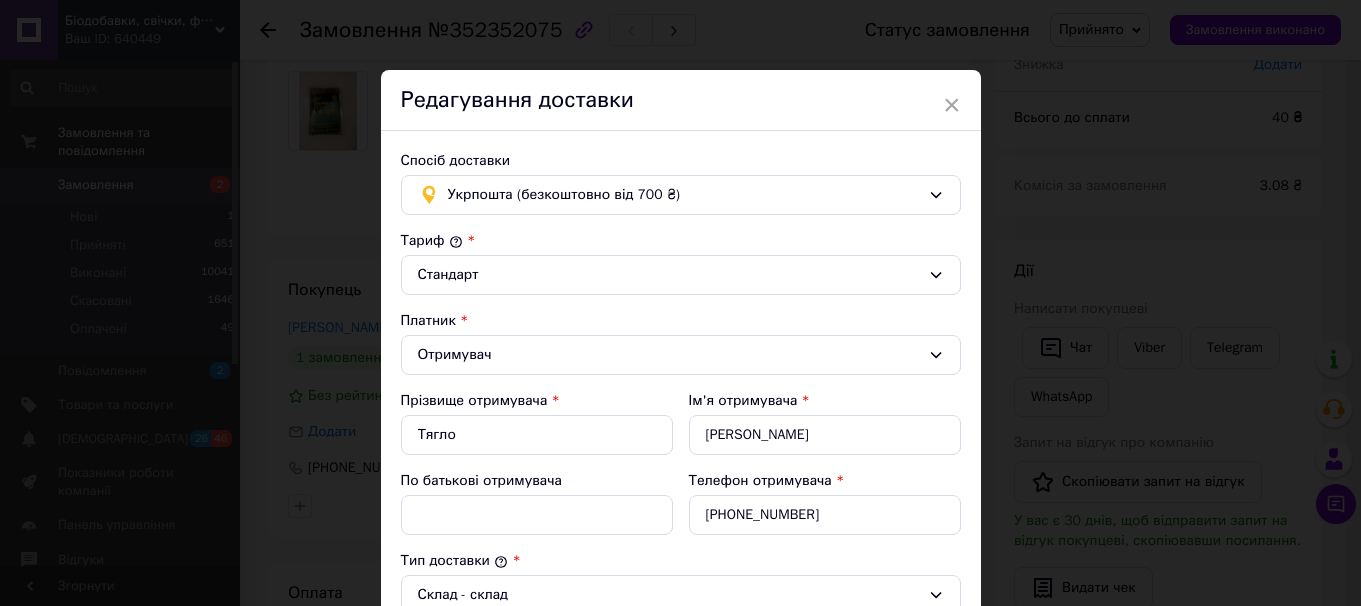 click on "Платник   *" at bounding box center [681, 321] 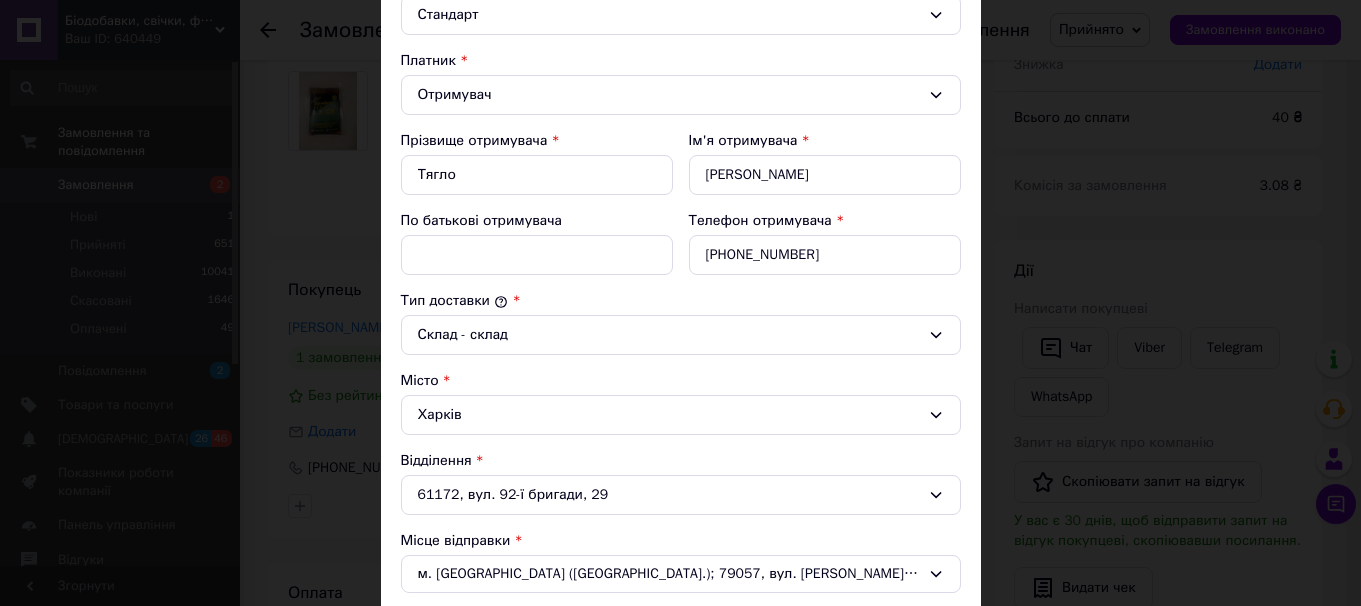 scroll, scrollTop: 440, scrollLeft: 0, axis: vertical 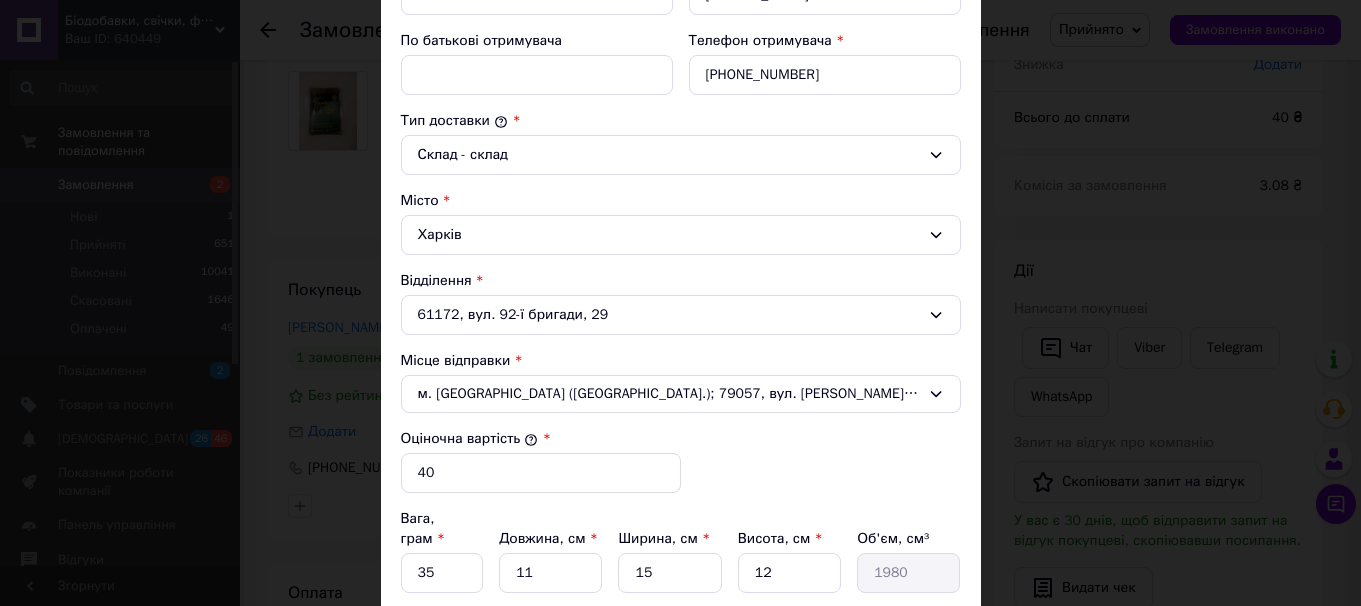 click on "[PERSON_NAME]     * [PERSON_NAME]   * Отримувач Прізвище отримувача   * Тягло Ім'я отримувача   * [PERSON_NAME] батькові отримувача Телефон отримувача   * [PHONE_NUMBER] Тип доставки     * Склад - склад Місто [GEOGRAPHIC_DATA] Відділення 61172, вул. 92-ї бригади, 29 Місце відправки   * м. [GEOGRAPHIC_DATA] ([GEOGRAPHIC_DATA].); 79057, вул. Коновальця, 97 Оціночна вартість     * 40 Вага, грам   * 35 Довжина, см   * 11 Ширина, см   * 15 Висота, см   * 12 Об'єм, см³ 1980 Додати місце SMS повідомлення відправнику (3 ₴)   Огляд покупцем при отриманні   Замовити зворотну доставку" at bounding box center [681, 272] 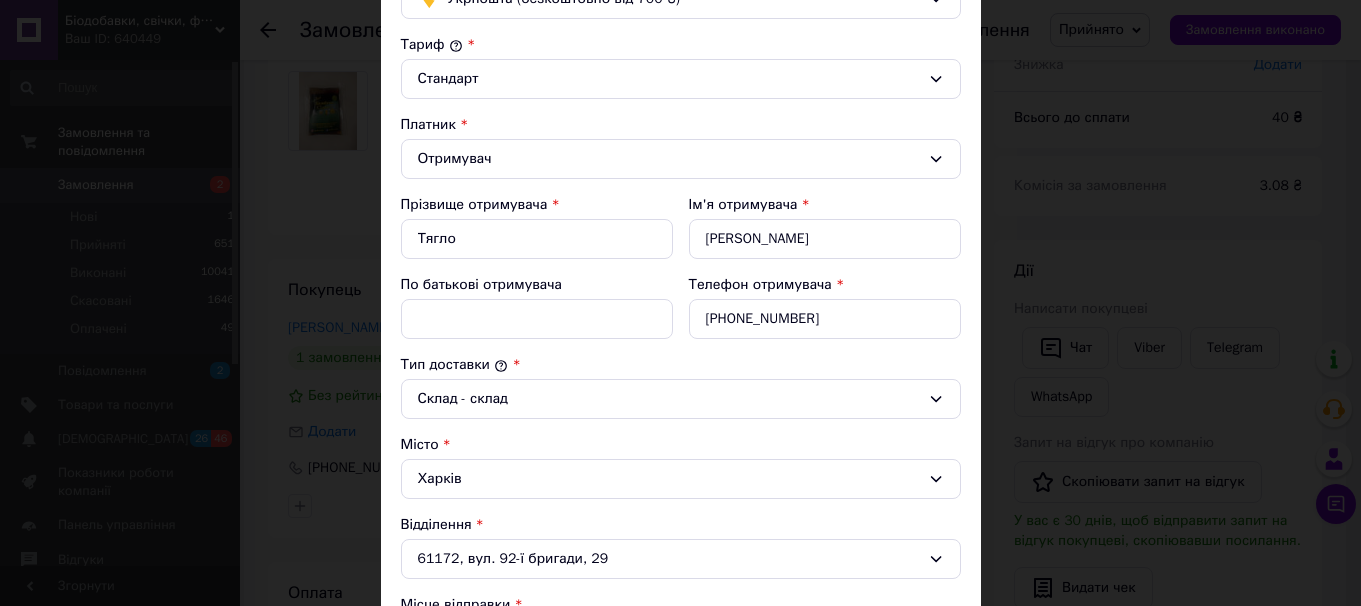 scroll, scrollTop: 200, scrollLeft: 0, axis: vertical 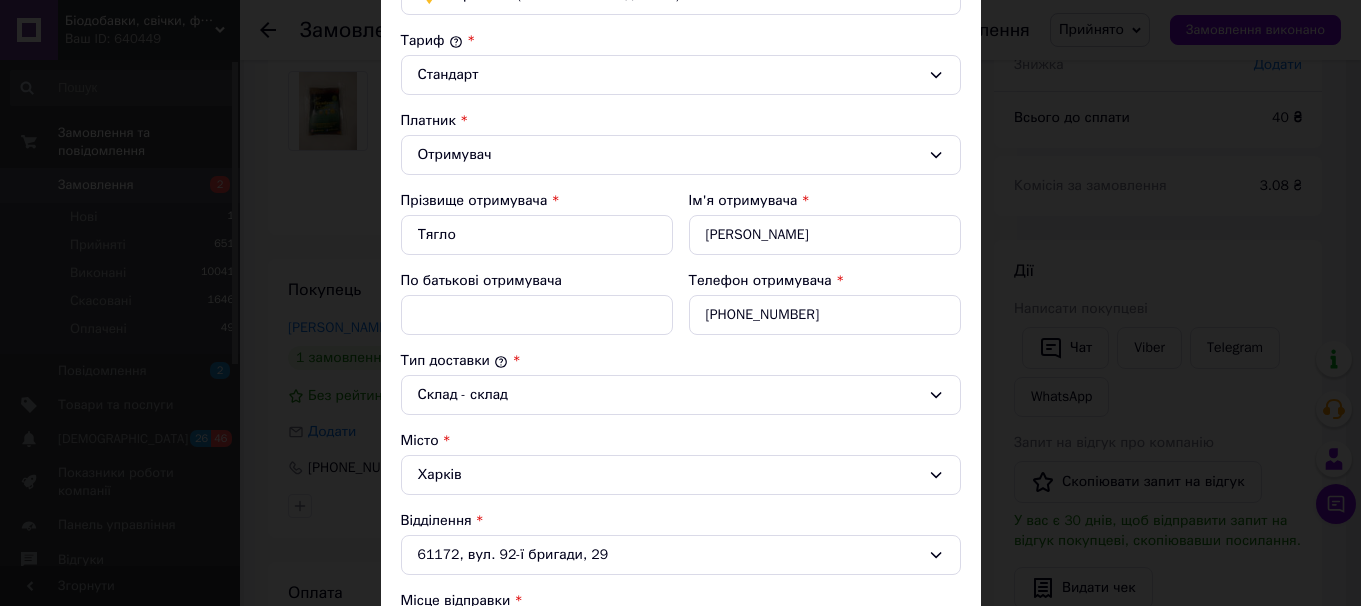 click on "Тип доставки     *" at bounding box center (681, 361) 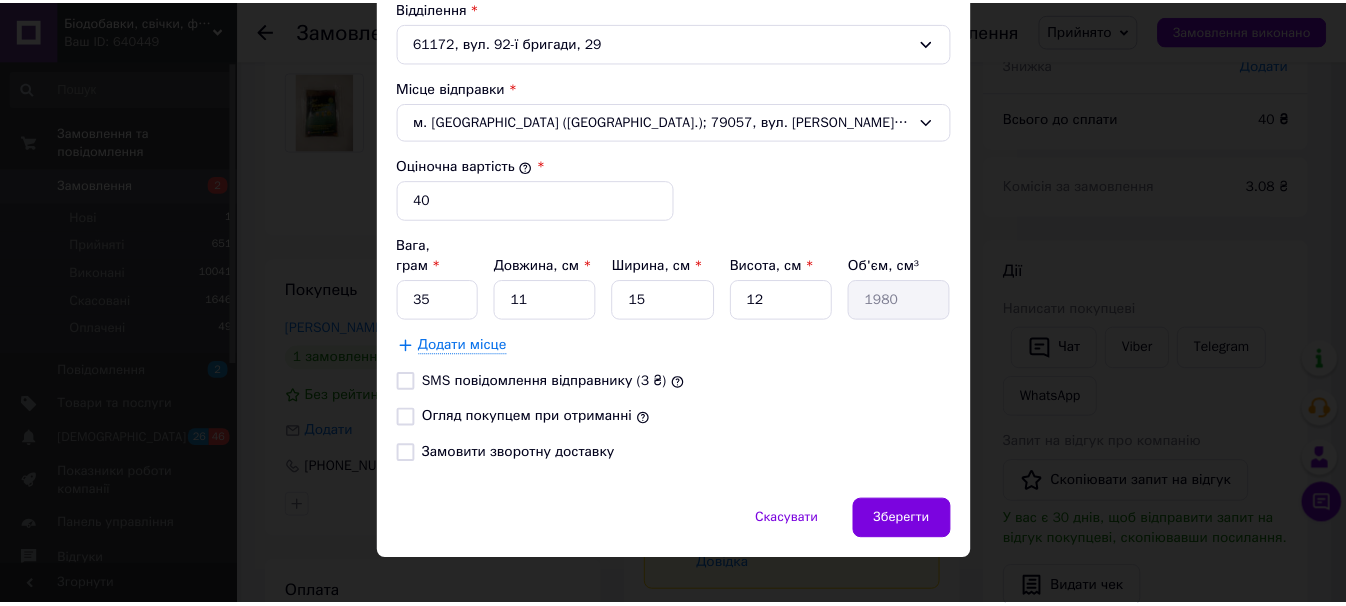 scroll, scrollTop: 717, scrollLeft: 0, axis: vertical 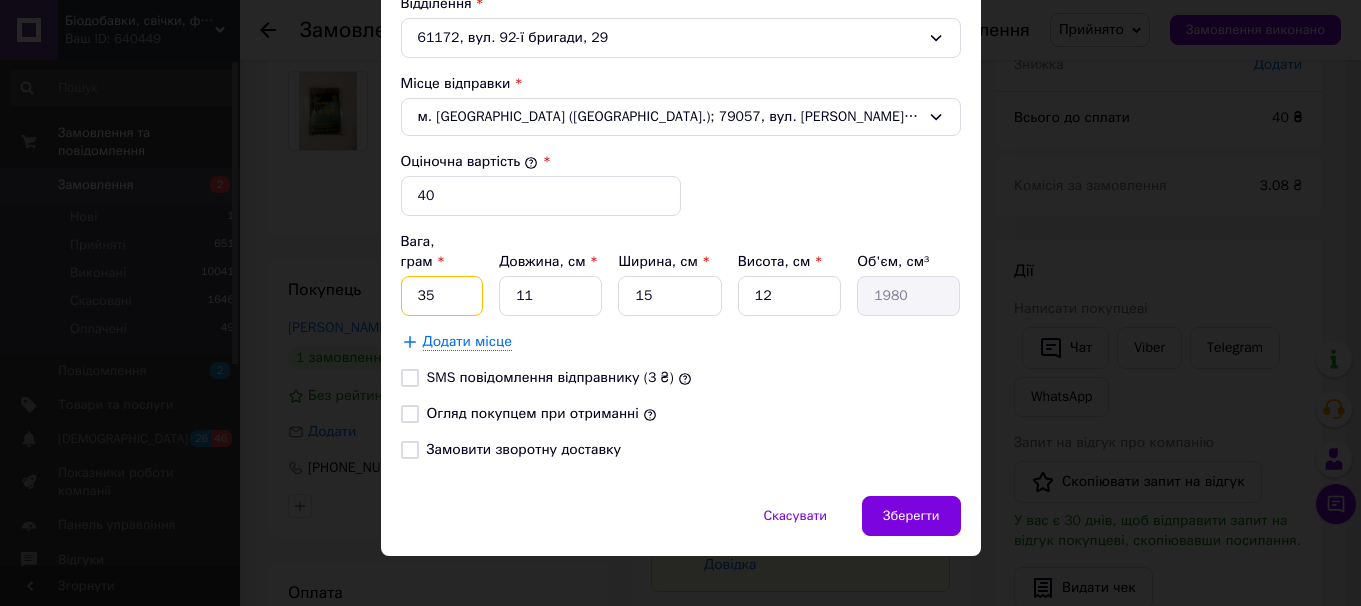 click on "35" at bounding box center [442, 296] 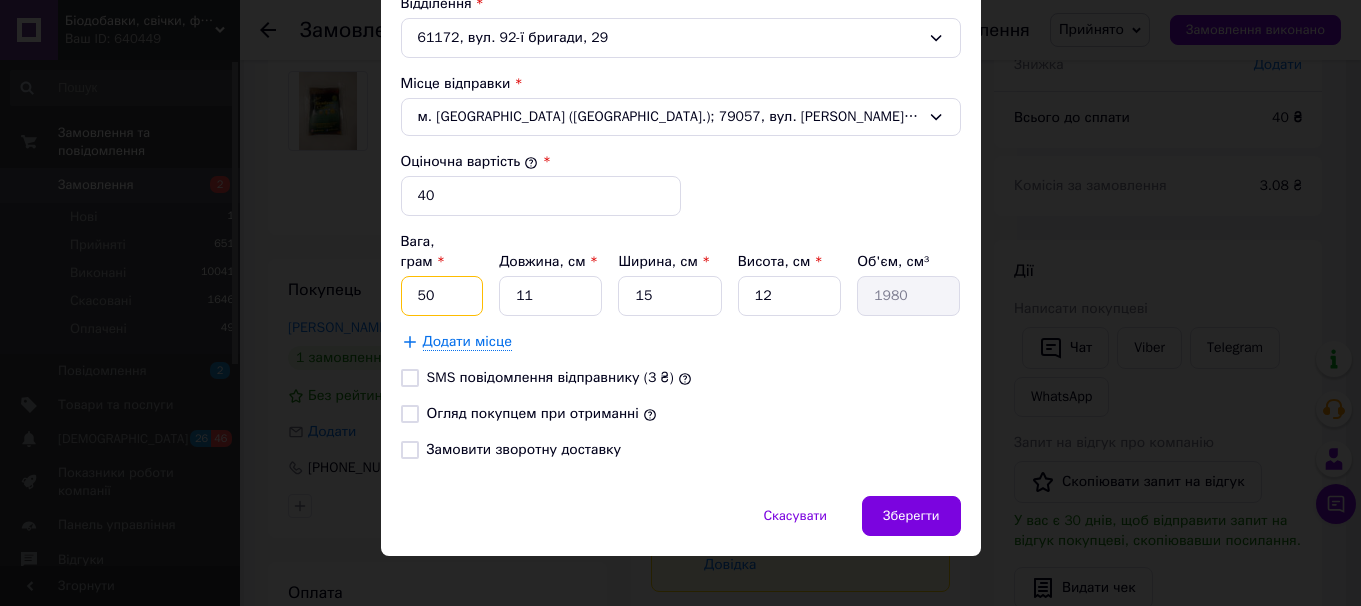 type on "50" 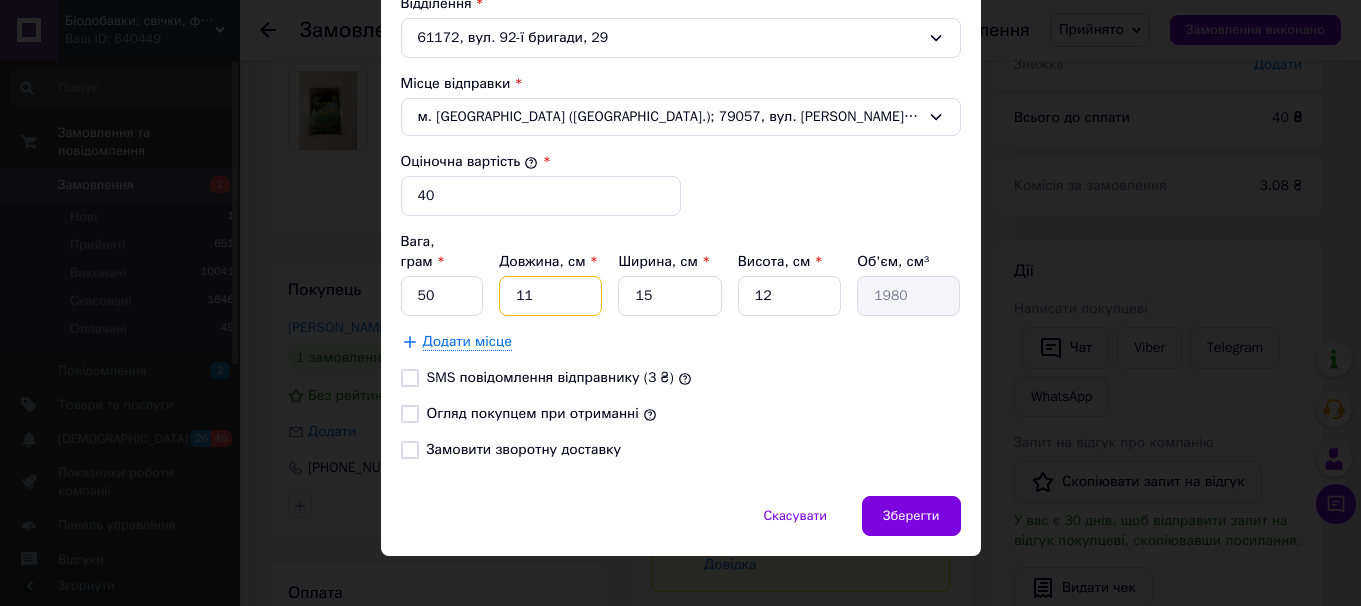 click on "11" at bounding box center [550, 296] 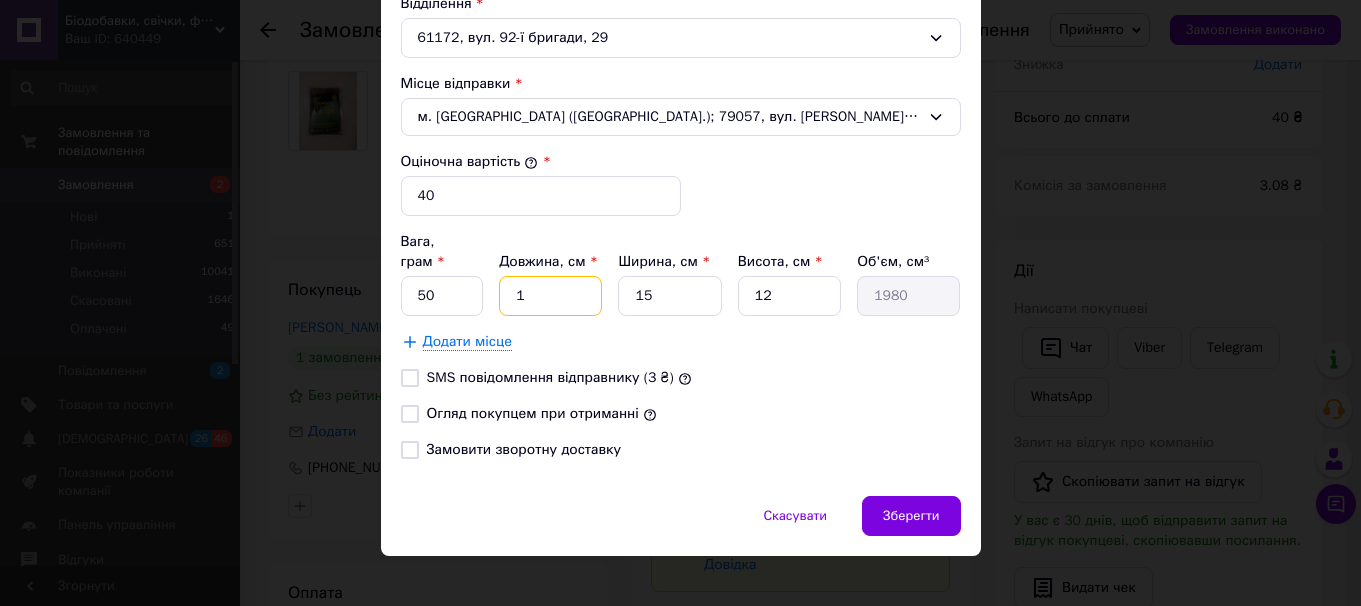 type on "180" 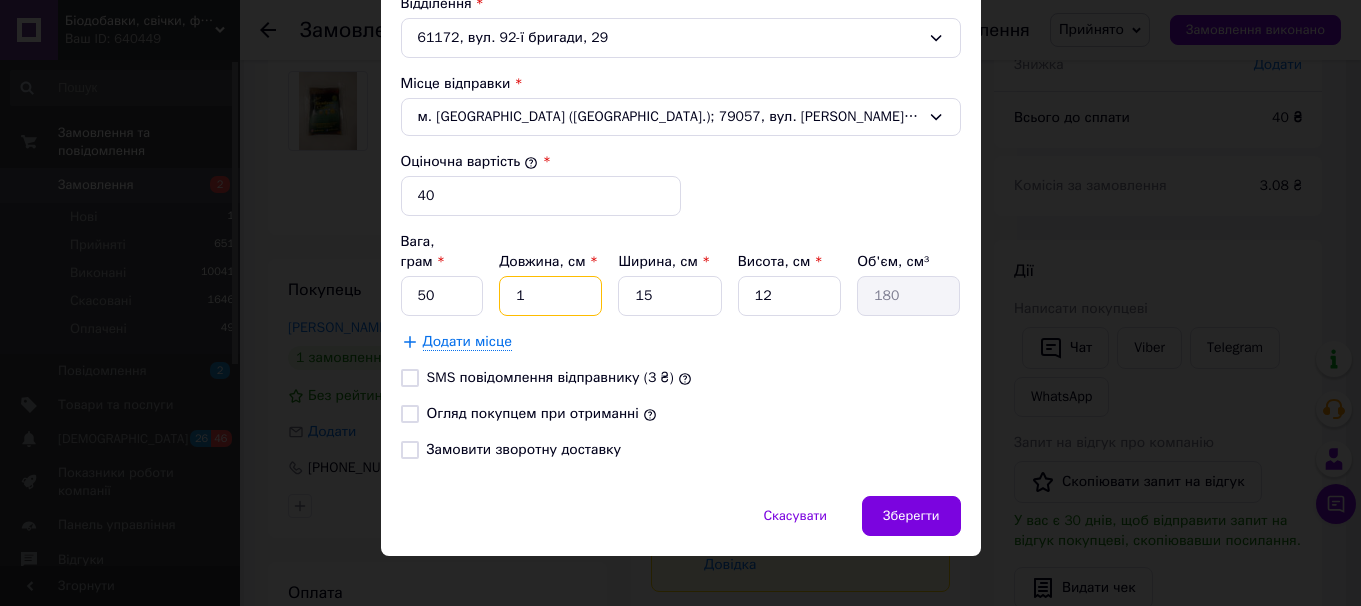 type on "10" 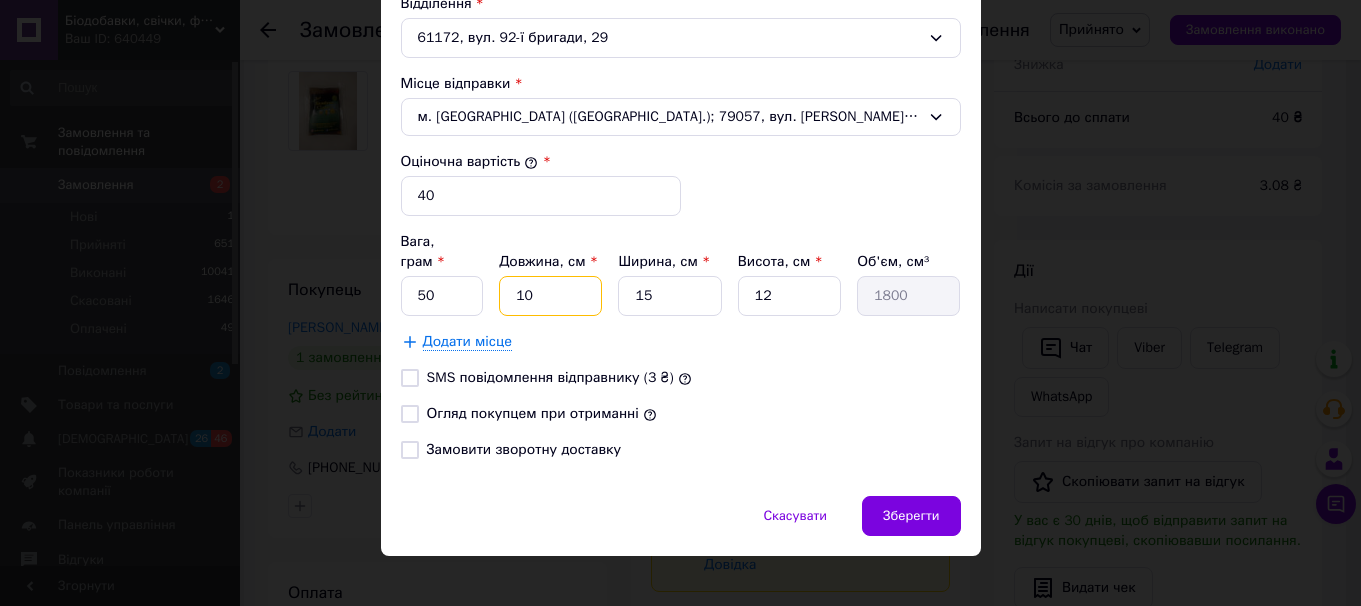 type on "10" 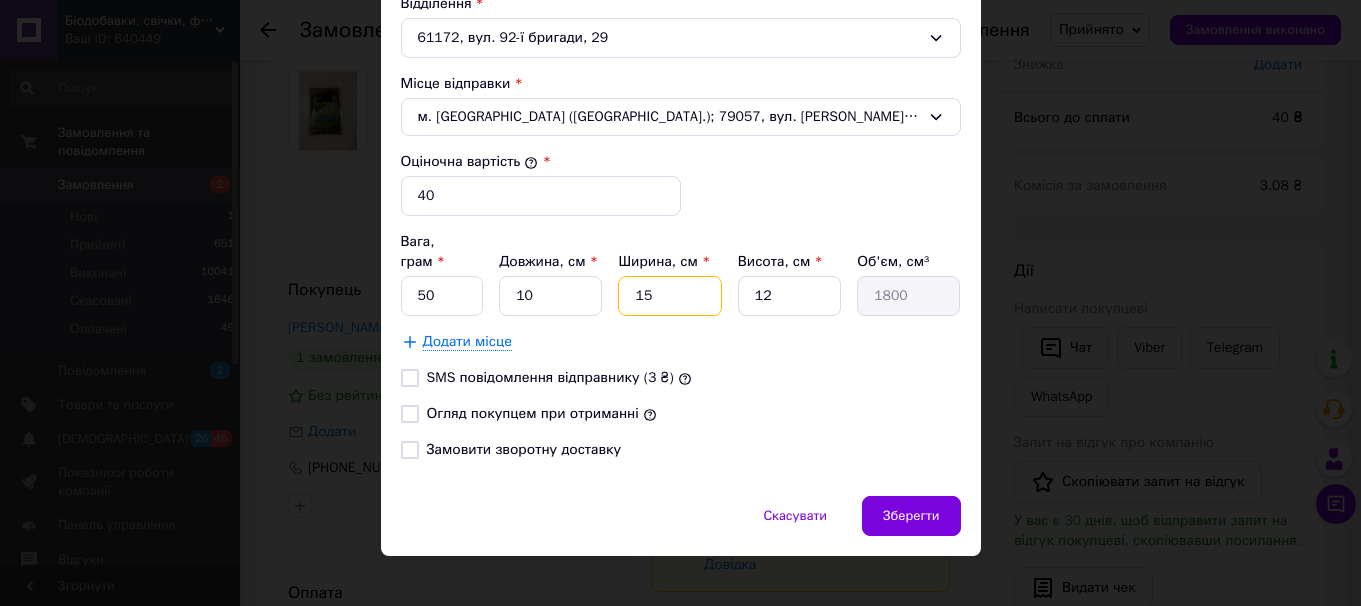 click on "15" at bounding box center [669, 296] 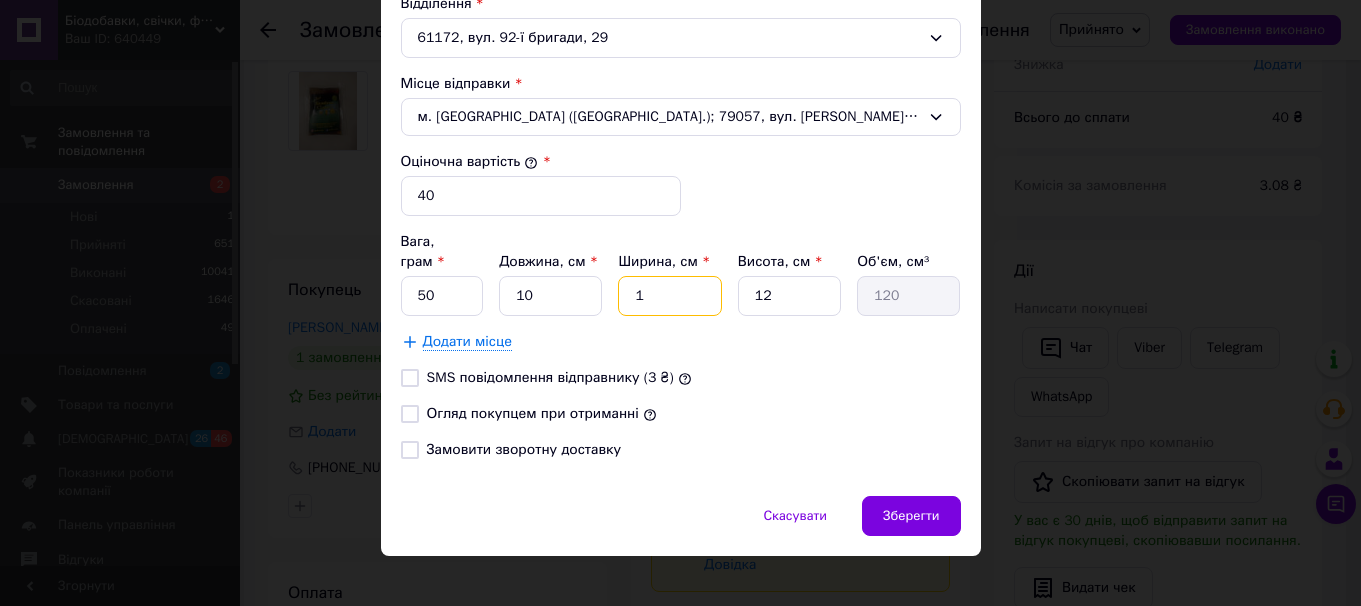 type on "11" 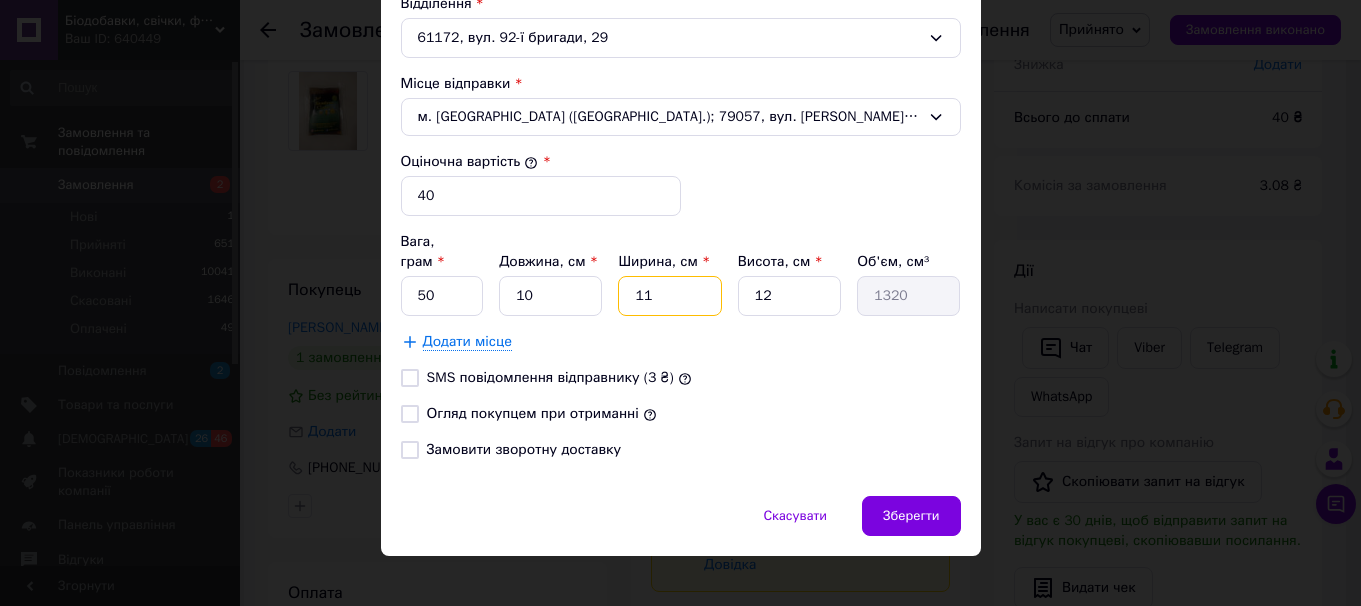 type on "110" 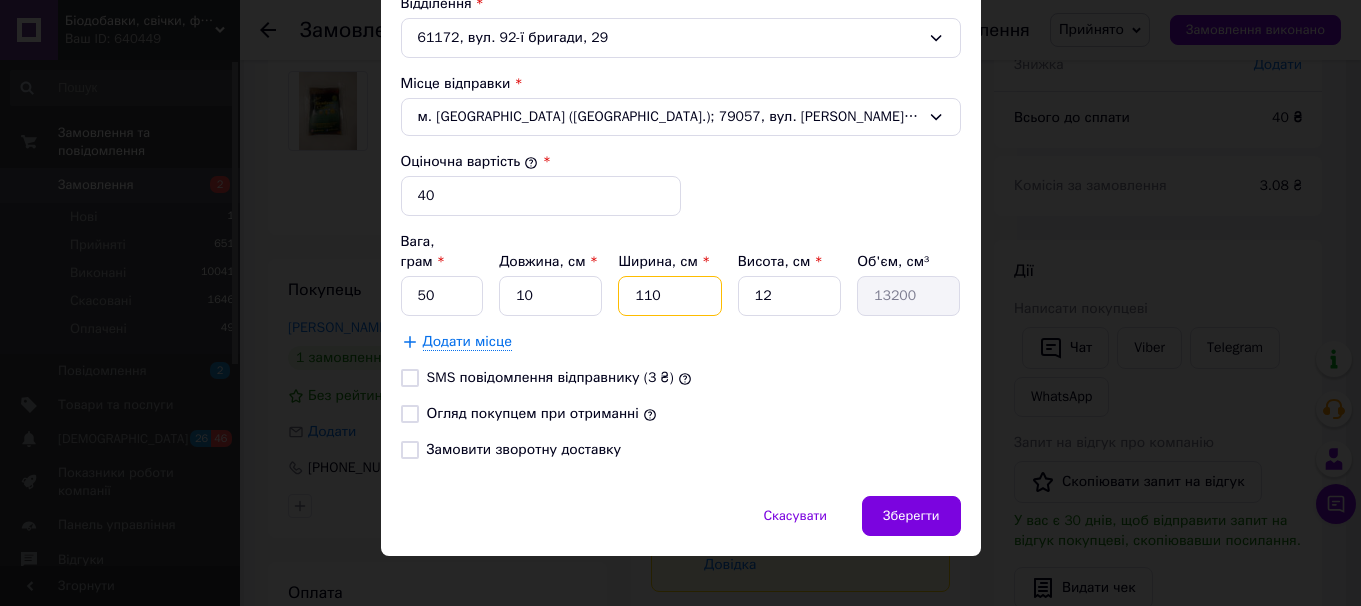 type on "11" 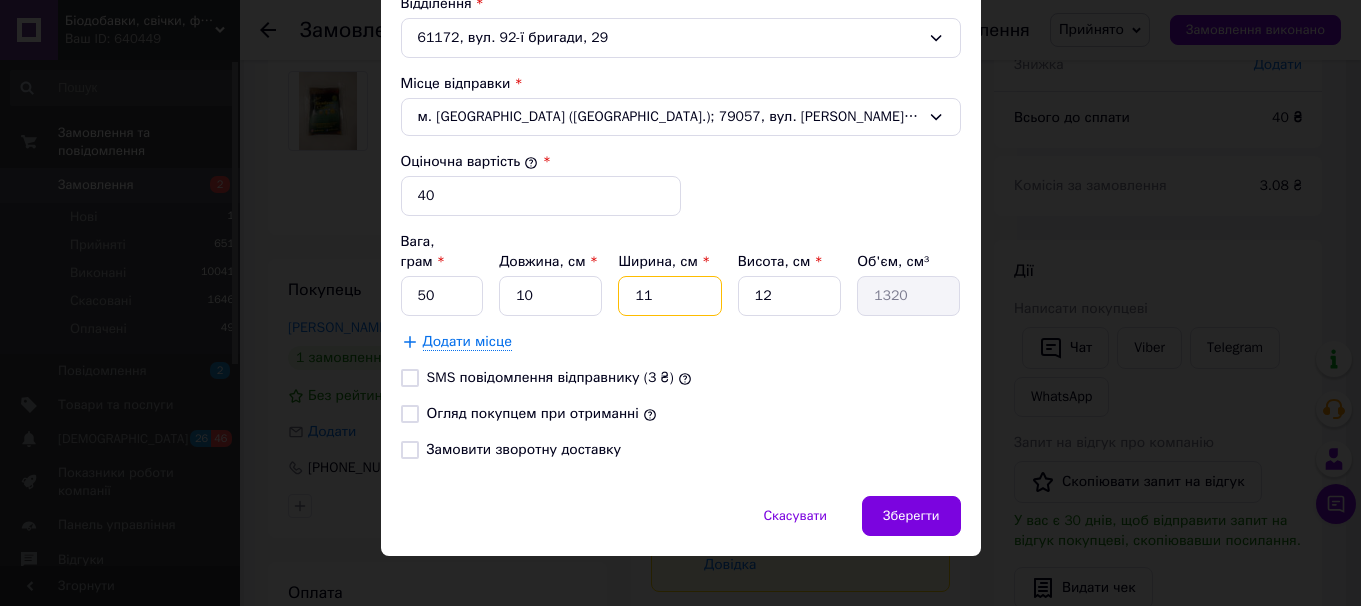type on "1" 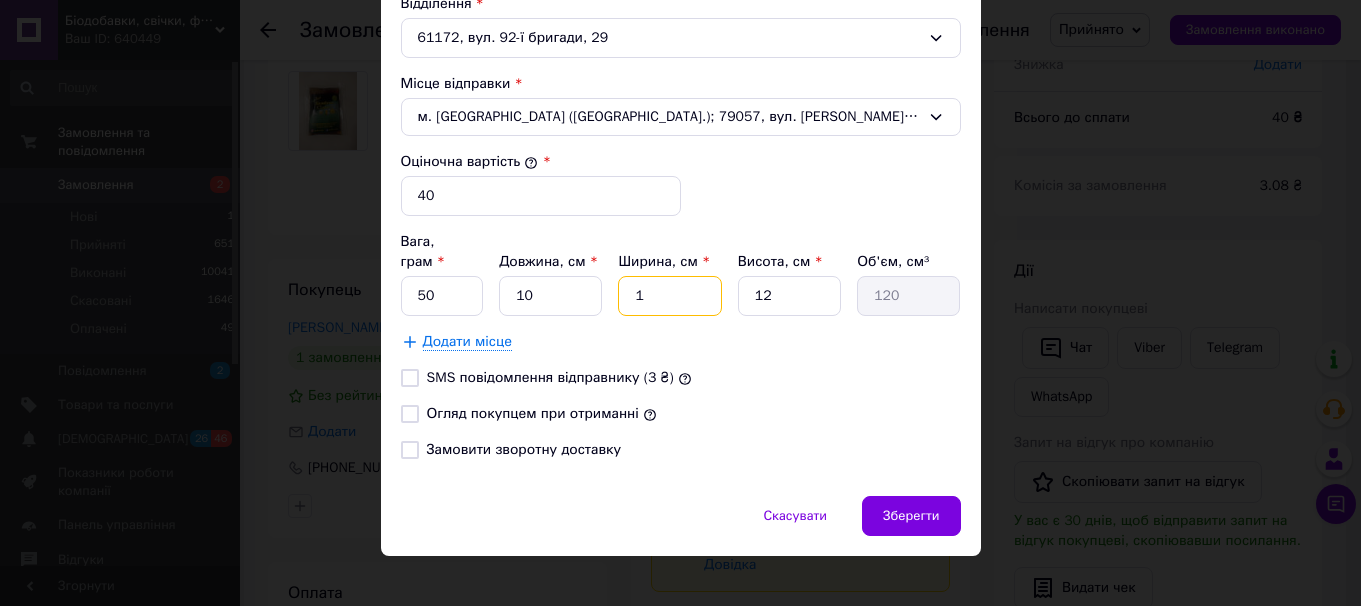 type on "10" 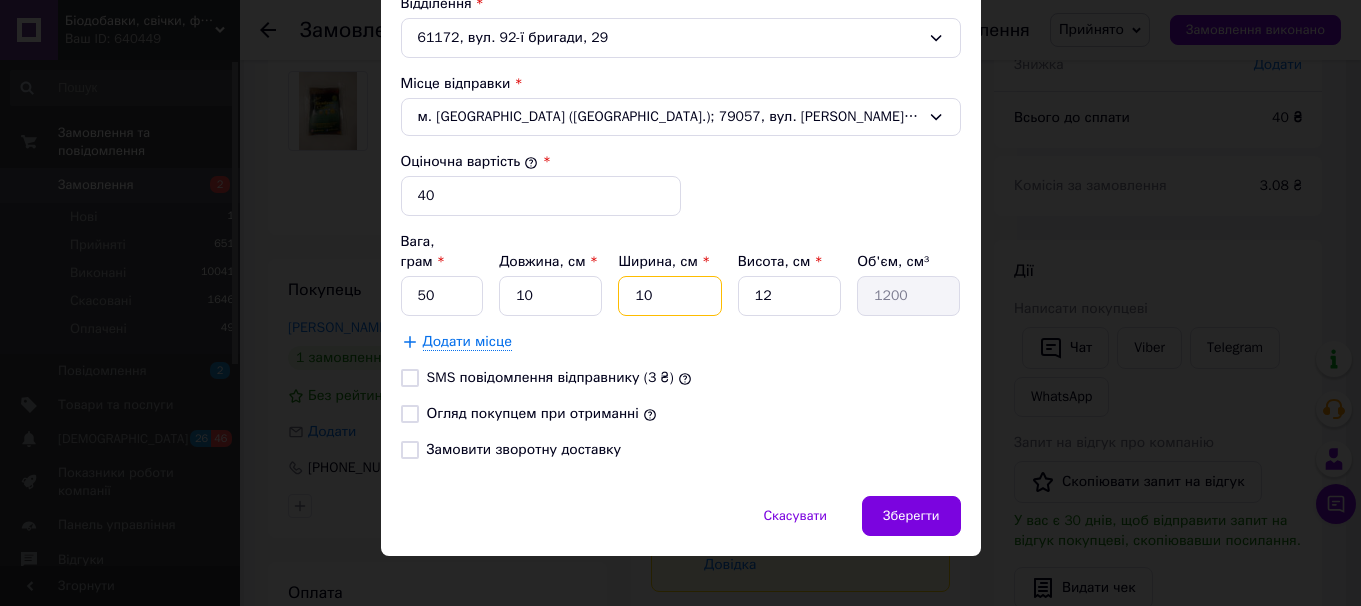 type on "10" 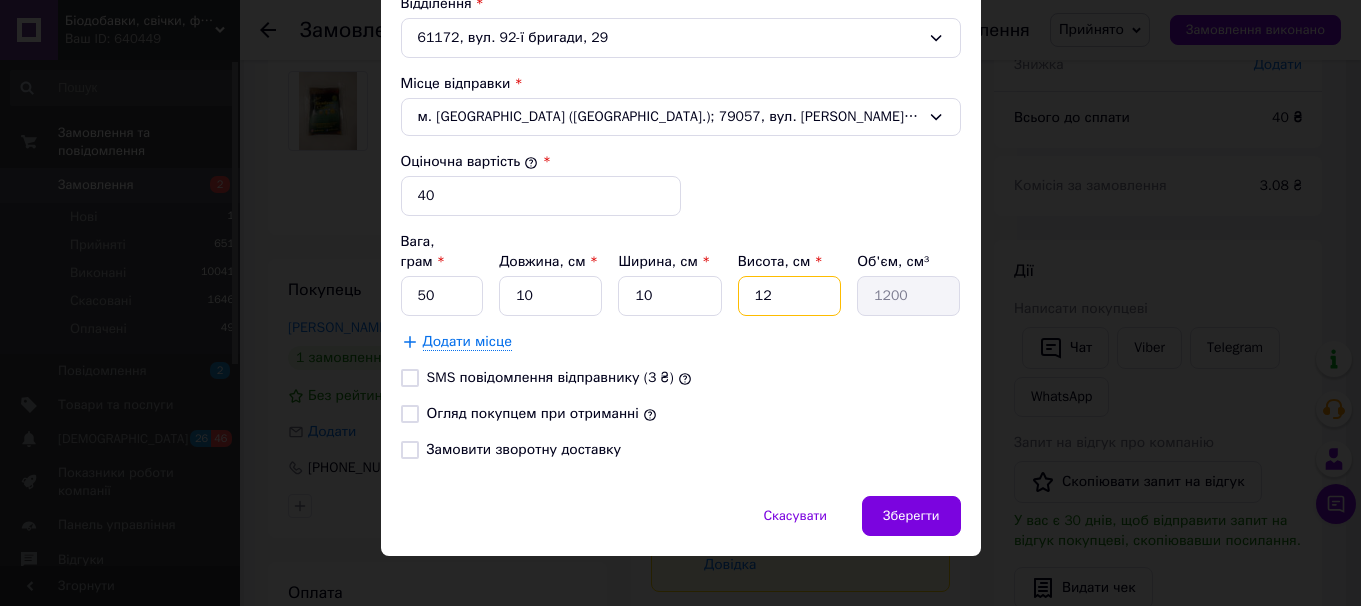 click on "12" at bounding box center [789, 296] 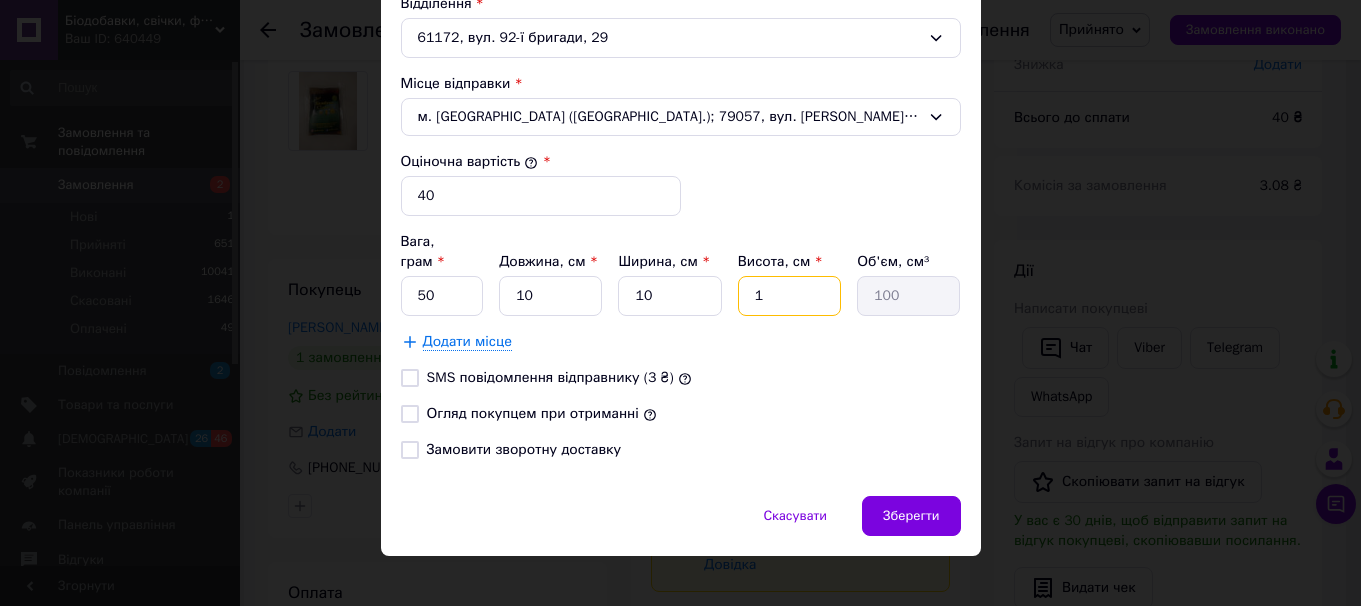 type on "1" 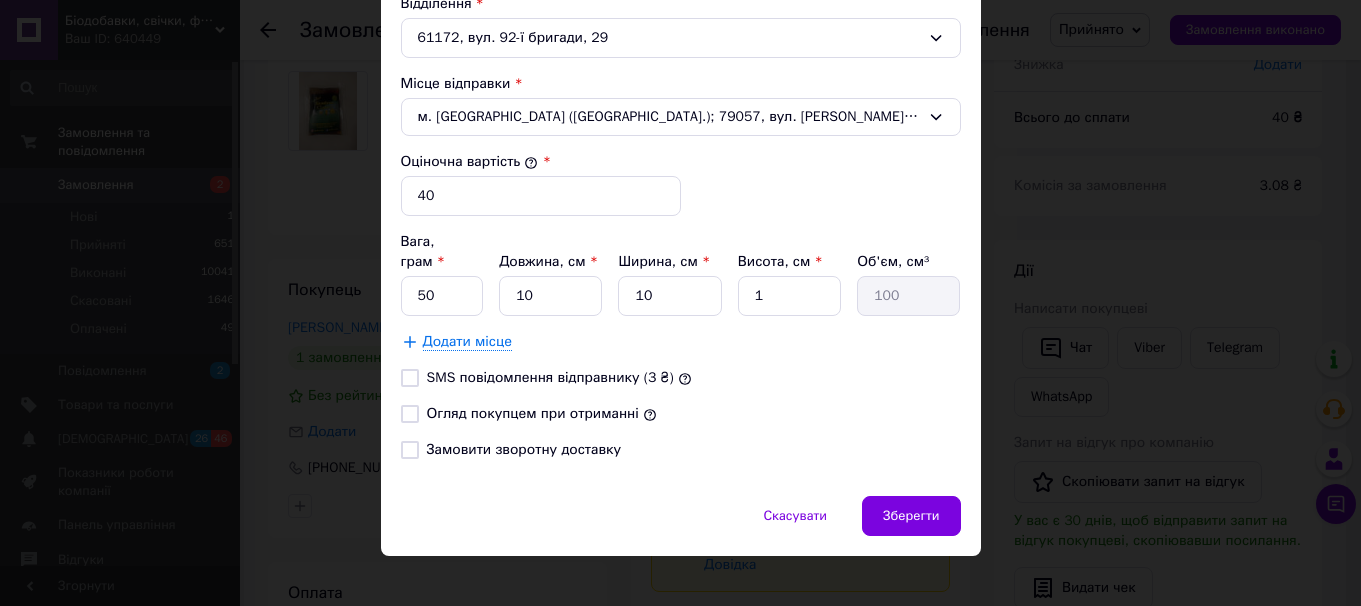 click on "Додати місце" at bounding box center [681, 342] 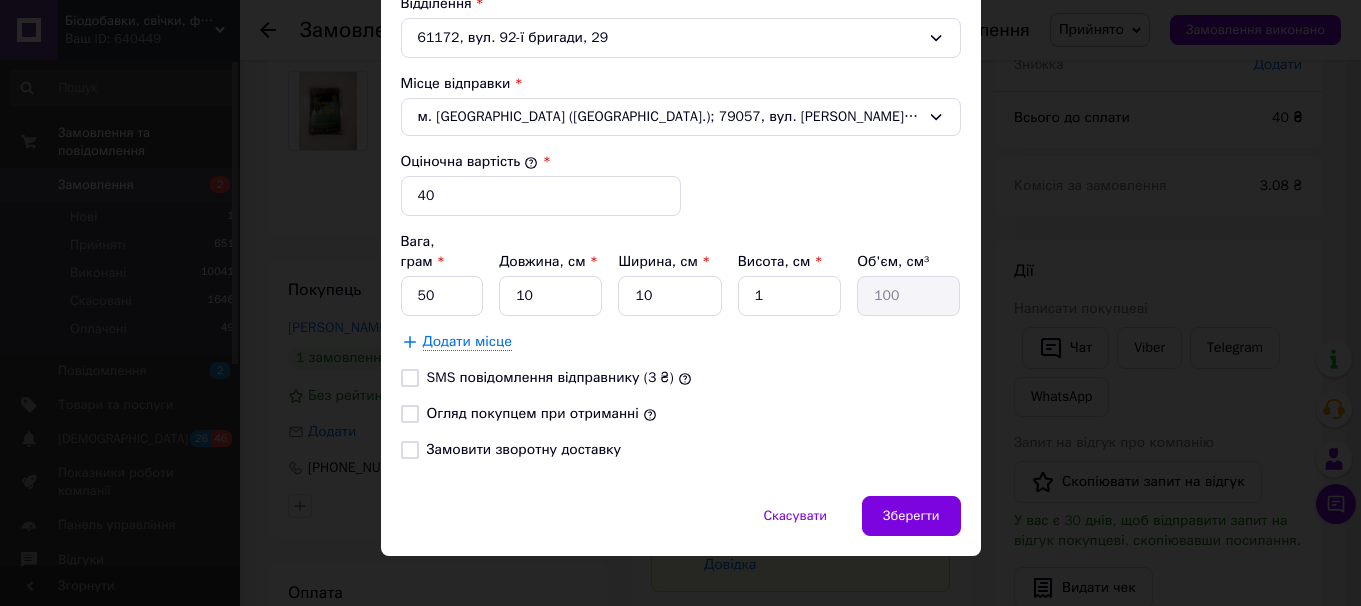 click on "Огляд покупцем при отриманні" at bounding box center [410, 414] 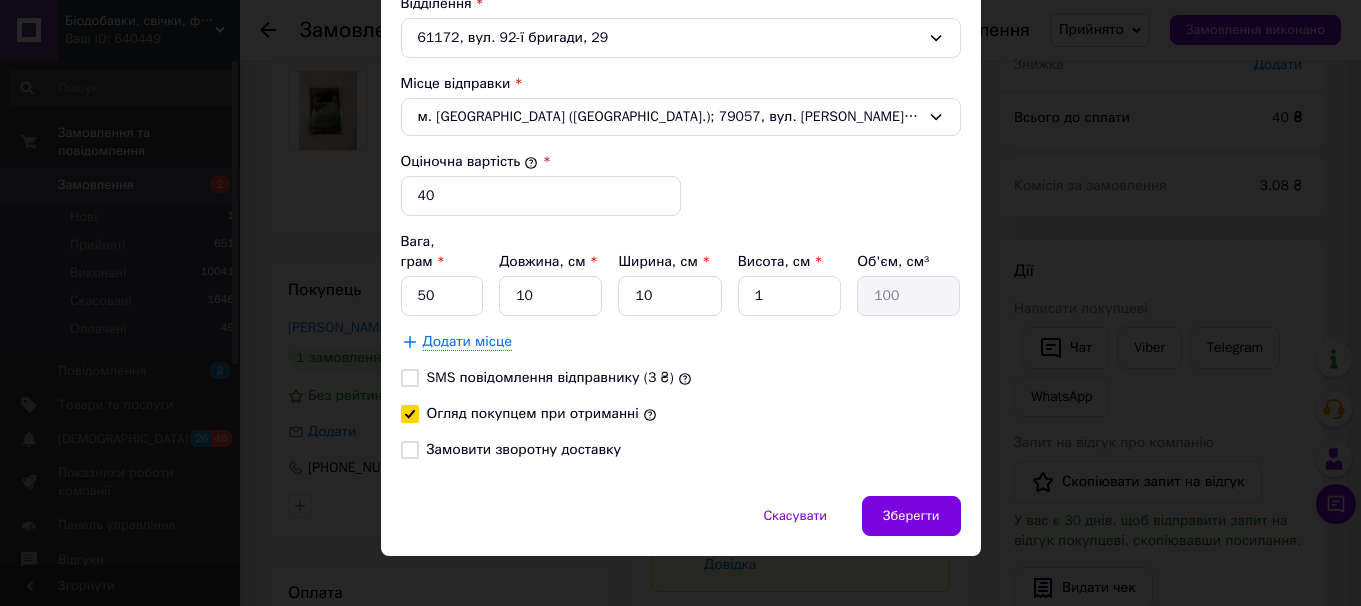 checkbox on "true" 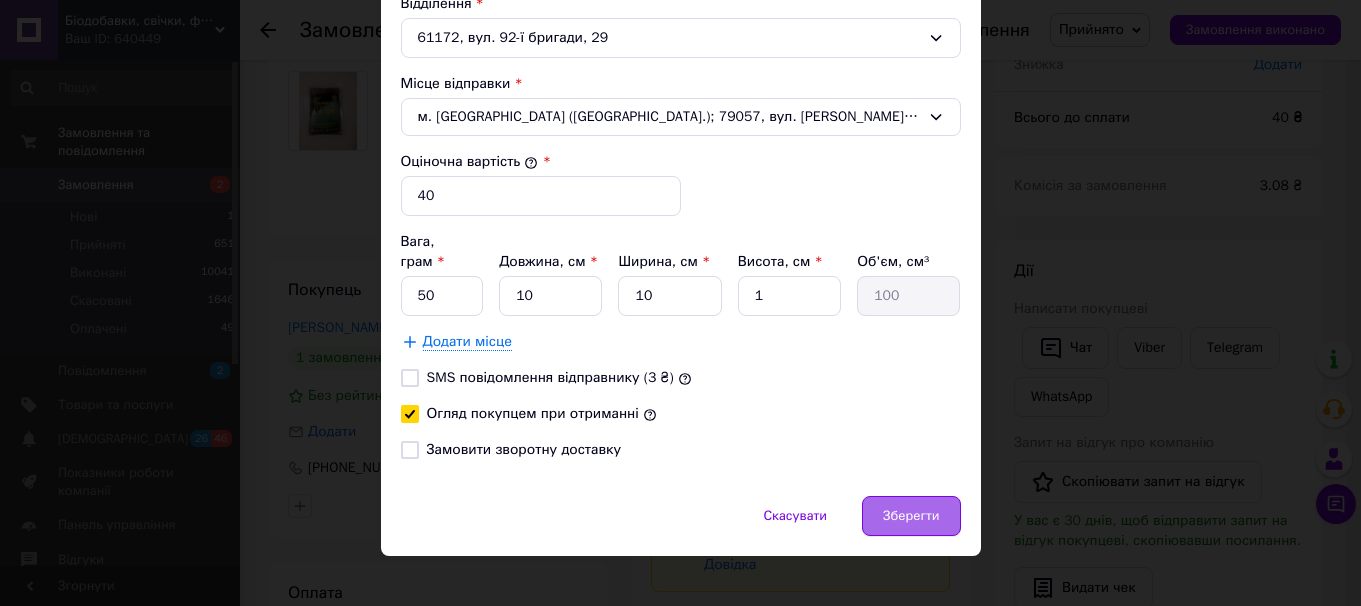 click on "Зберегти" at bounding box center [911, 516] 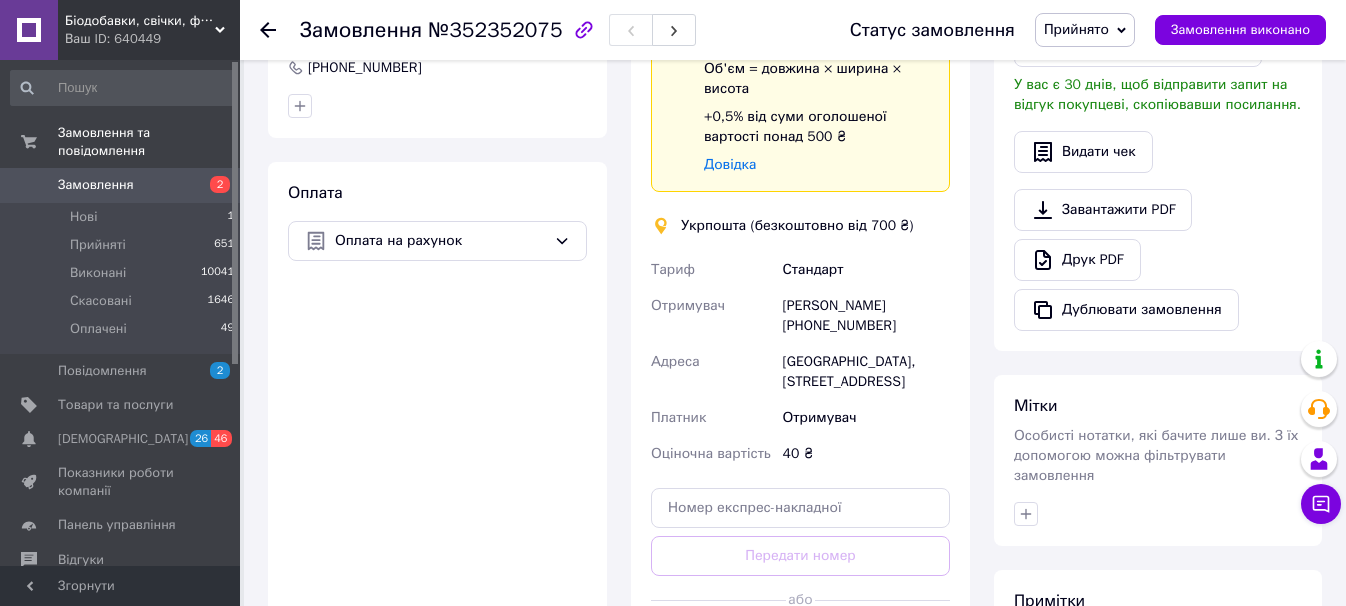 scroll, scrollTop: 600, scrollLeft: 0, axis: vertical 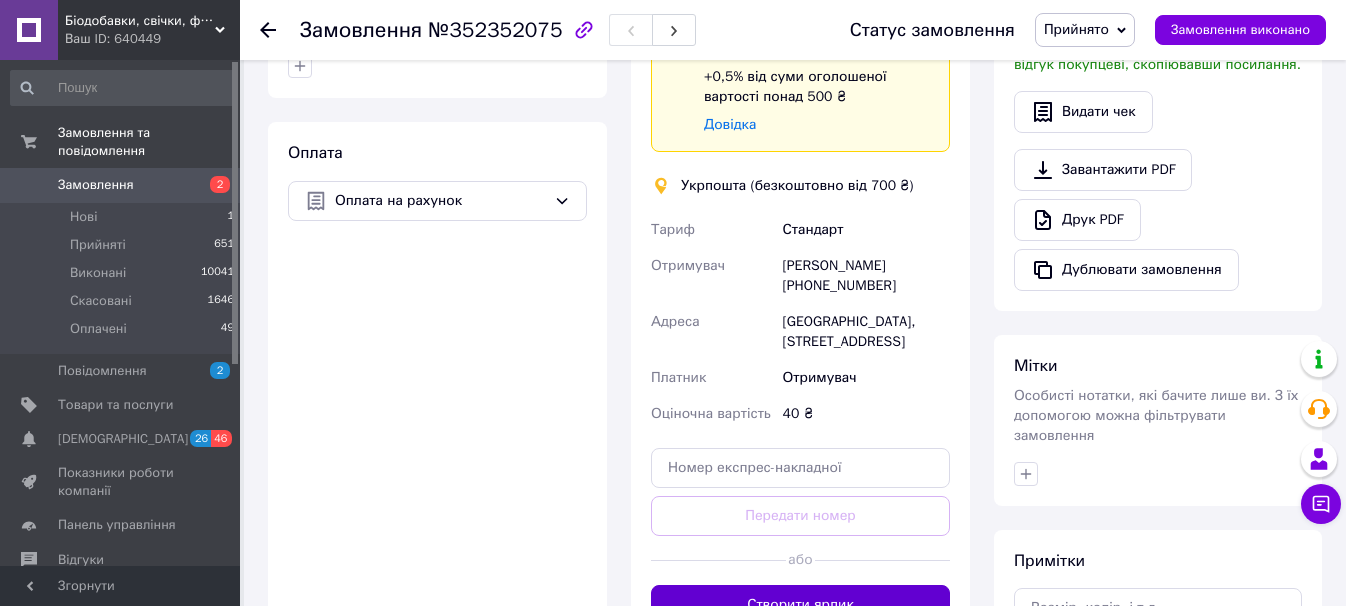 click on "Створити ярлик" at bounding box center [800, 605] 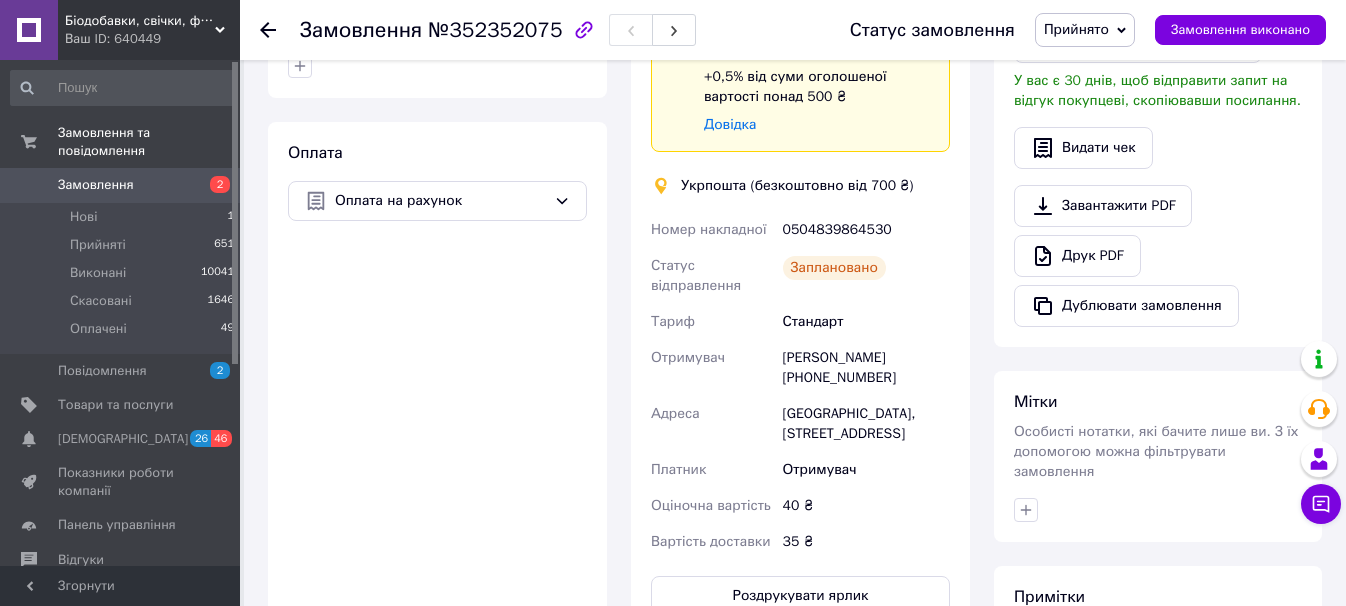 click on "0504839864530" at bounding box center (866, 230) 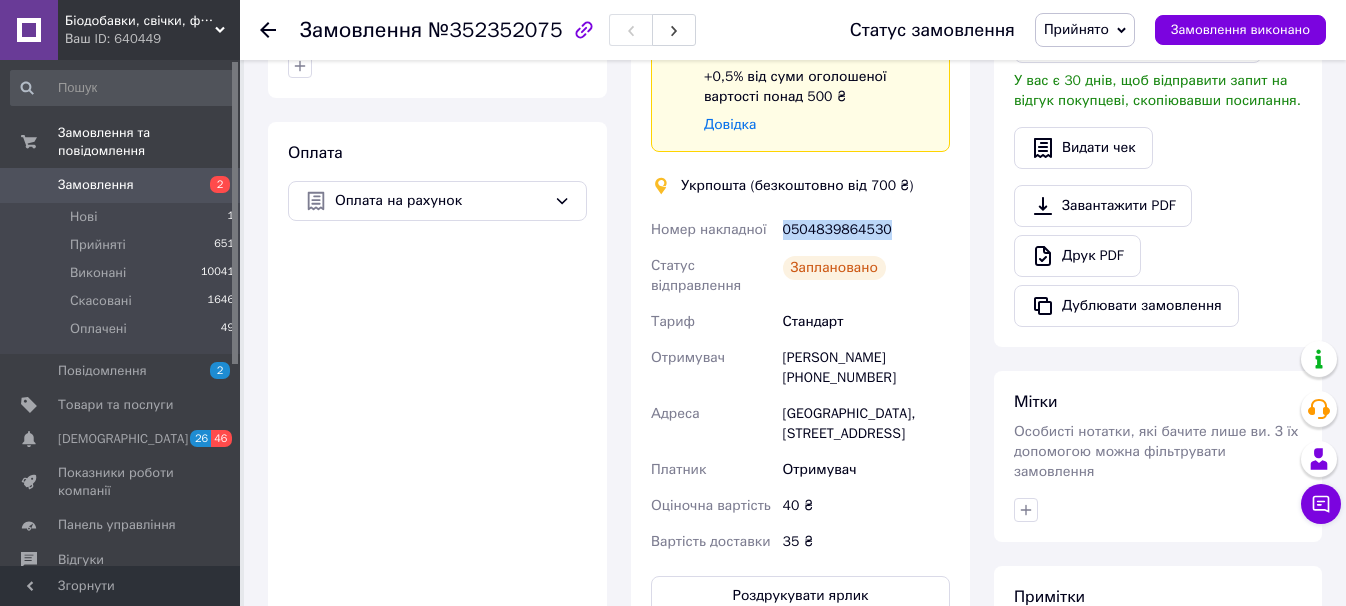 copy on "0504839864530" 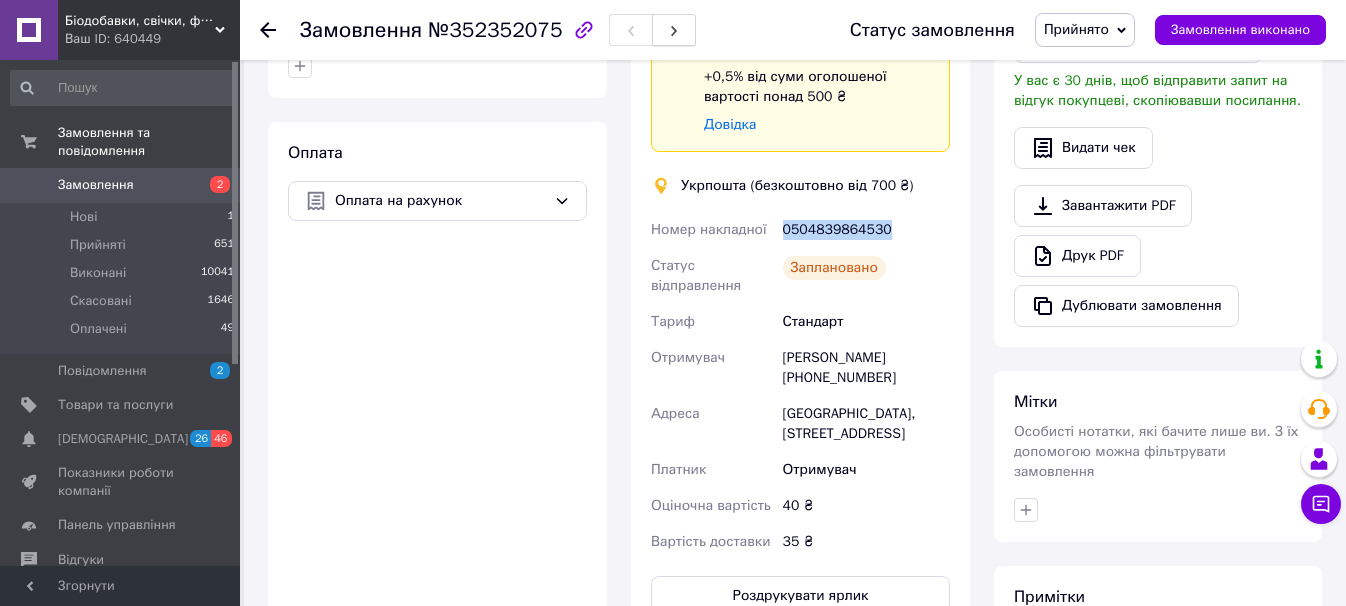 click at bounding box center [674, 30] 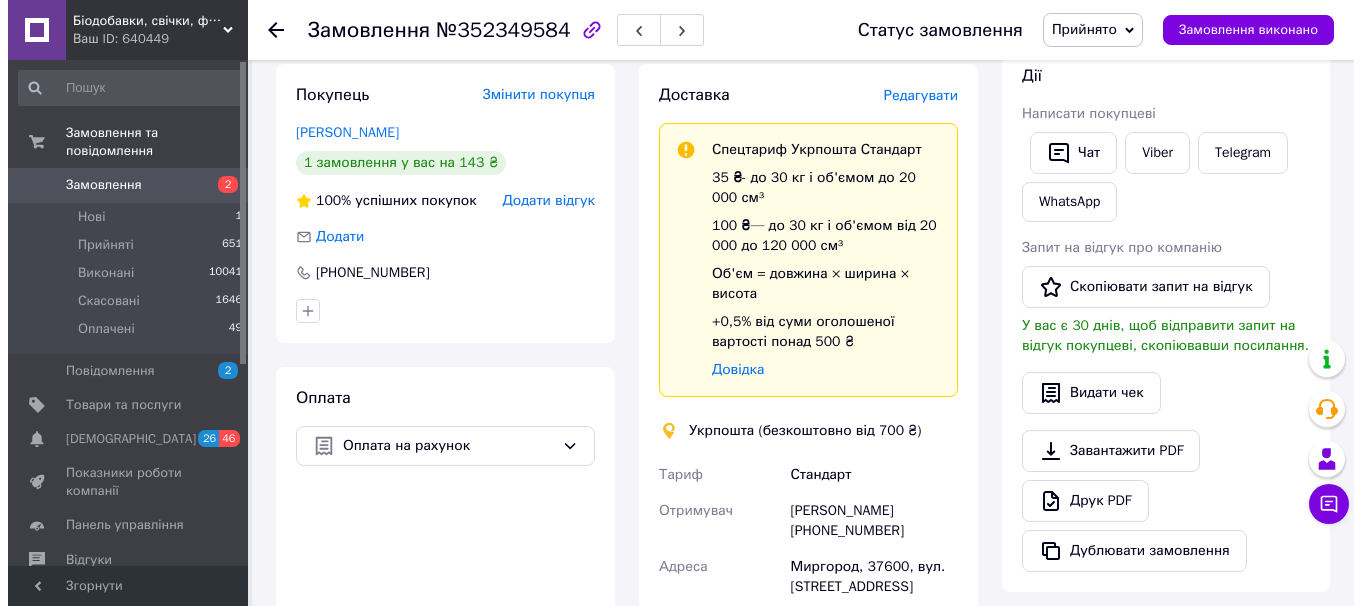 scroll, scrollTop: 280, scrollLeft: 0, axis: vertical 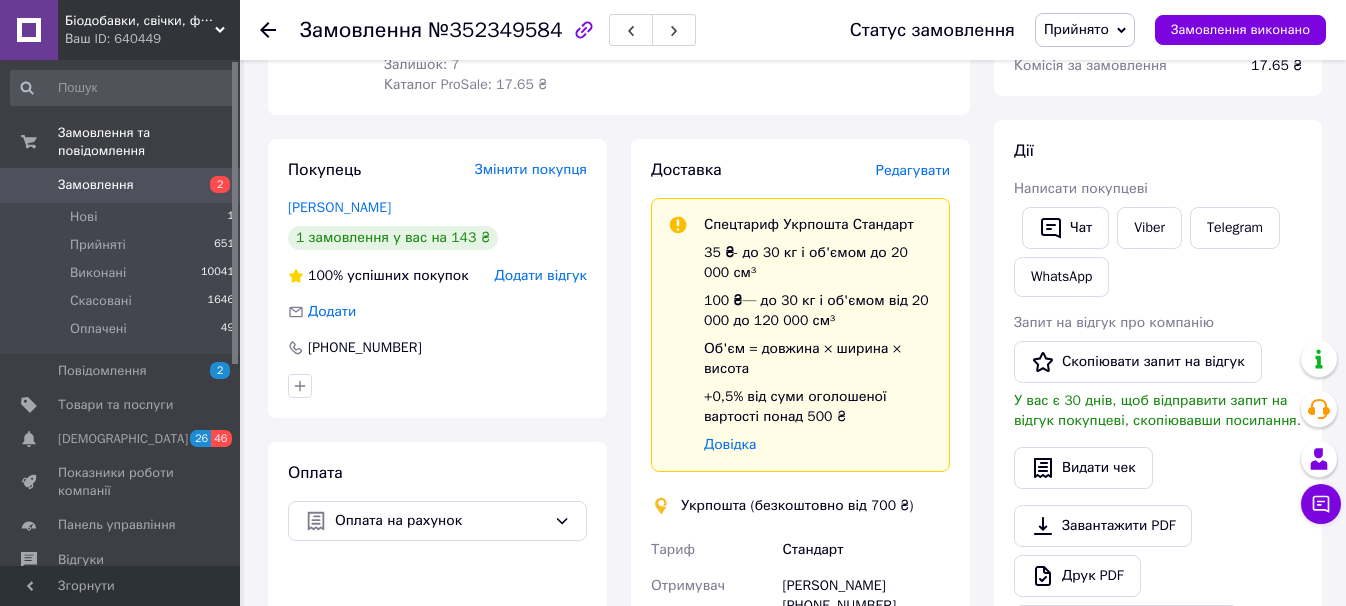 click on "Редагувати" at bounding box center [913, 170] 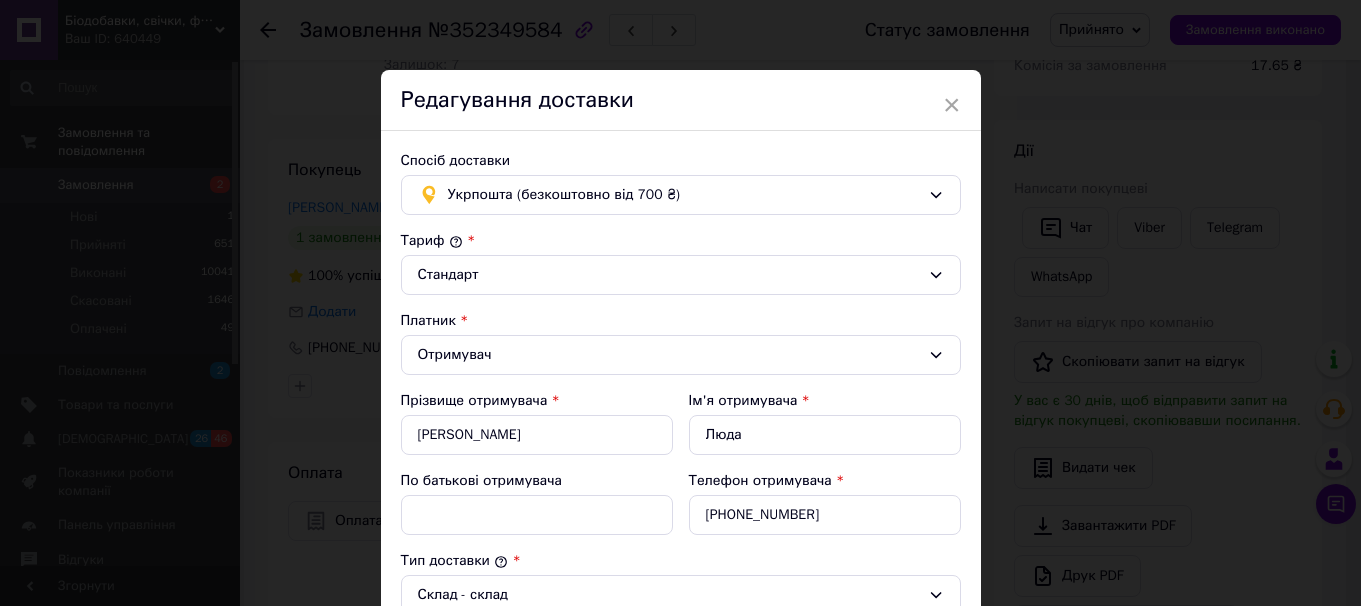 click on "Тариф     *" at bounding box center (681, 241) 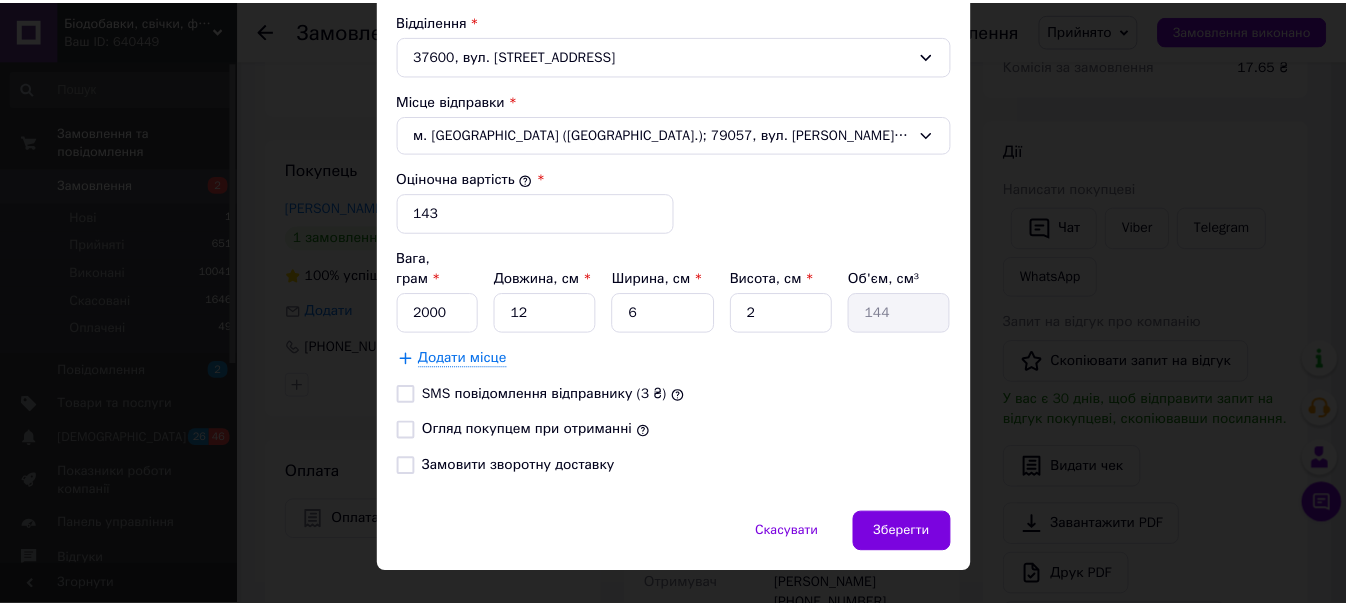 scroll, scrollTop: 717, scrollLeft: 0, axis: vertical 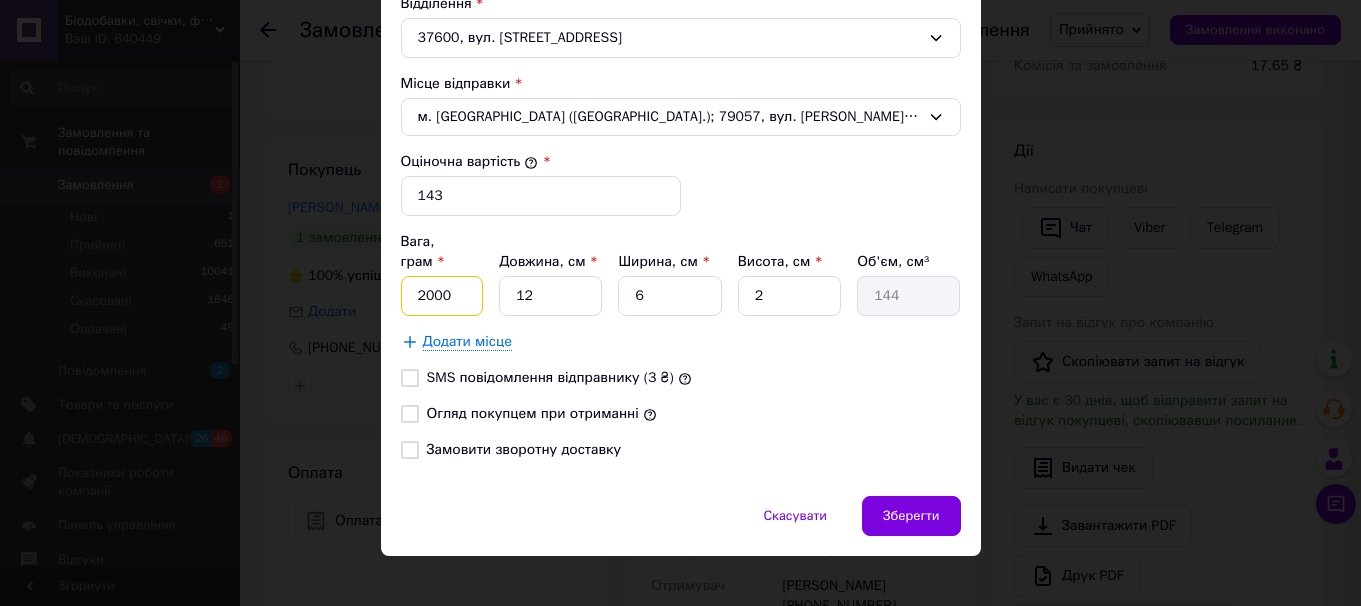 click on "2000" at bounding box center (442, 296) 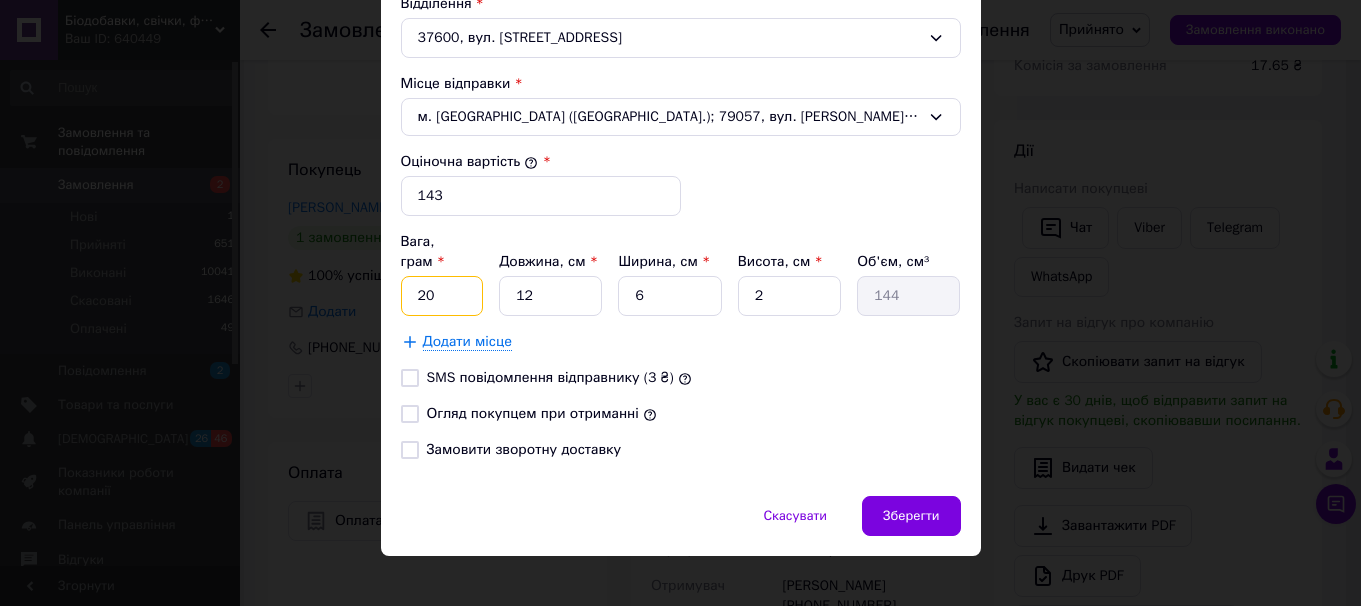 type on "2" 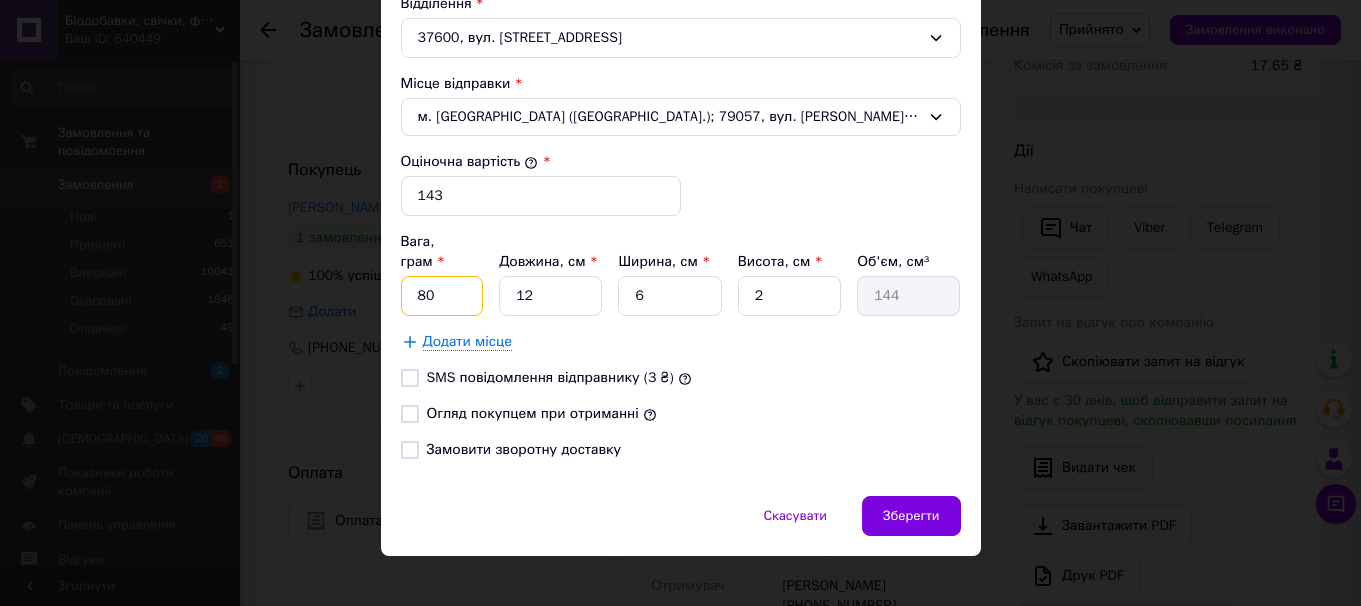 type on "80" 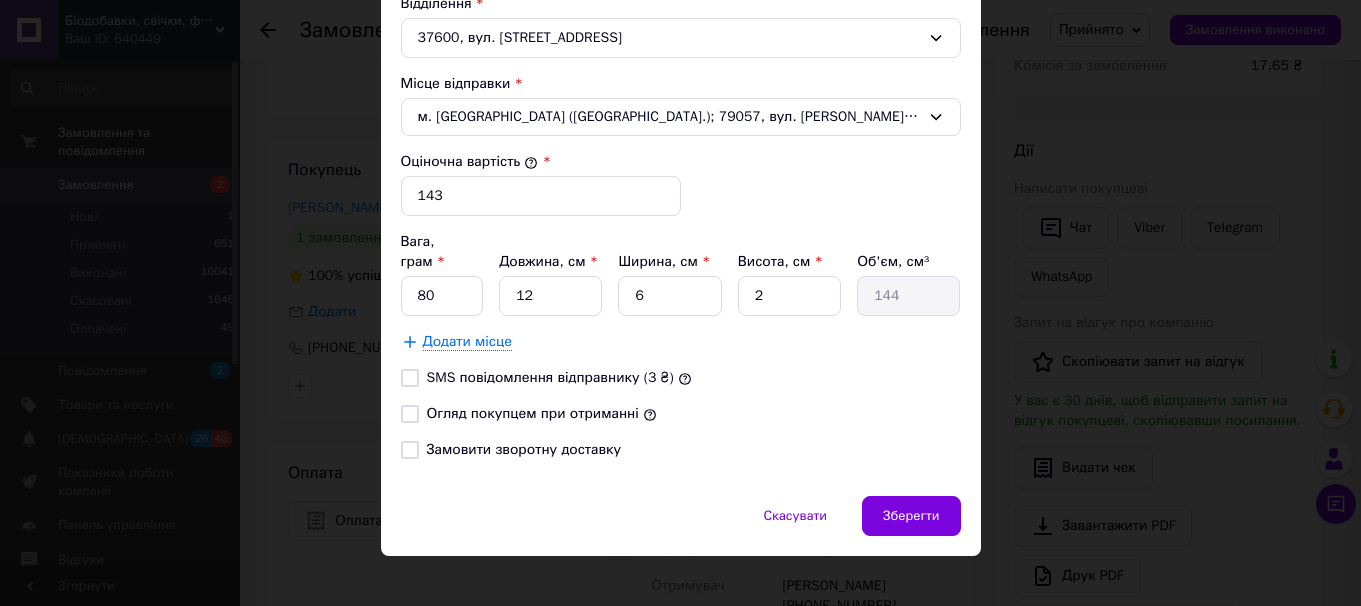 click on "Додати місце" at bounding box center [681, 342] 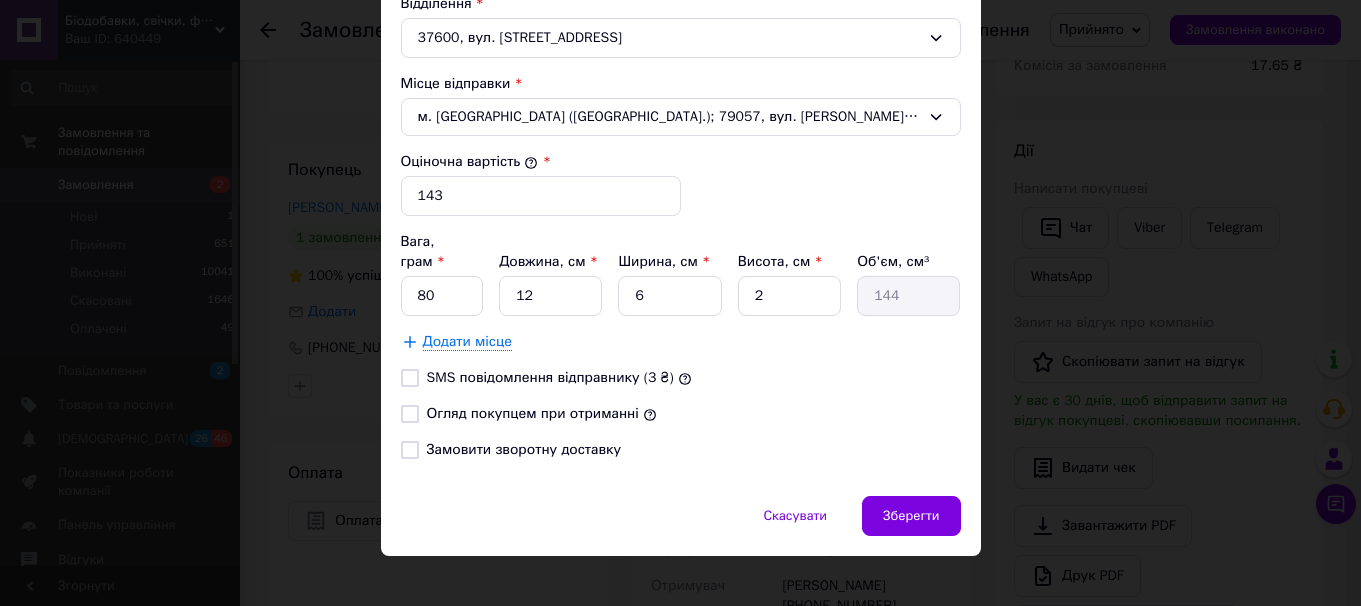 click on "Огляд покупцем при отриманні" at bounding box center (410, 414) 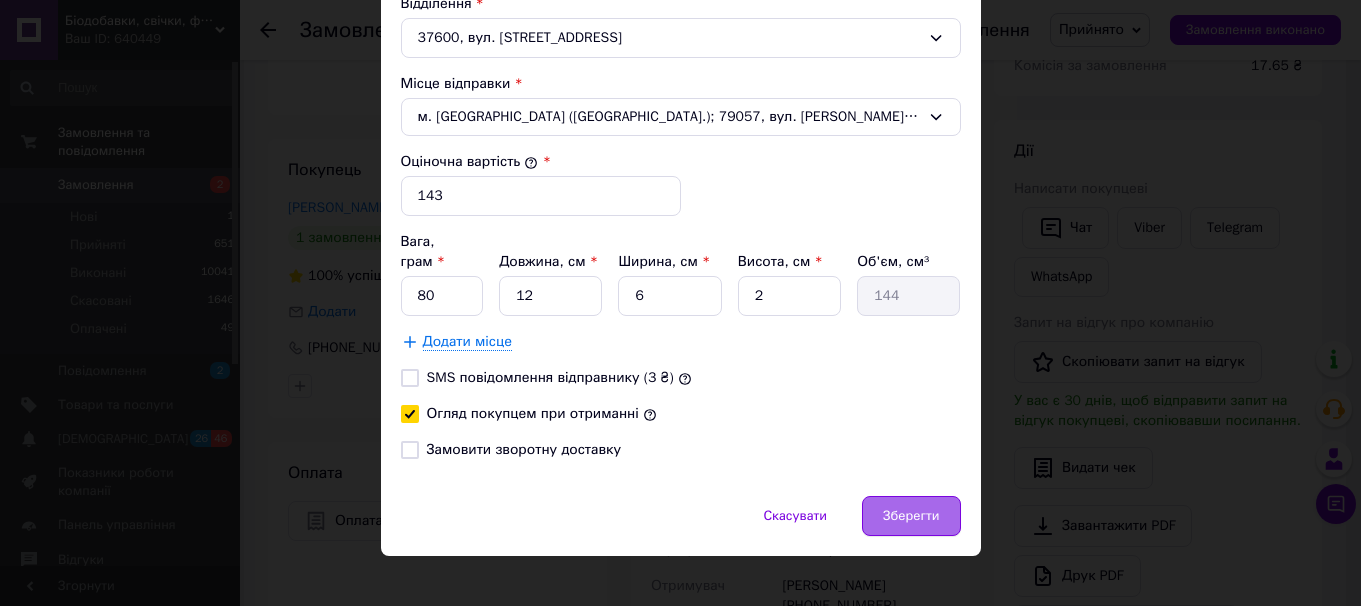 click on "Зберегти" at bounding box center (911, 516) 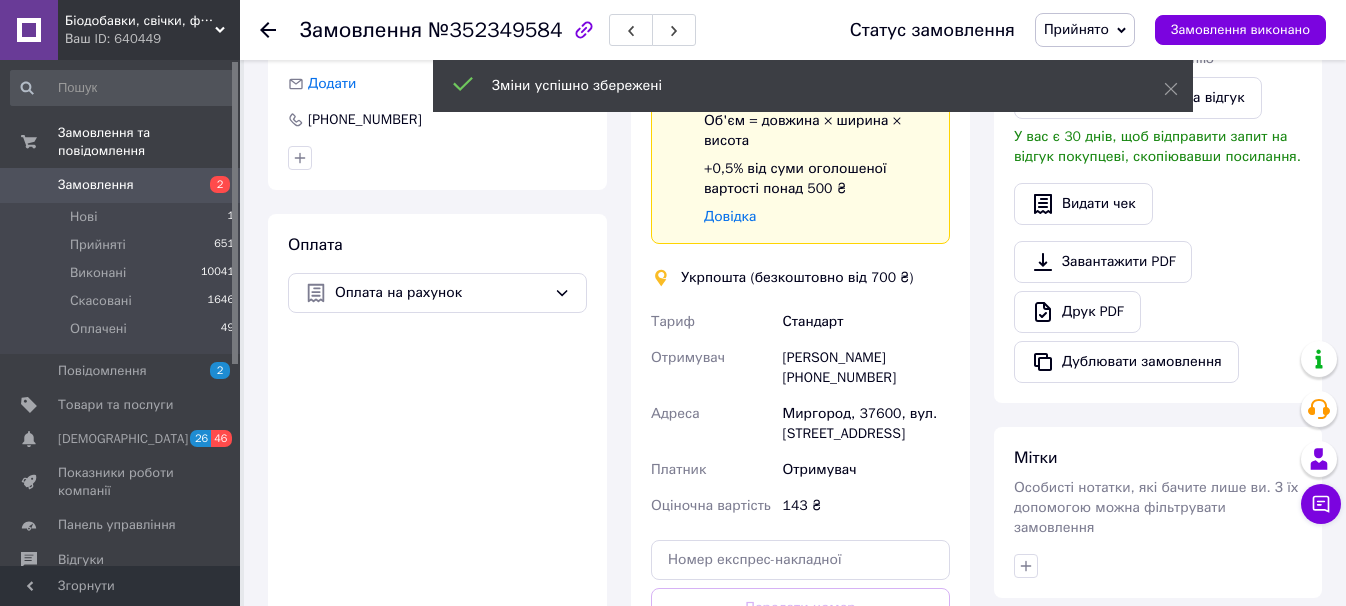 scroll, scrollTop: 640, scrollLeft: 0, axis: vertical 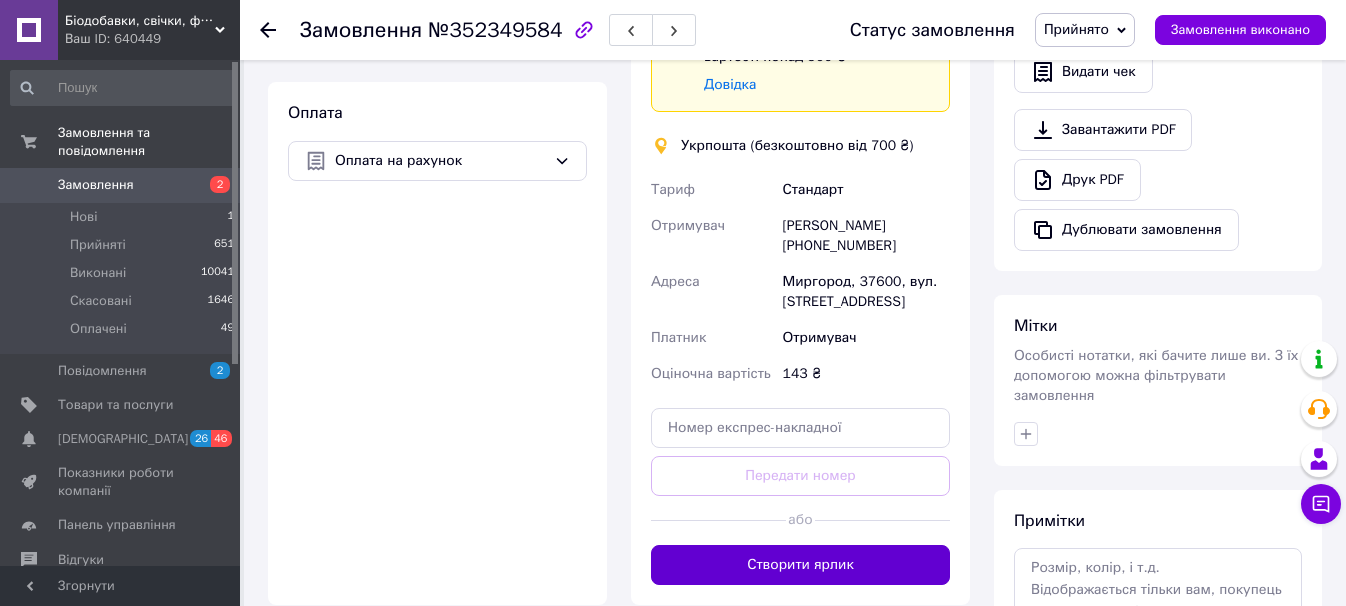 click on "Створити ярлик" at bounding box center [800, 565] 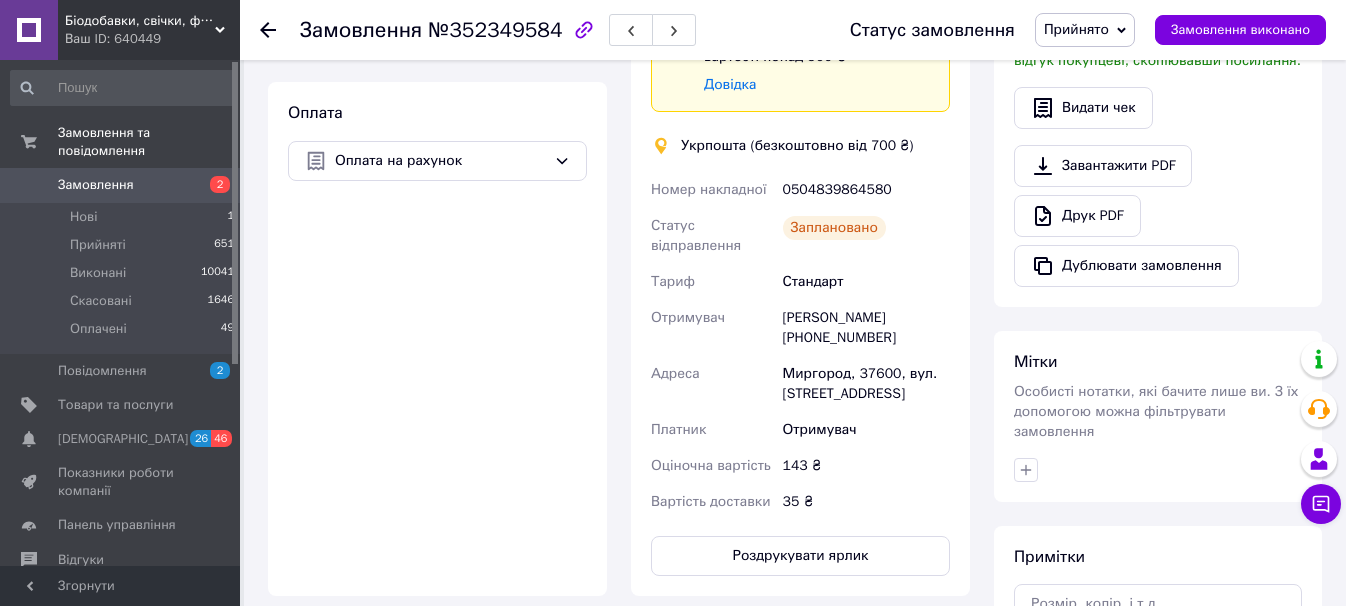 click on "0504839864580" at bounding box center (866, 190) 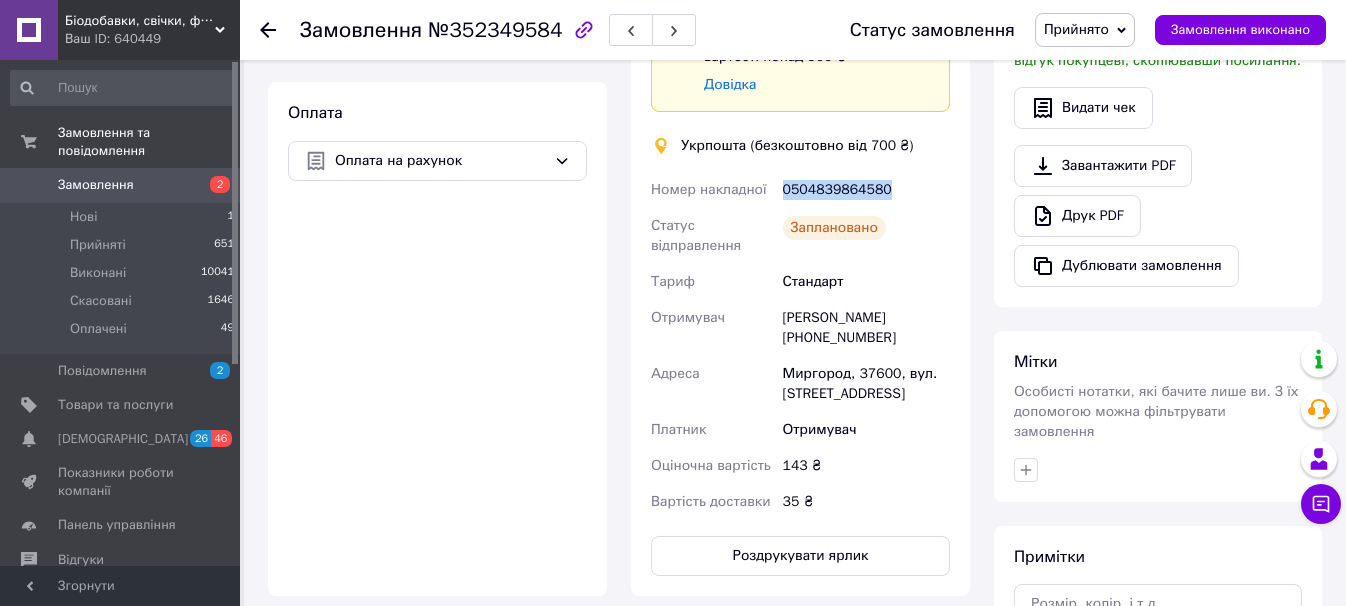 copy on "0504839864580" 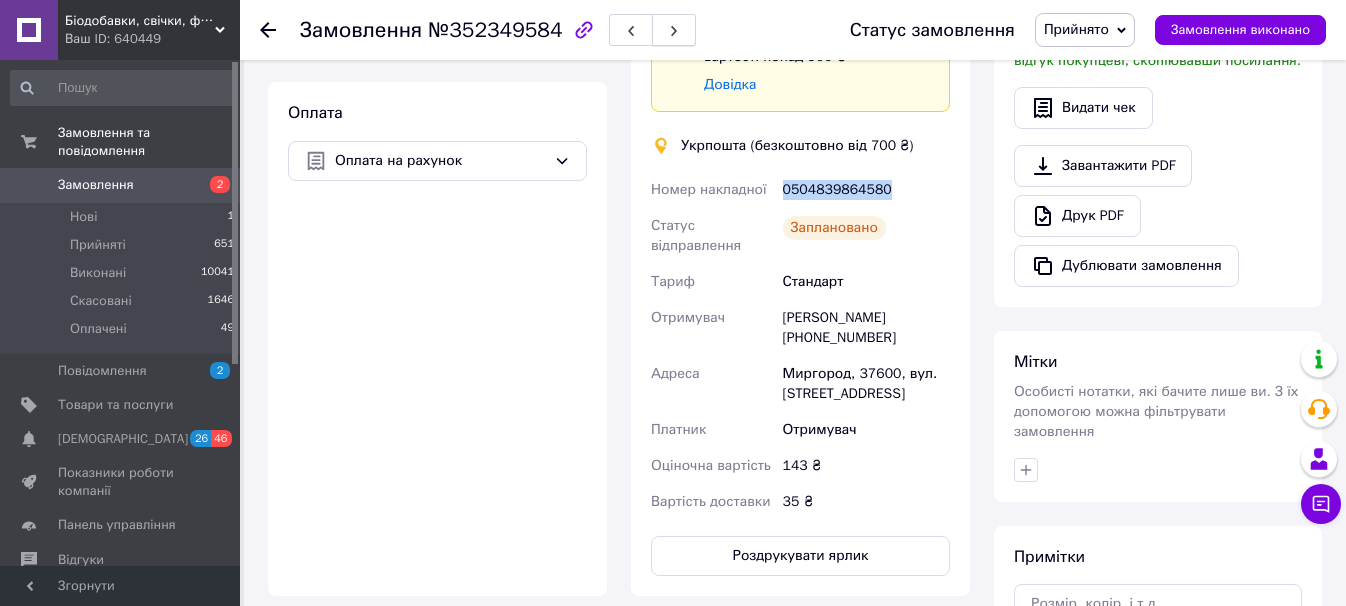 click 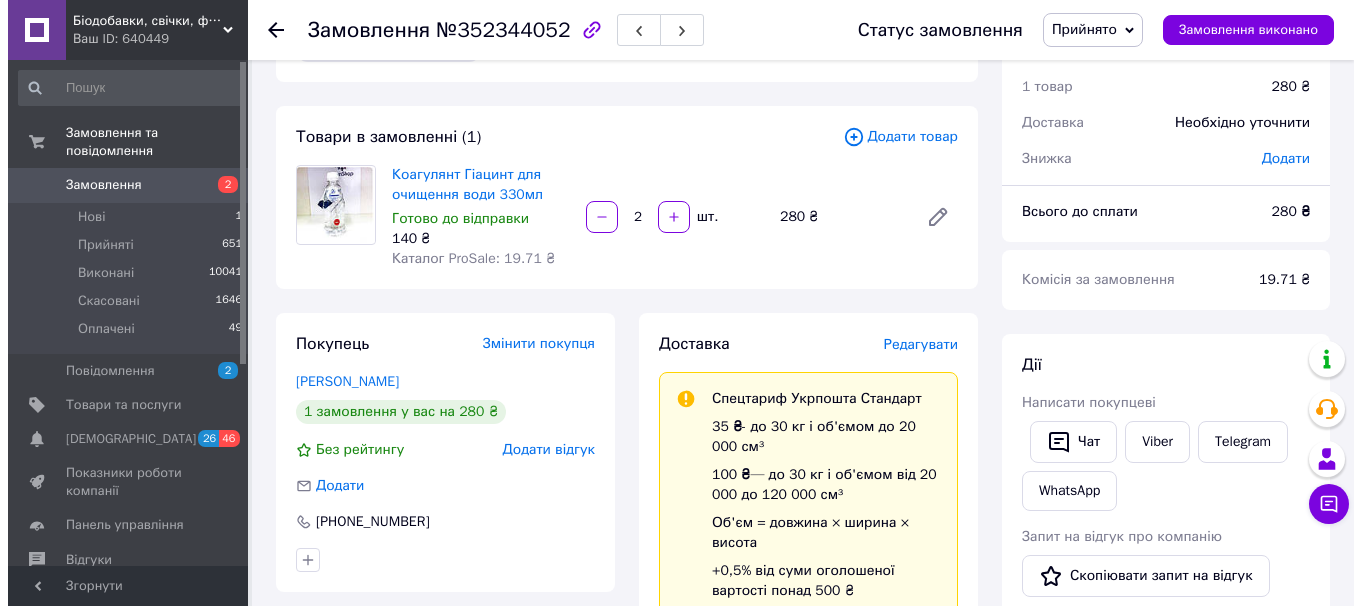 scroll, scrollTop: 0, scrollLeft: 0, axis: both 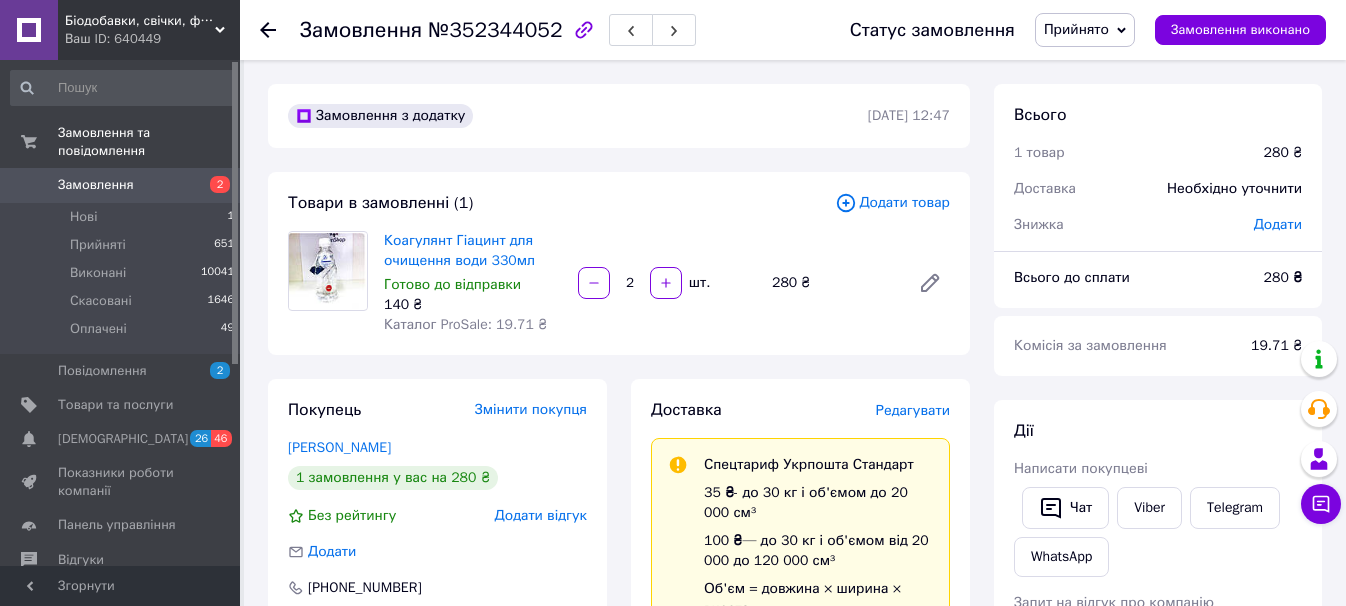 click on "Редагувати" at bounding box center (913, 410) 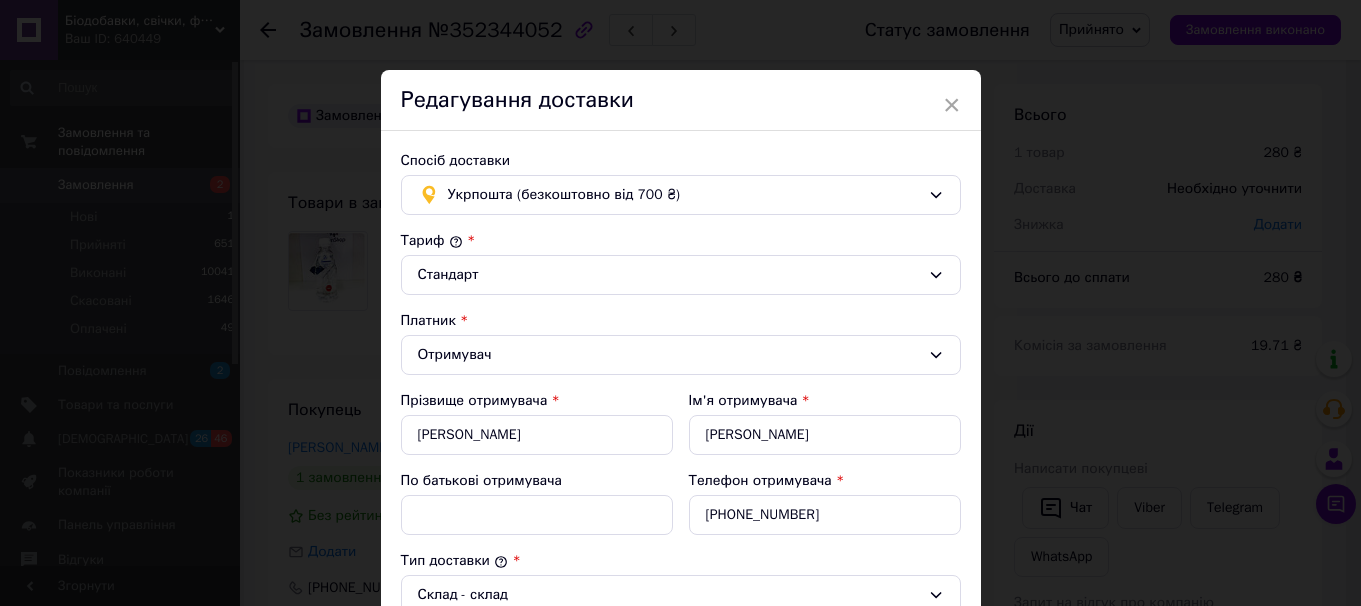 click on "Ім'я отримувача   *" at bounding box center [825, 401] 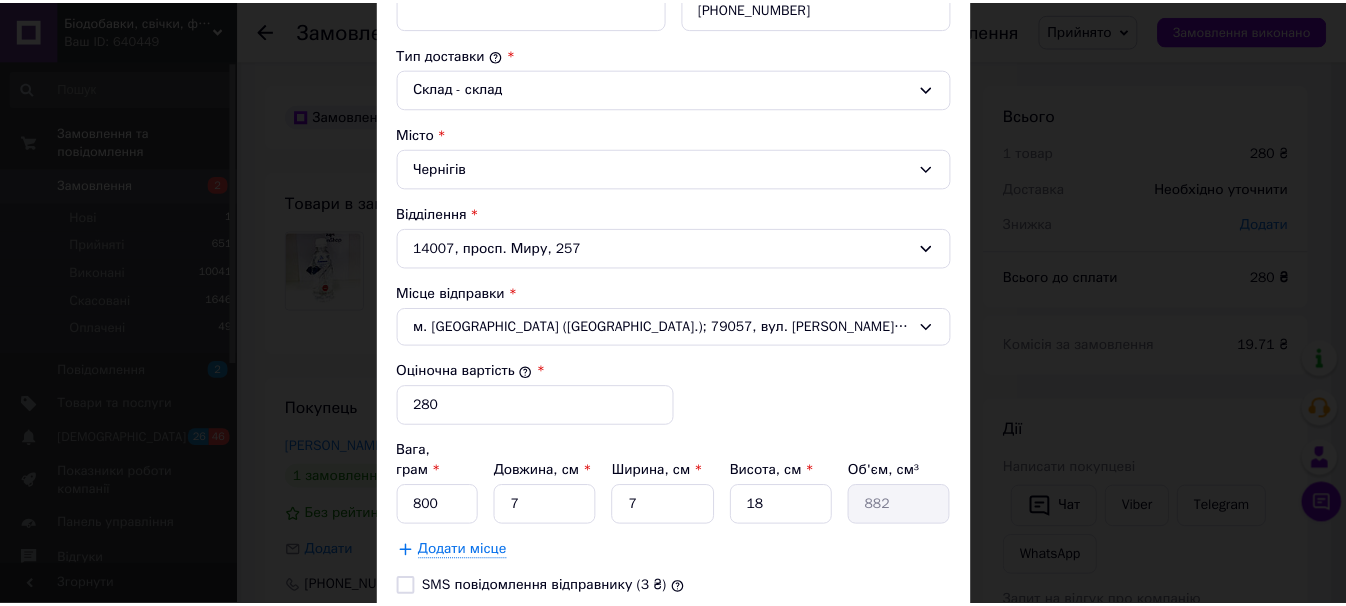 scroll, scrollTop: 717, scrollLeft: 0, axis: vertical 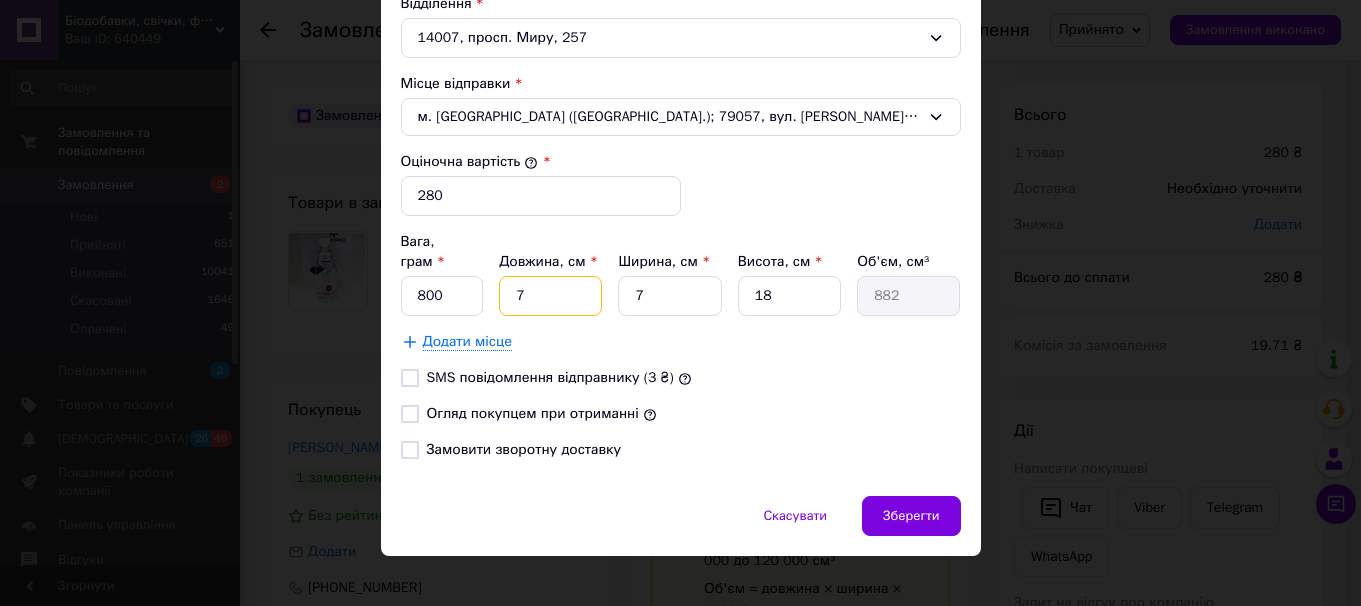 click on "7" at bounding box center (550, 296) 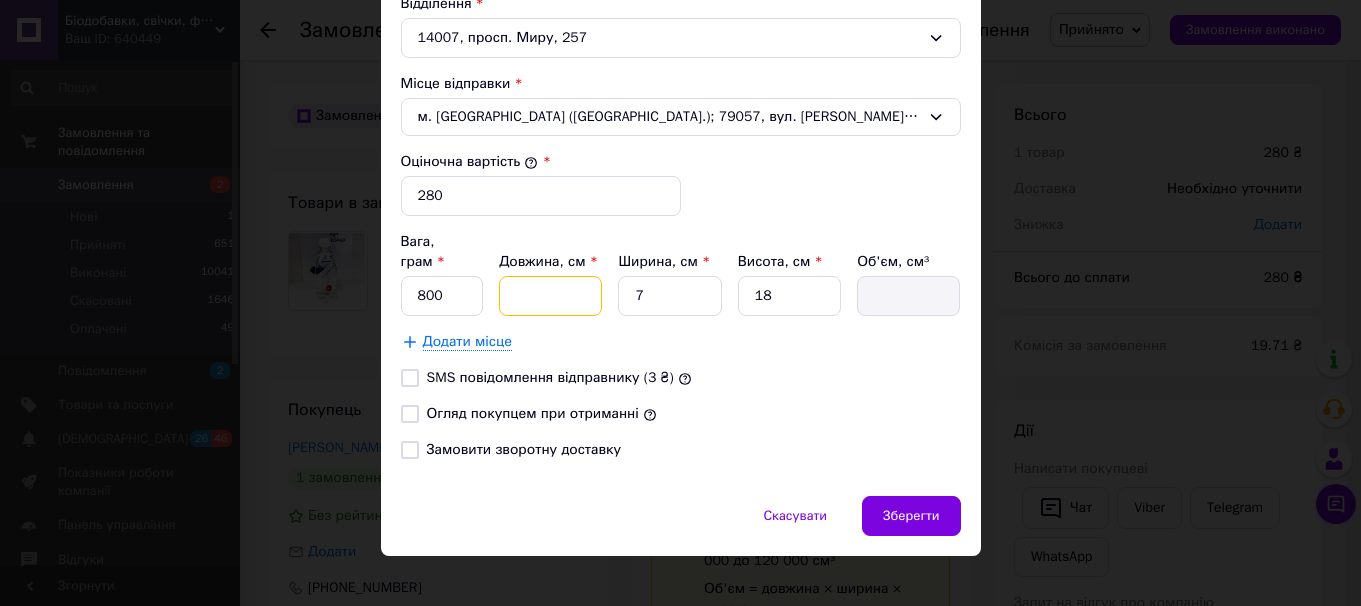 type on "1" 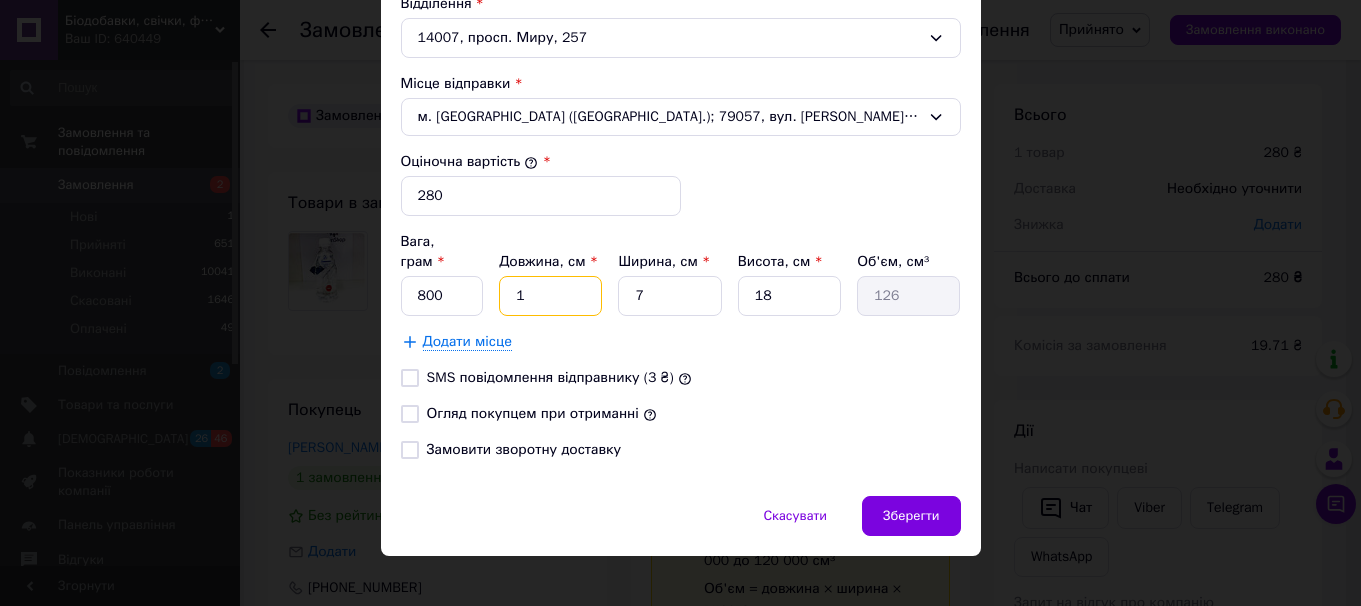 type on "10" 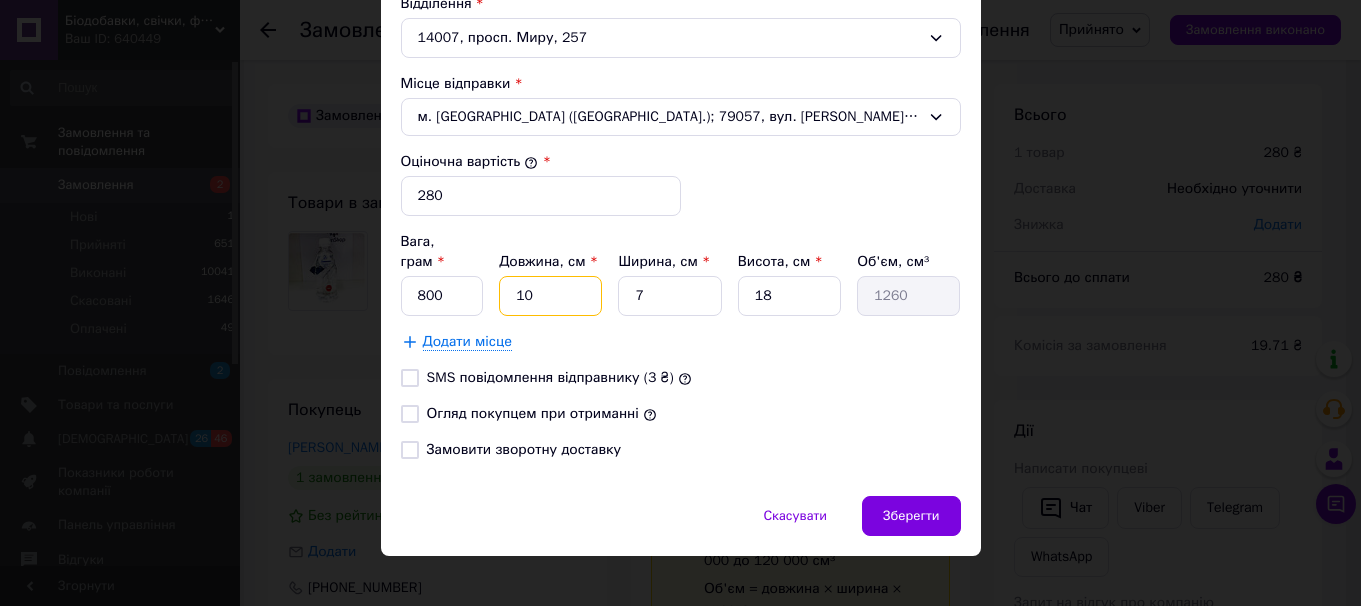 type on "10" 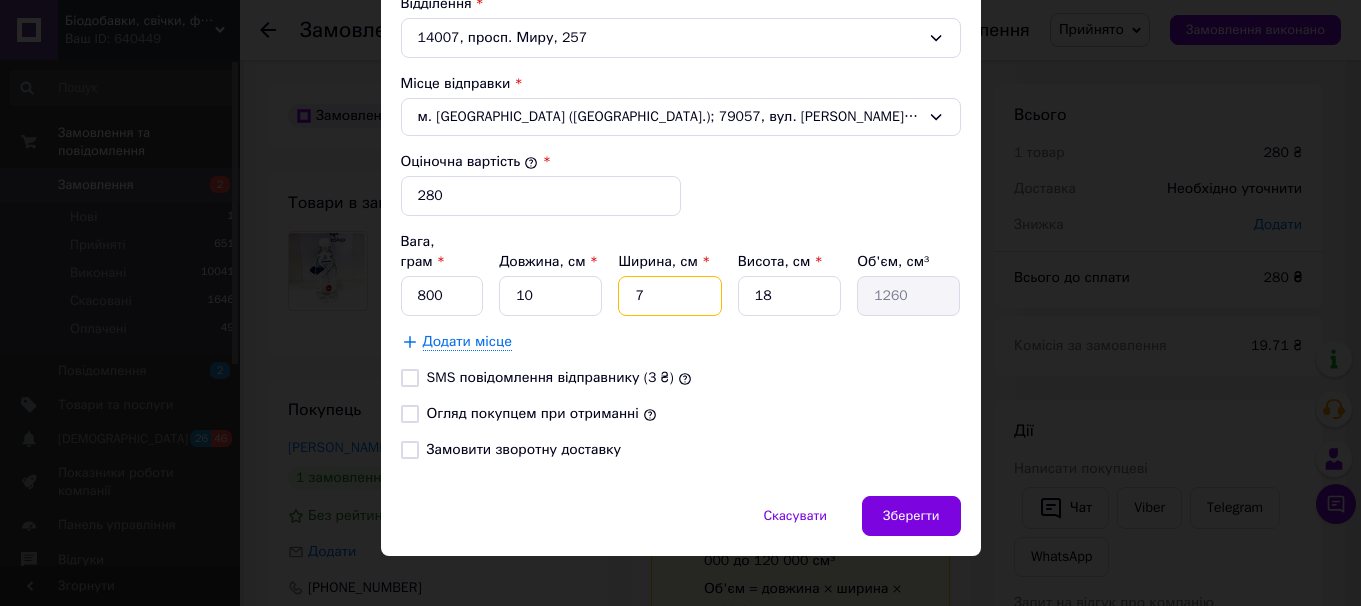 click on "7" at bounding box center [669, 296] 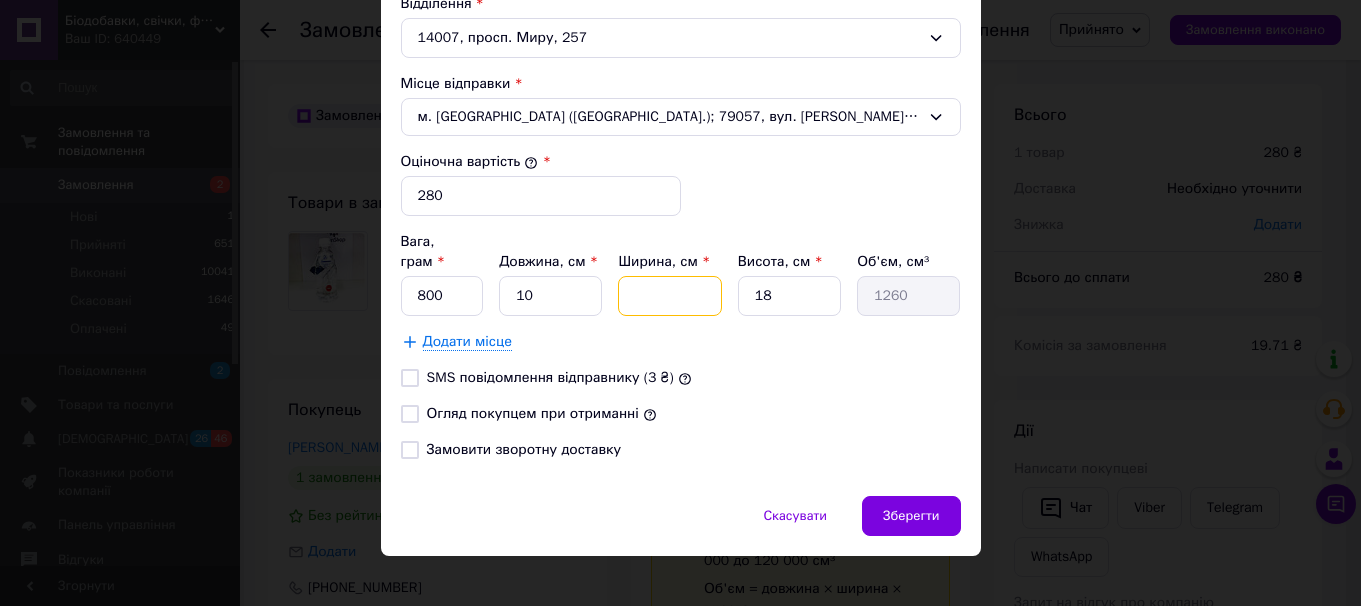 type 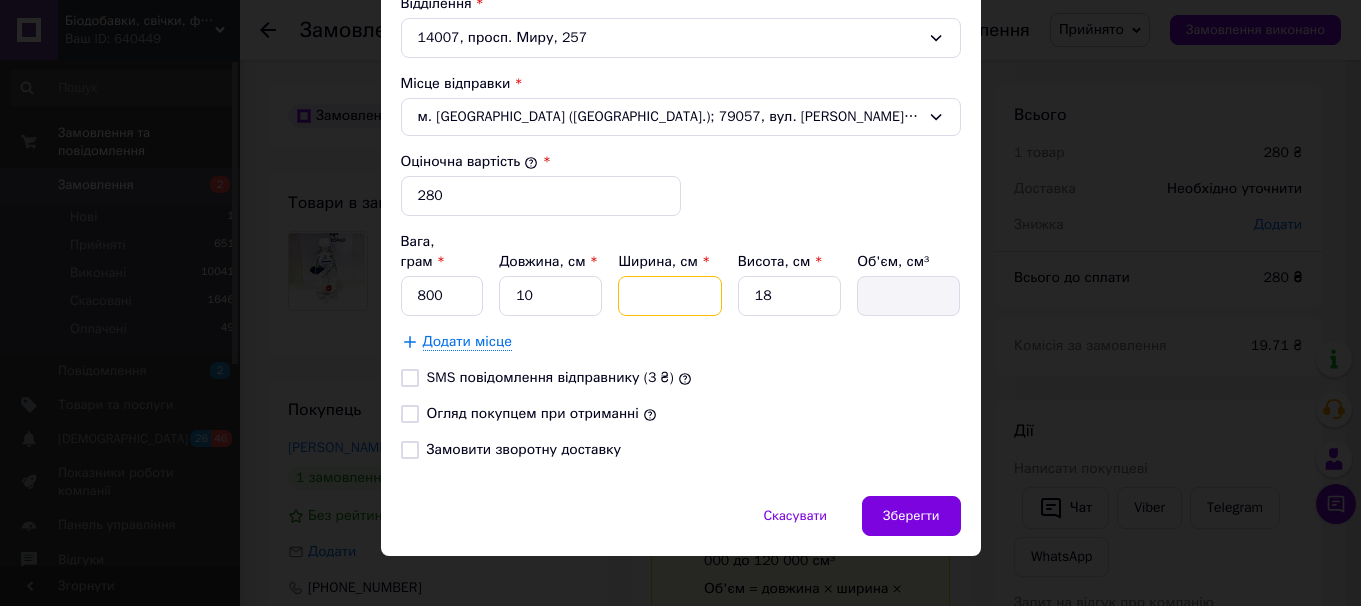 type on "1" 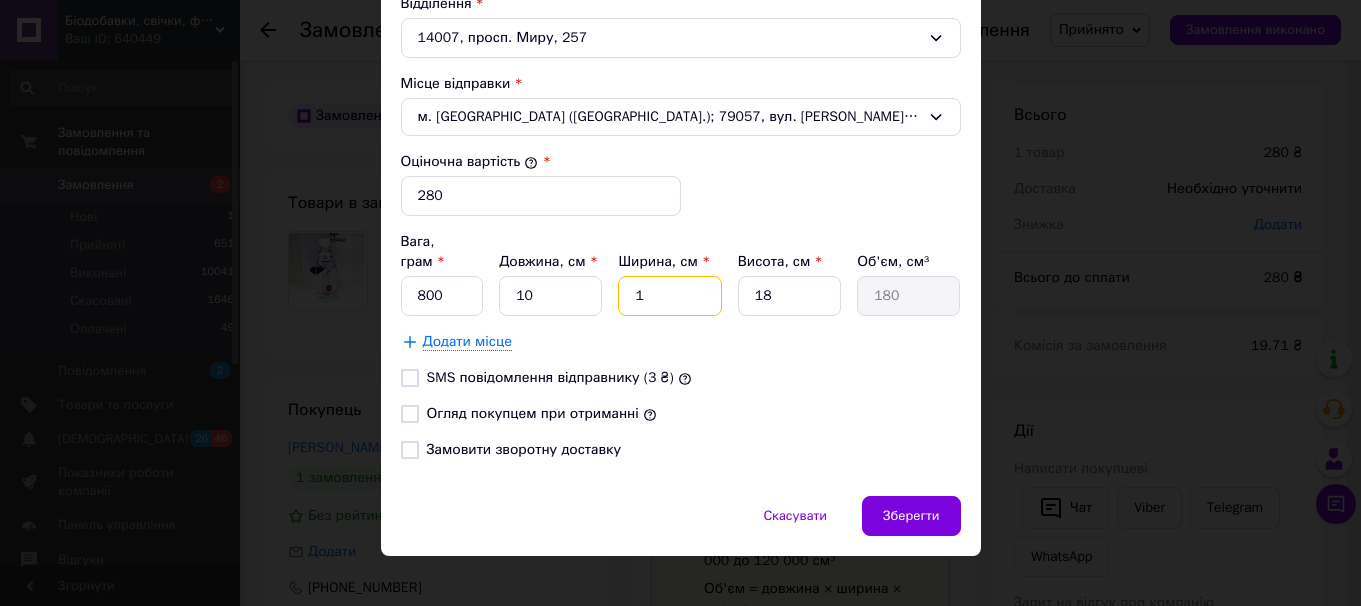 type on "10" 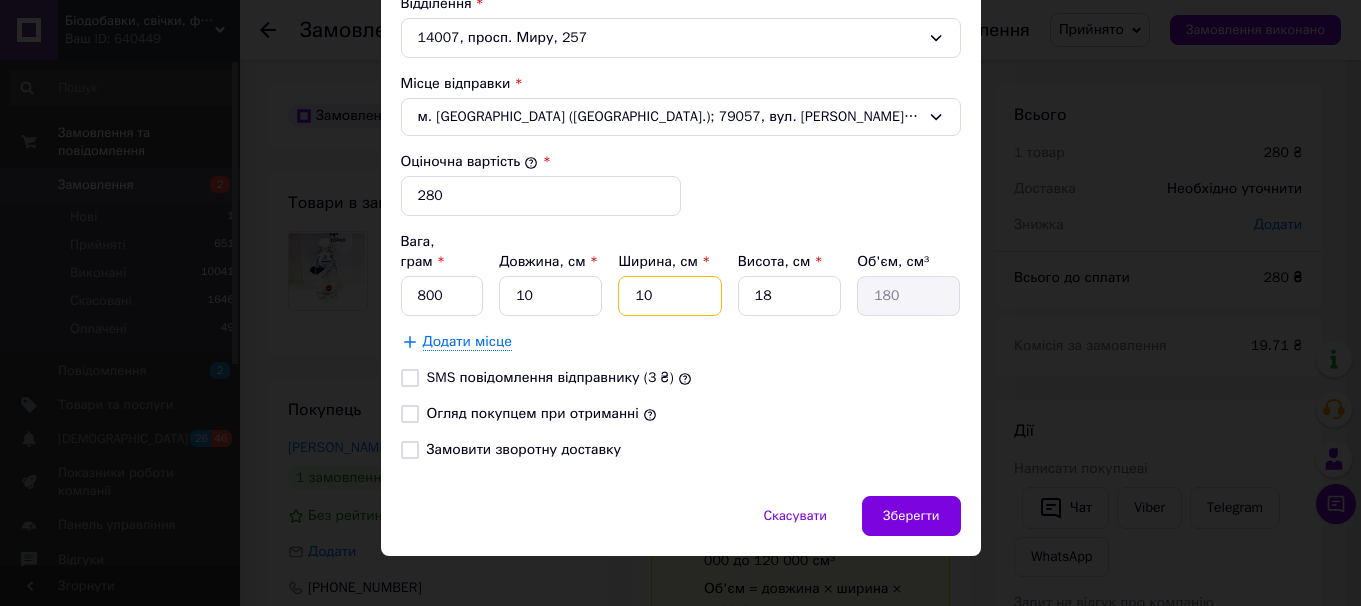 type on "1800" 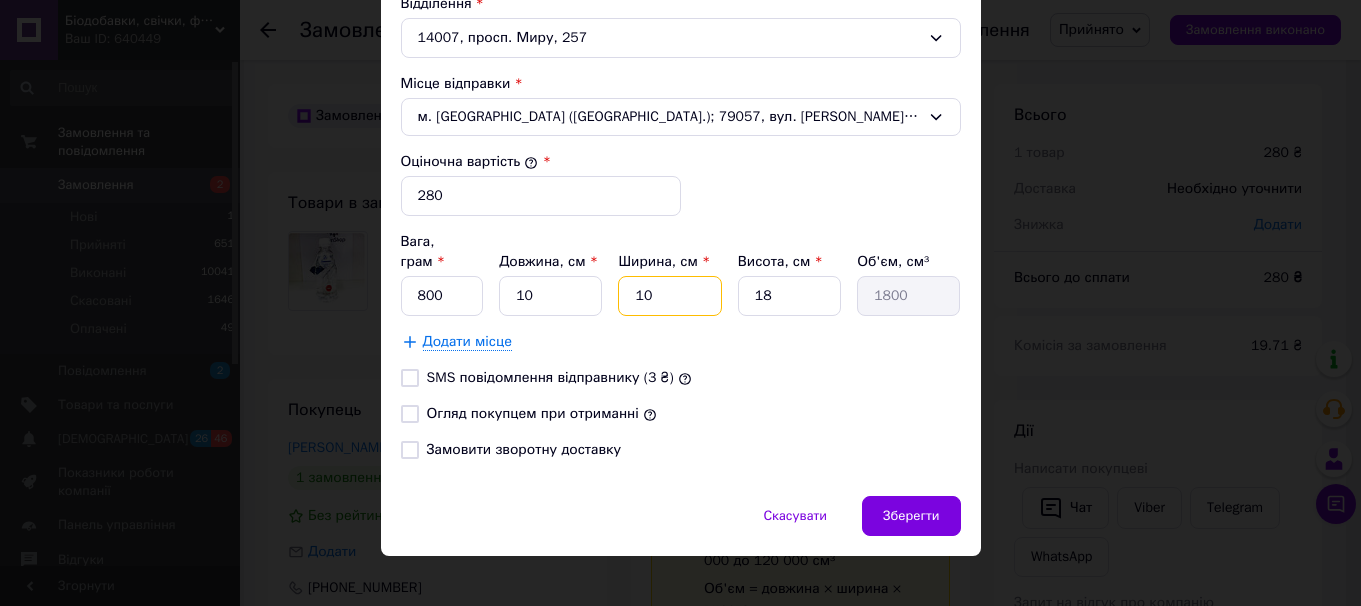 type on "10" 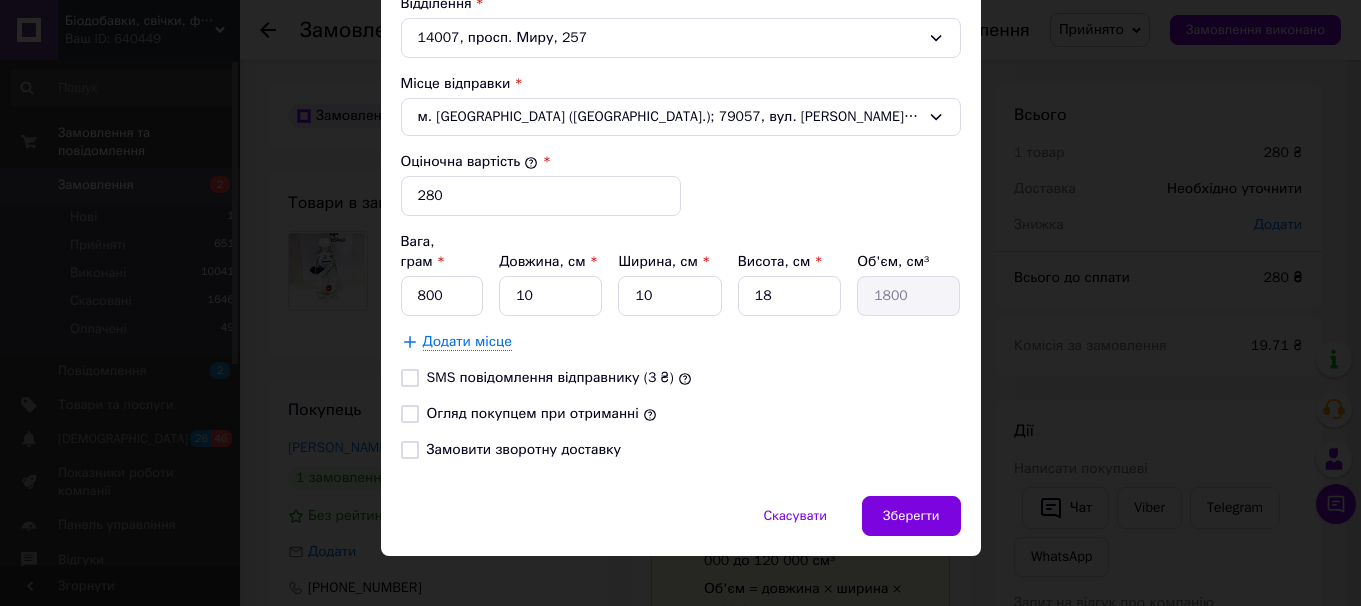click on "Огляд покупцем при отриманні" at bounding box center [410, 414] 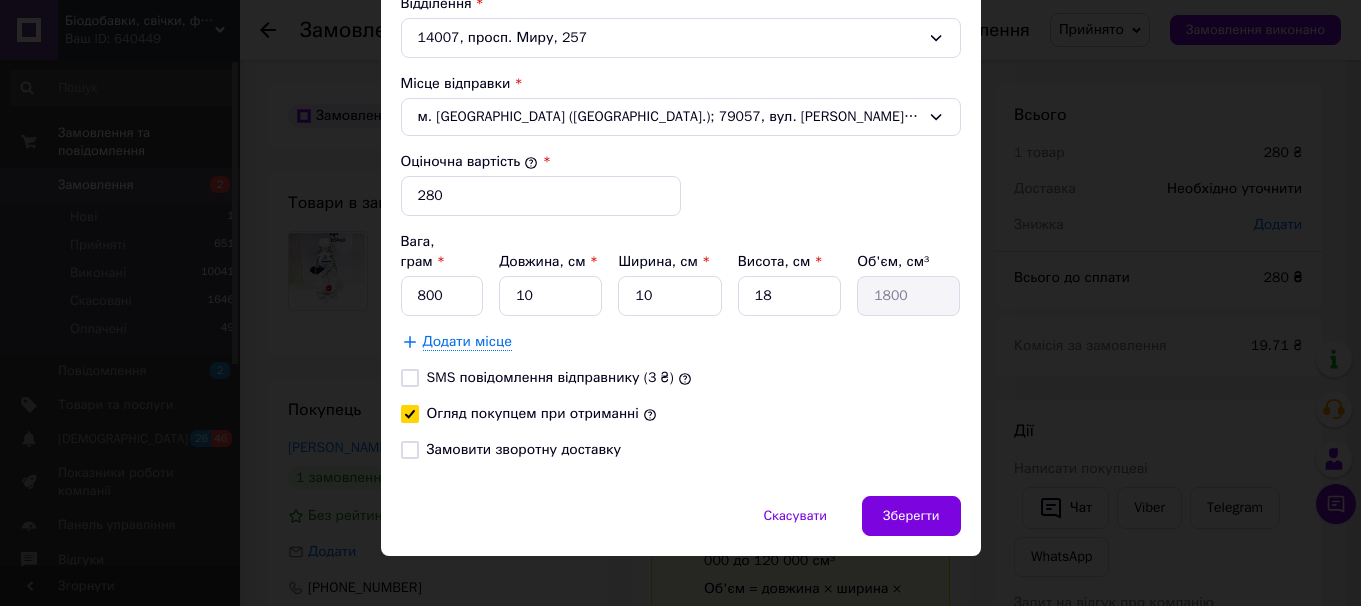 checkbox on "true" 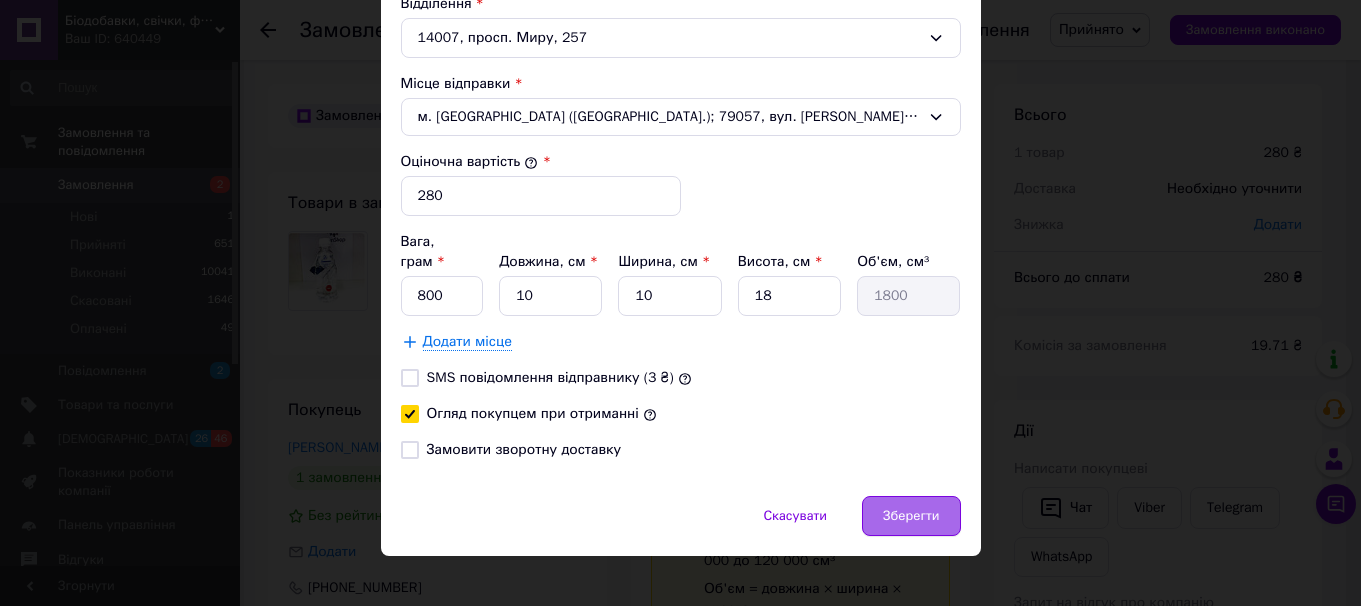 click on "Зберегти" at bounding box center (911, 516) 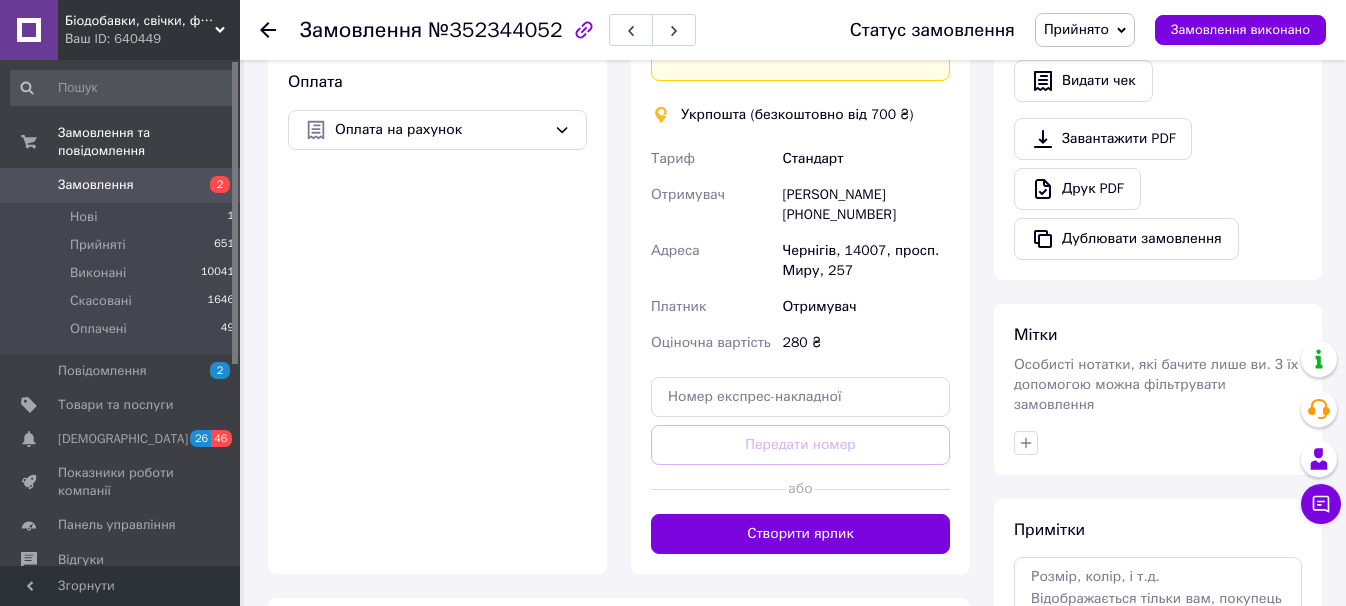 scroll, scrollTop: 640, scrollLeft: 0, axis: vertical 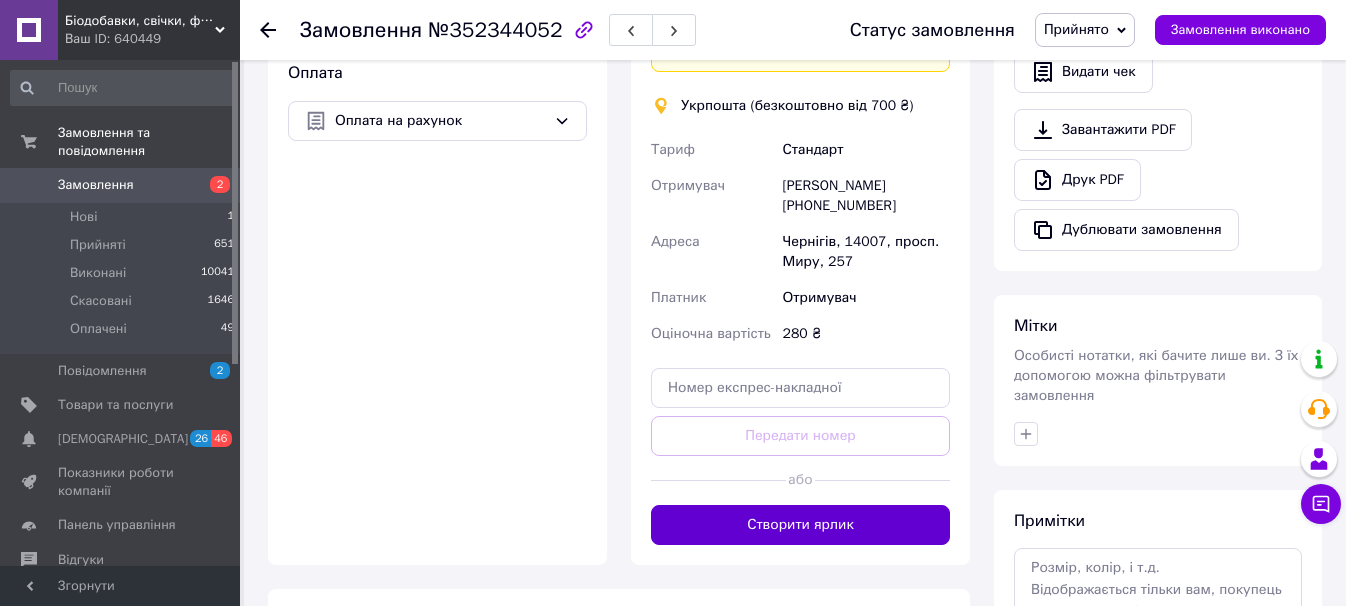 click on "Створити ярлик" at bounding box center [800, 525] 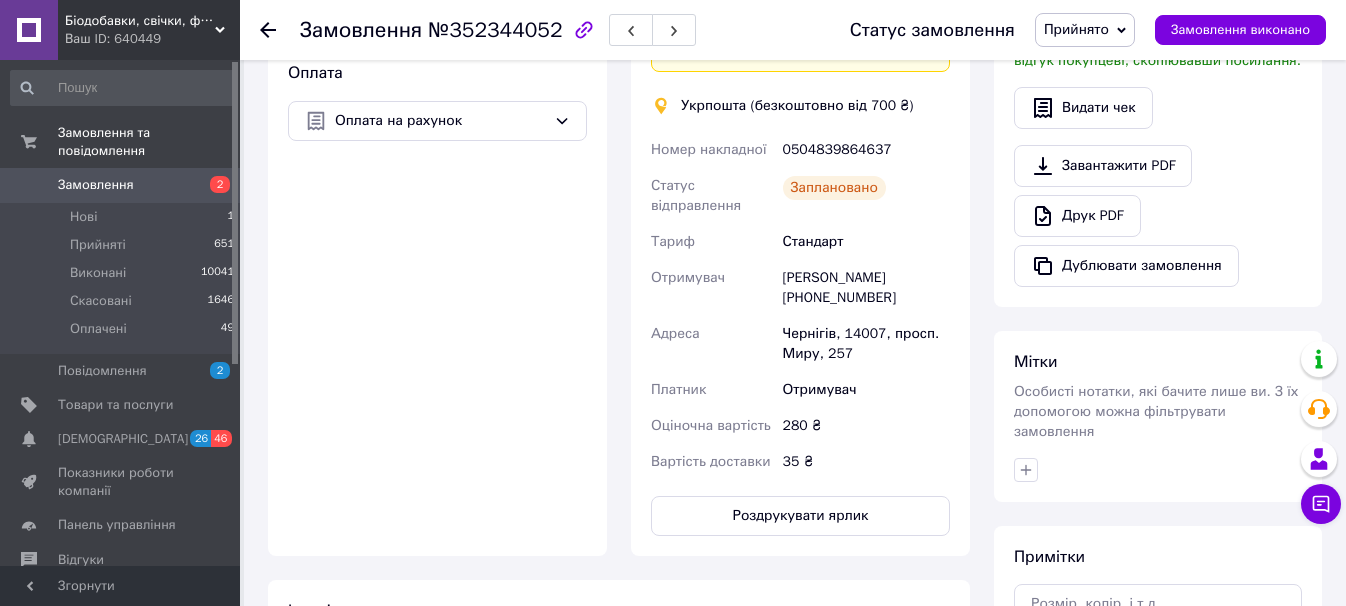 click on "0504839864637" at bounding box center [866, 150] 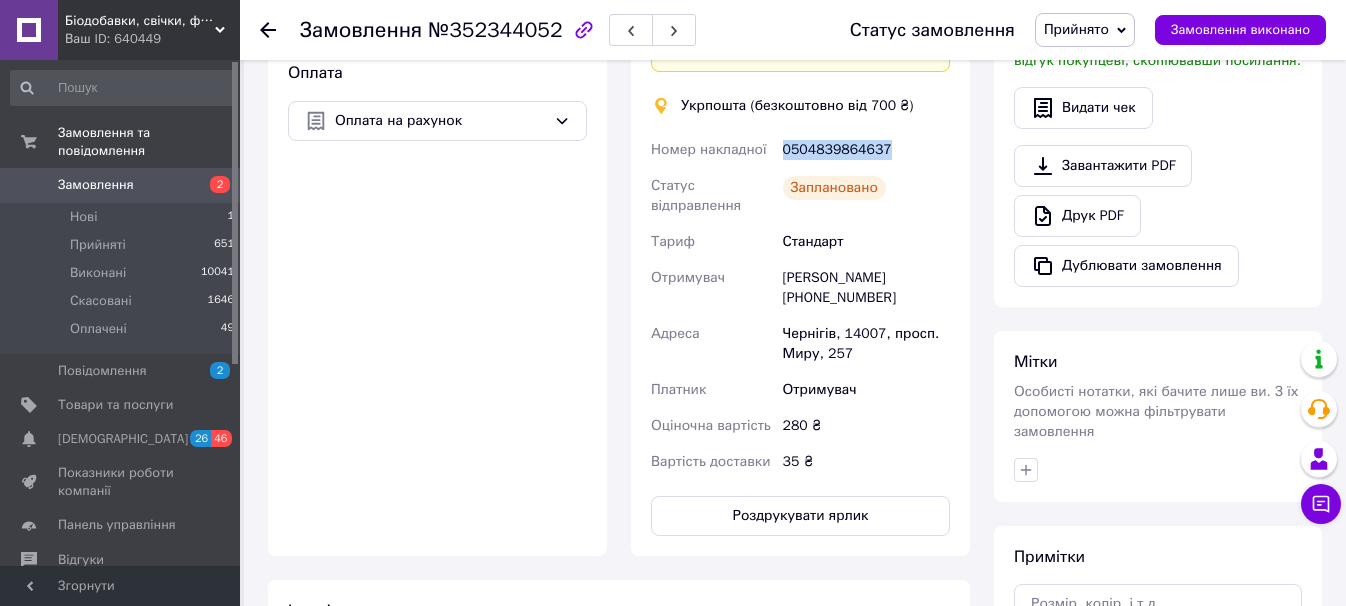copy on "0504839864637" 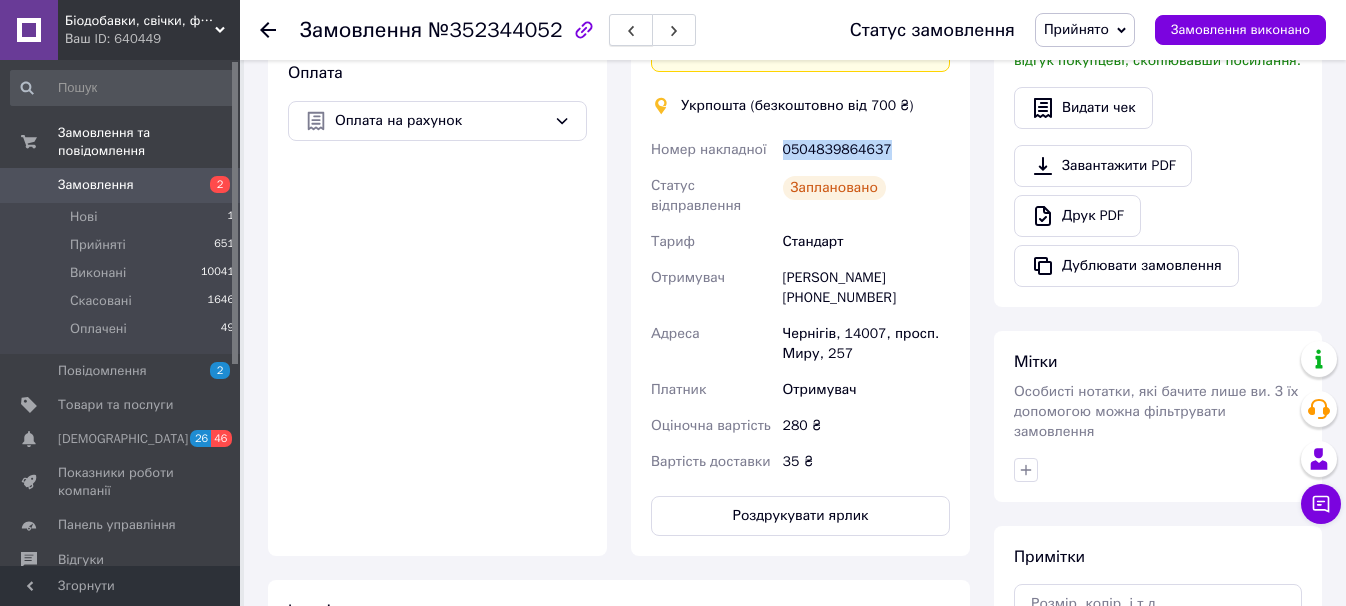 click 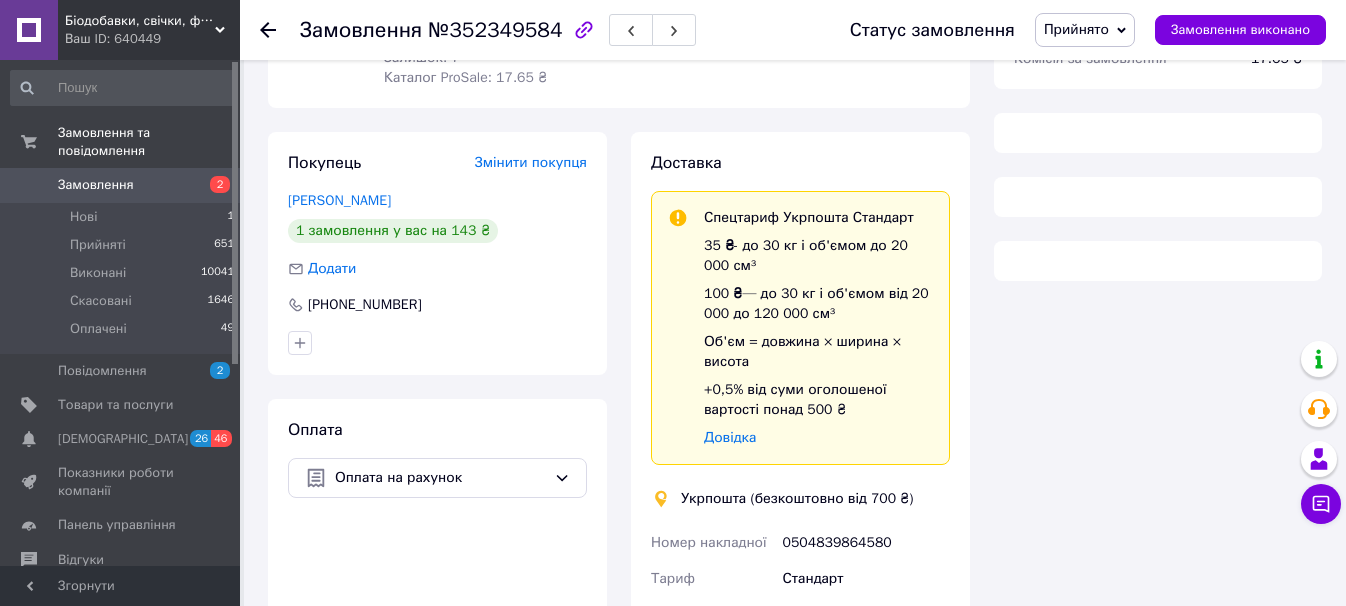scroll, scrollTop: 640, scrollLeft: 0, axis: vertical 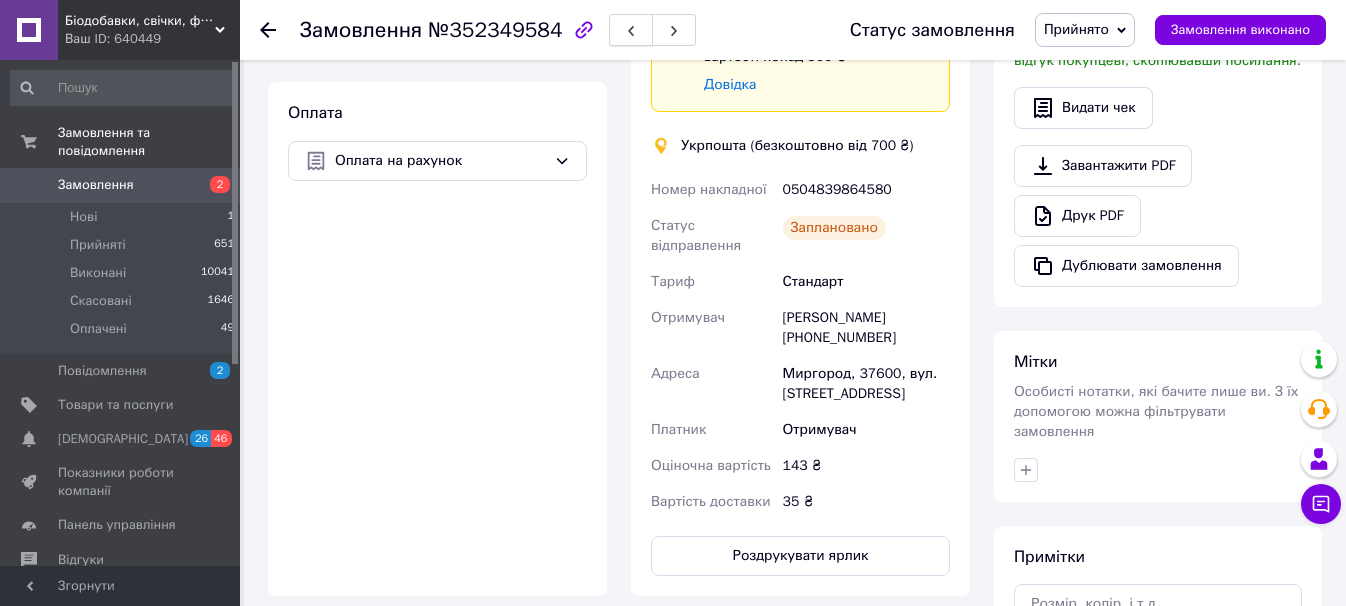 click 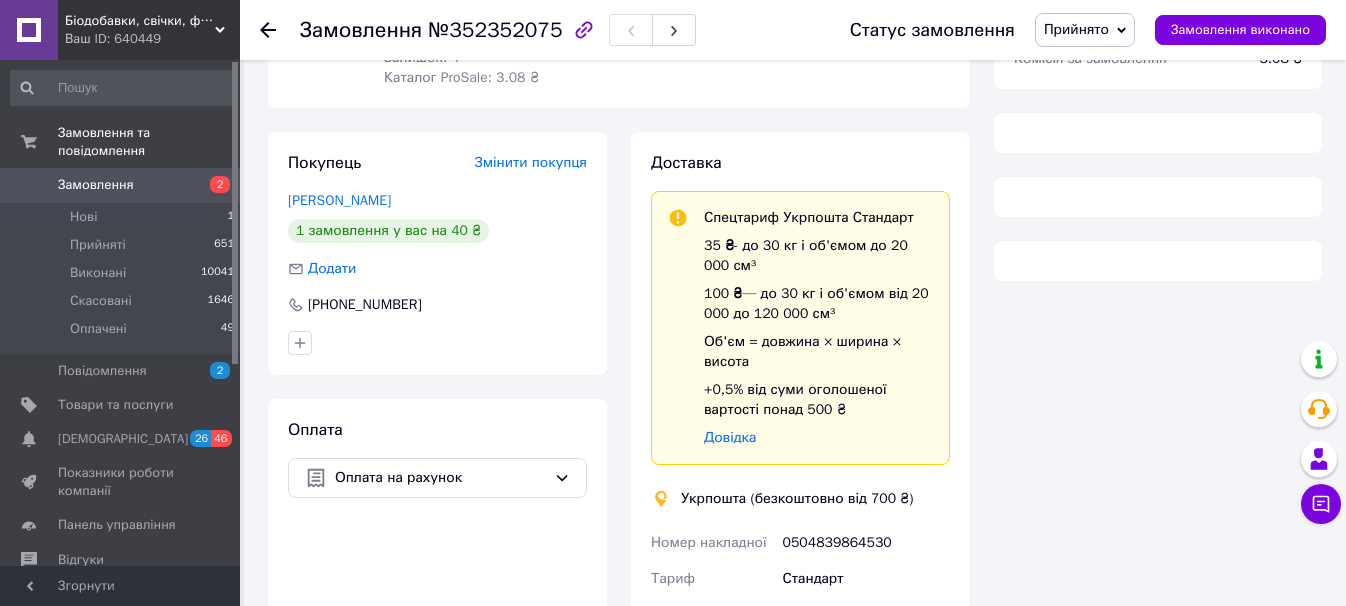 scroll, scrollTop: 640, scrollLeft: 0, axis: vertical 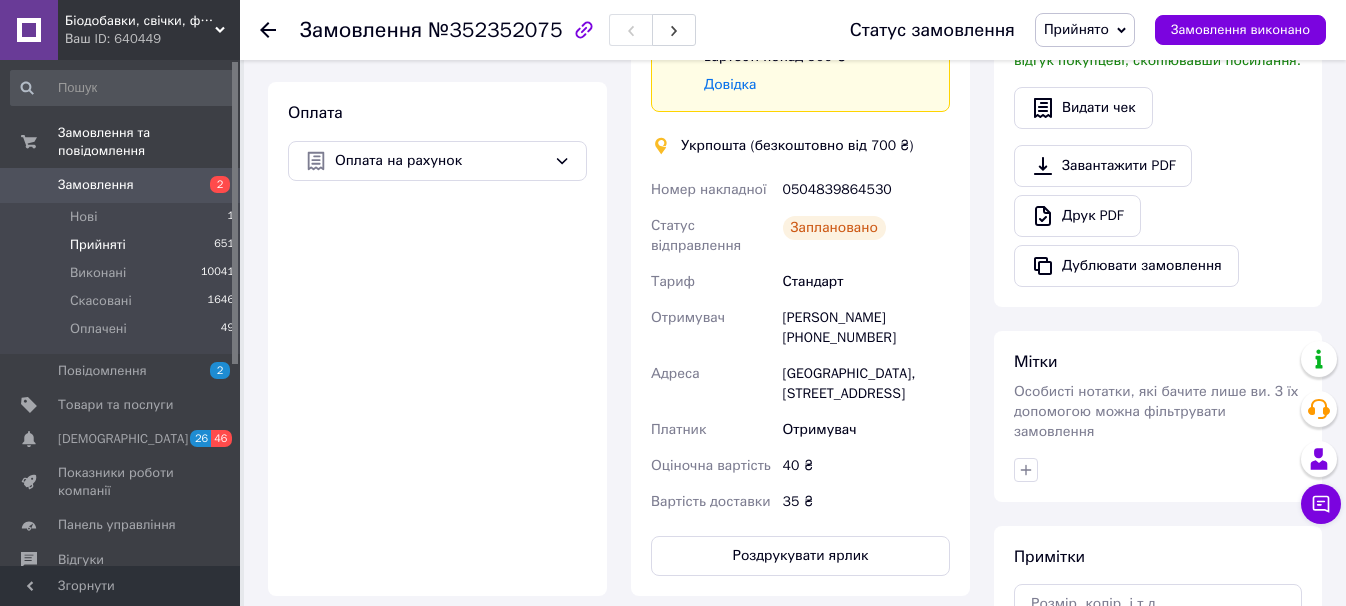 click on "Прийняті" at bounding box center (98, 245) 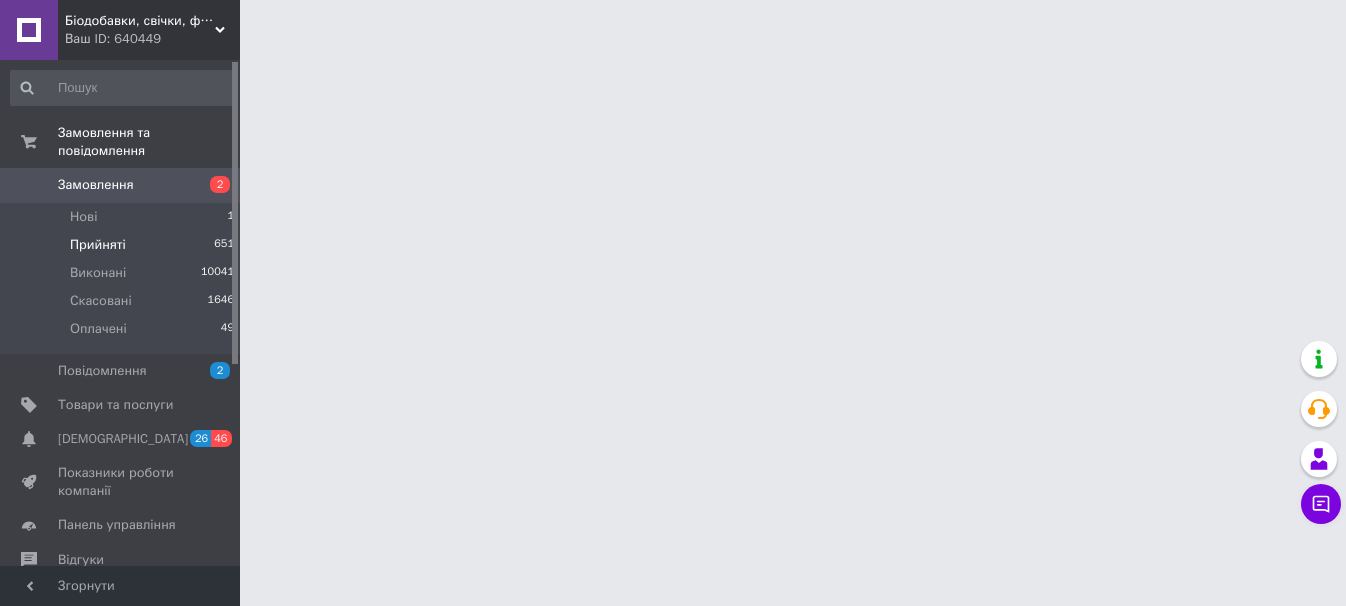 scroll, scrollTop: 0, scrollLeft: 0, axis: both 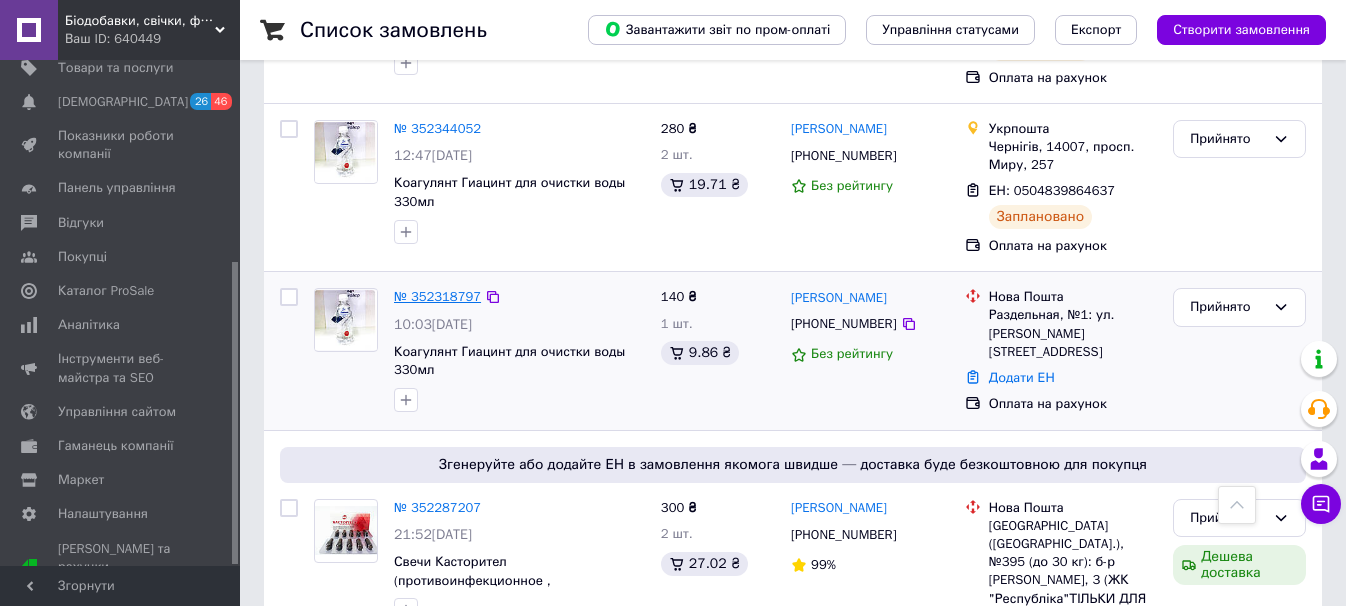 click on "№ 352318797" at bounding box center (437, 296) 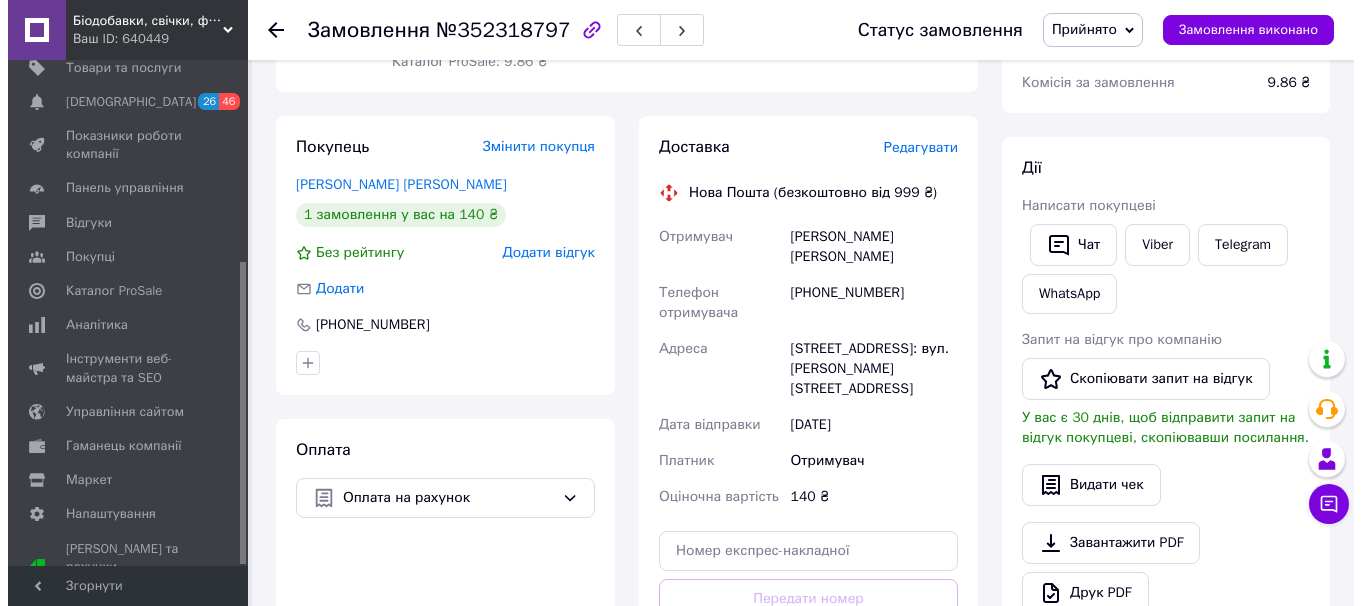 scroll, scrollTop: 200, scrollLeft: 0, axis: vertical 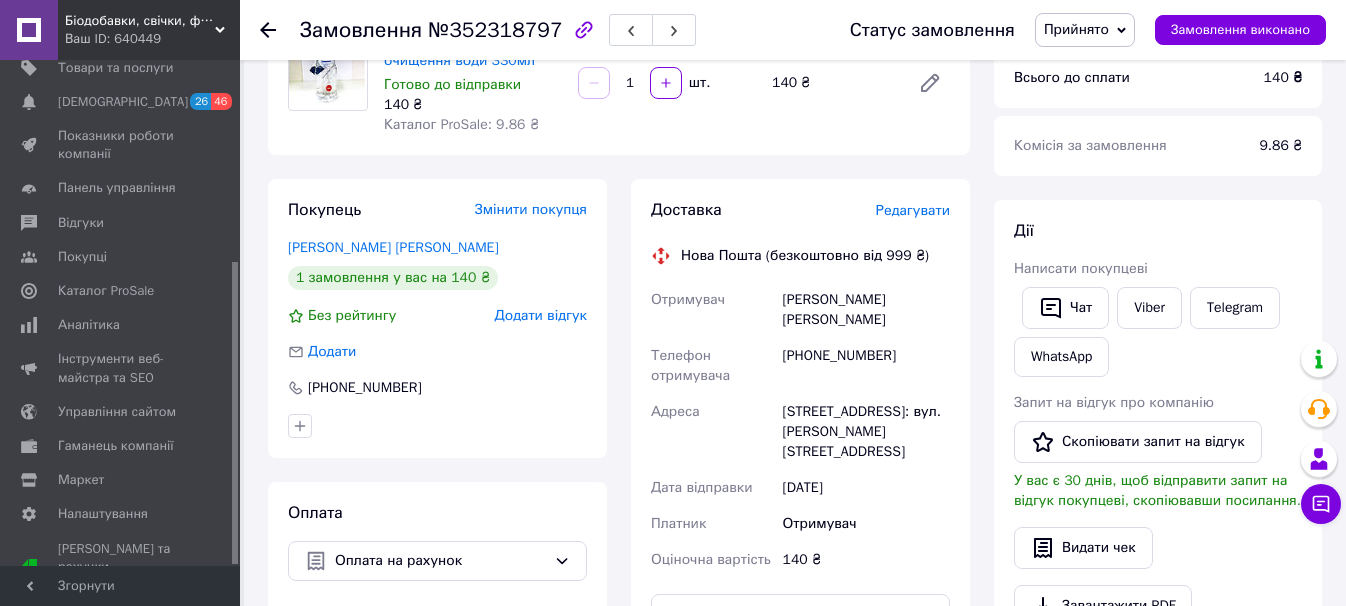 click on "Редагувати" at bounding box center (913, 210) 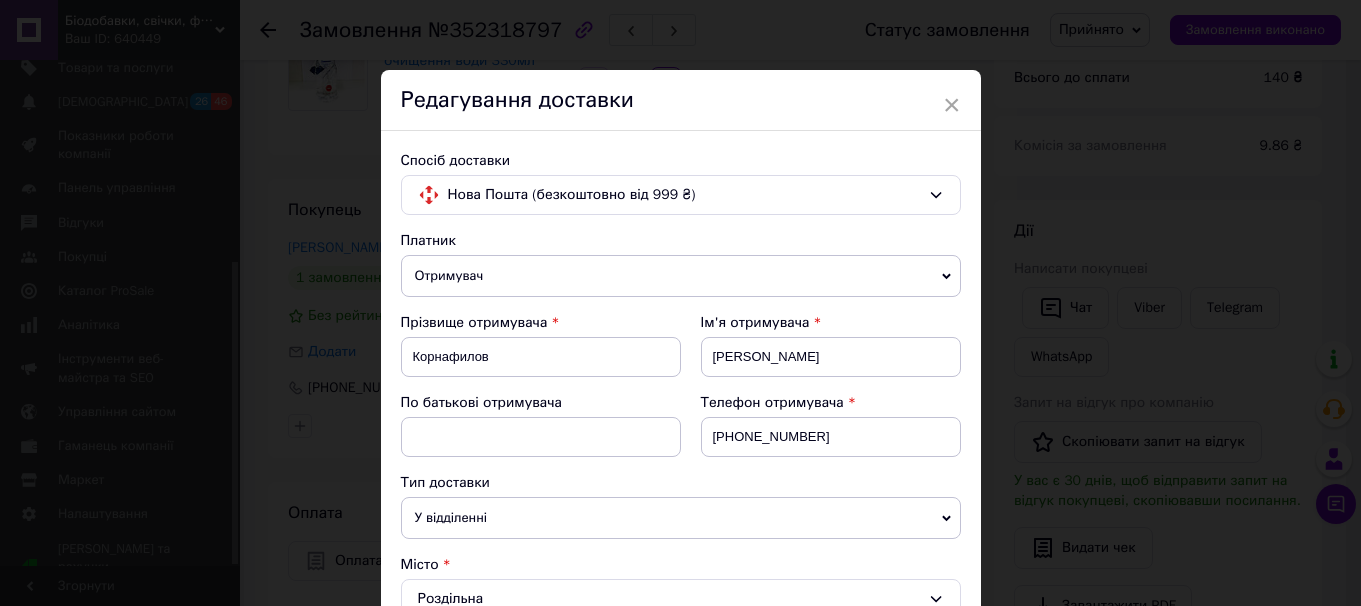 click on "Спосіб доставки Нова Пошта (безкоштовно від 999 ₴) Платник Отримувач Відправник Прізвище отримувача [PERSON_NAME] Ім'я отримувача [PERSON_NAME] батькові отримувача Телефон отримувача [PHONE_NUMBER] Тип доставки У відділенні Кур'єром В поштоматі Місто Роздільна Відділення №1: вул. [PERSON_NAME][STREET_ADDRESS] Місце відправки м. [GEOGRAPHIC_DATA] ([GEOGRAPHIC_DATA].): №51 (до 30 кг): вул. [PERSON_NAME], 18 м. [GEOGRAPHIC_DATA] ([GEOGRAPHIC_DATA].): №71 (до 30 кг): вул. [PERSON_NAME], 8 м. [GEOGRAPHIC_DATA] ([GEOGRAPHIC_DATA].): №71 (до 30 кг на одне місце): бульв. [PERSON_NAME], 5 Додати ще місце відправки Тип посилки Вантаж Документи 140 < 2025" at bounding box center [681, 702] 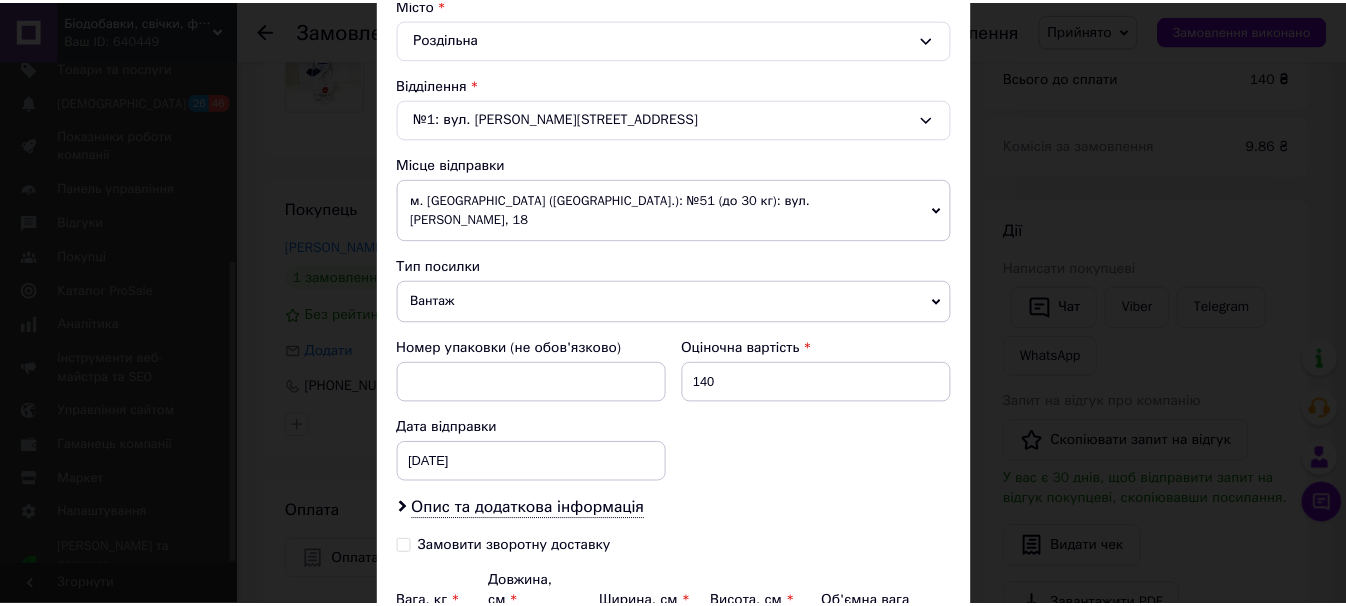 scroll, scrollTop: 758, scrollLeft: 0, axis: vertical 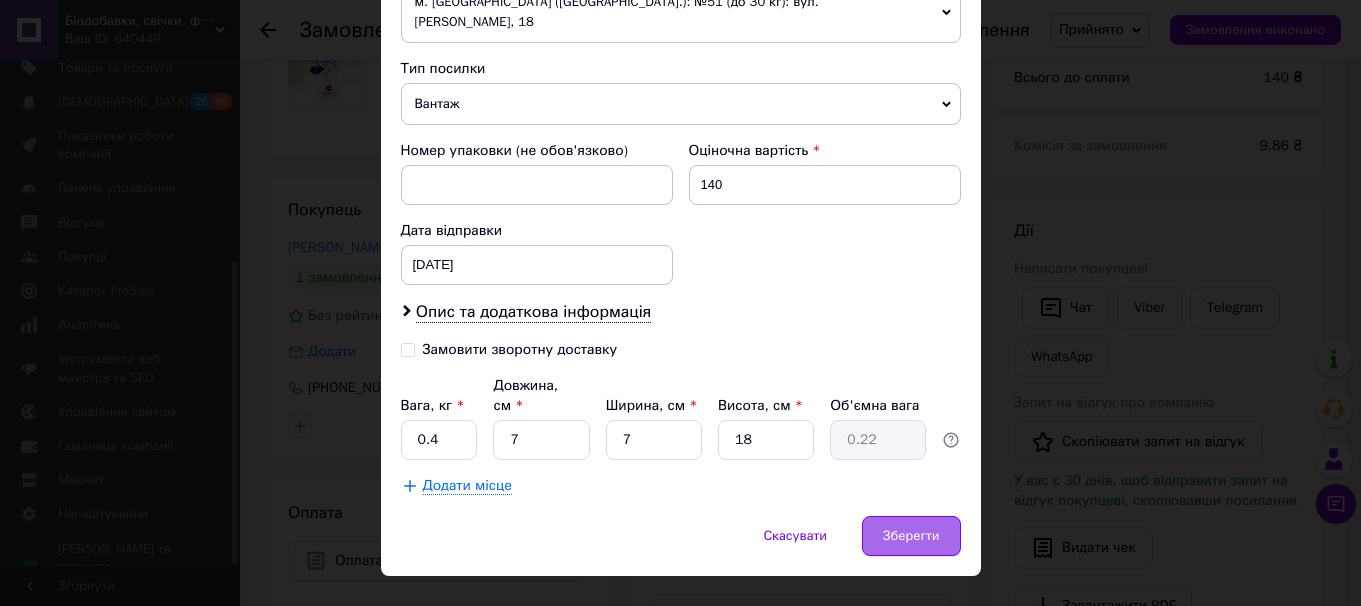 click on "Зберегти" at bounding box center (911, 536) 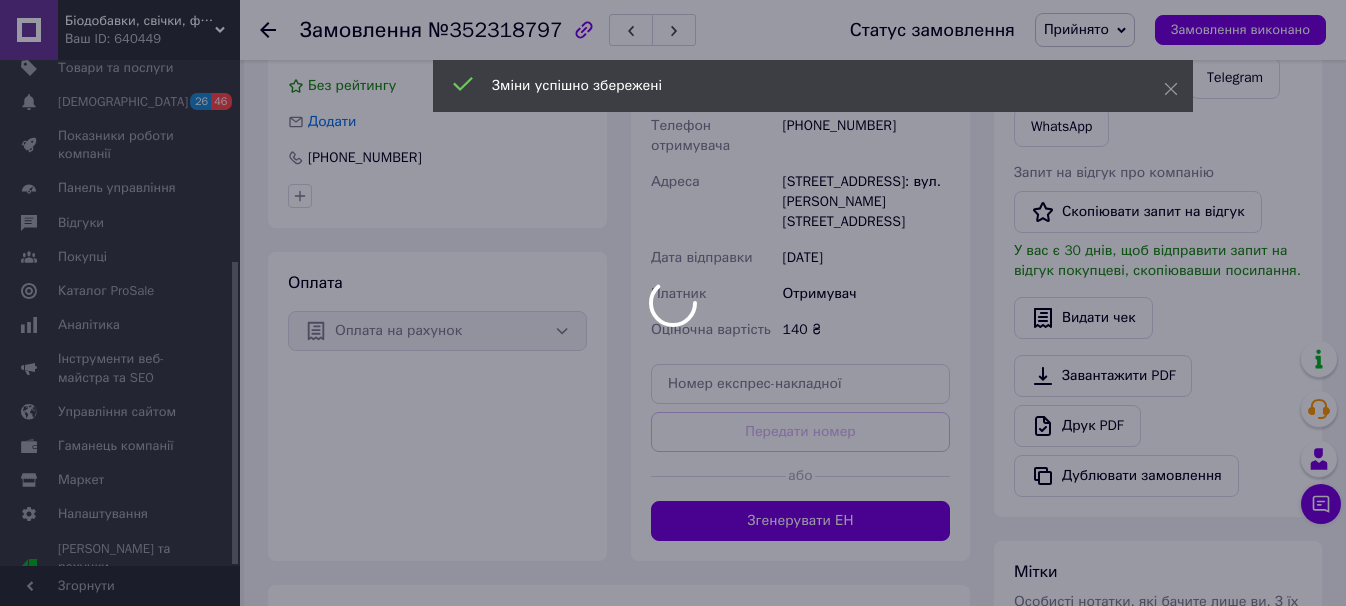 scroll, scrollTop: 480, scrollLeft: 0, axis: vertical 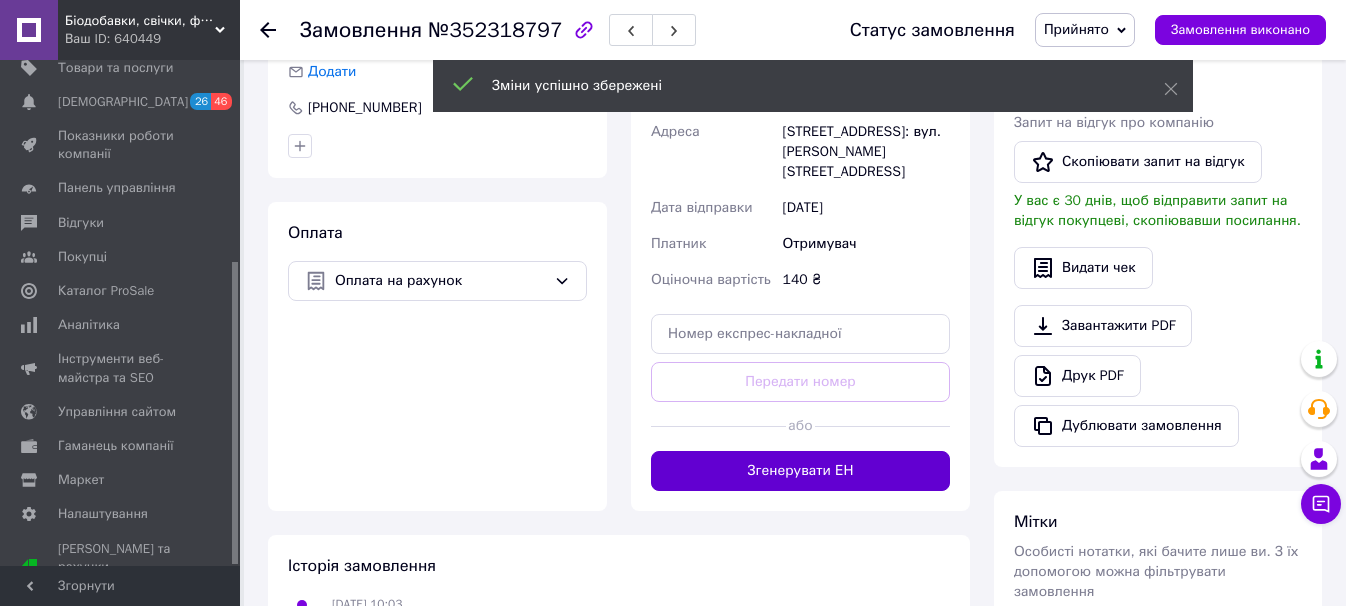 click on "Згенерувати ЕН" at bounding box center (800, 471) 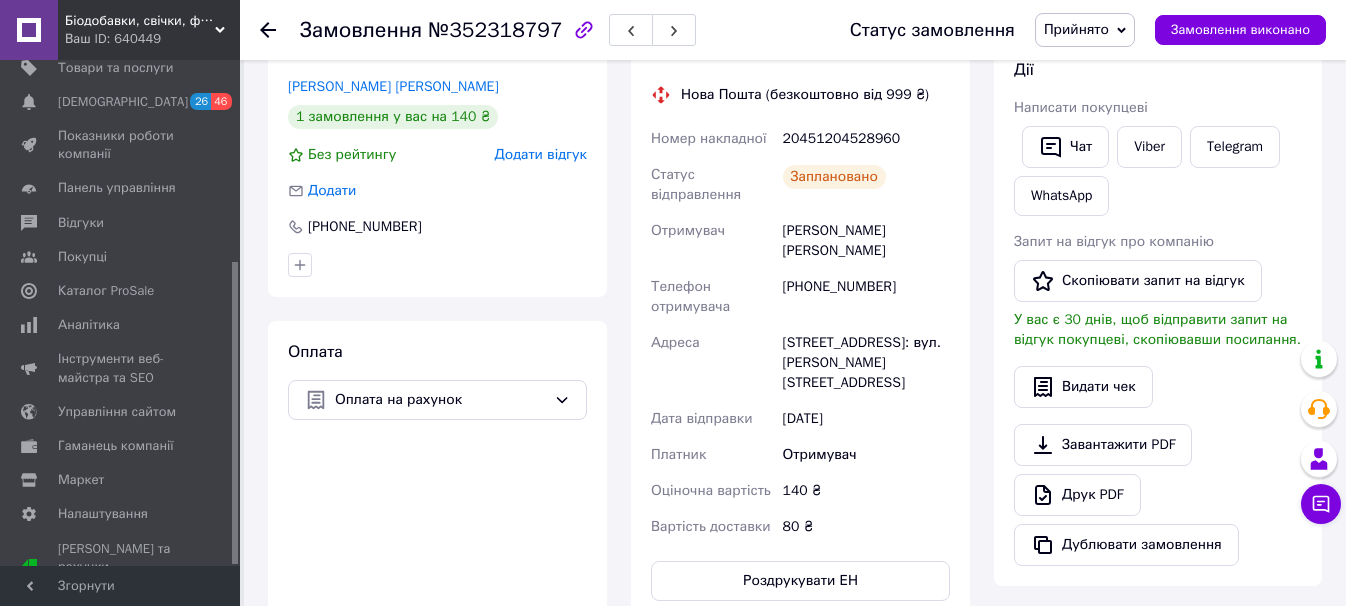 scroll, scrollTop: 360, scrollLeft: 0, axis: vertical 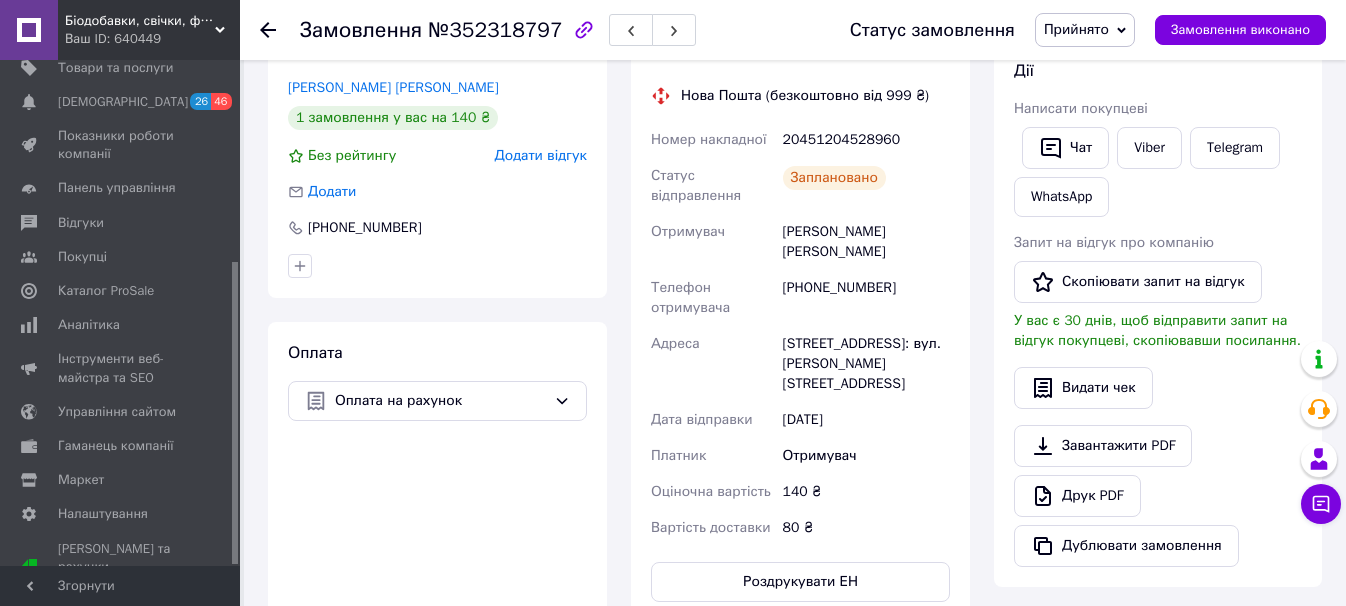 click on "20451204528960" at bounding box center [866, 140] 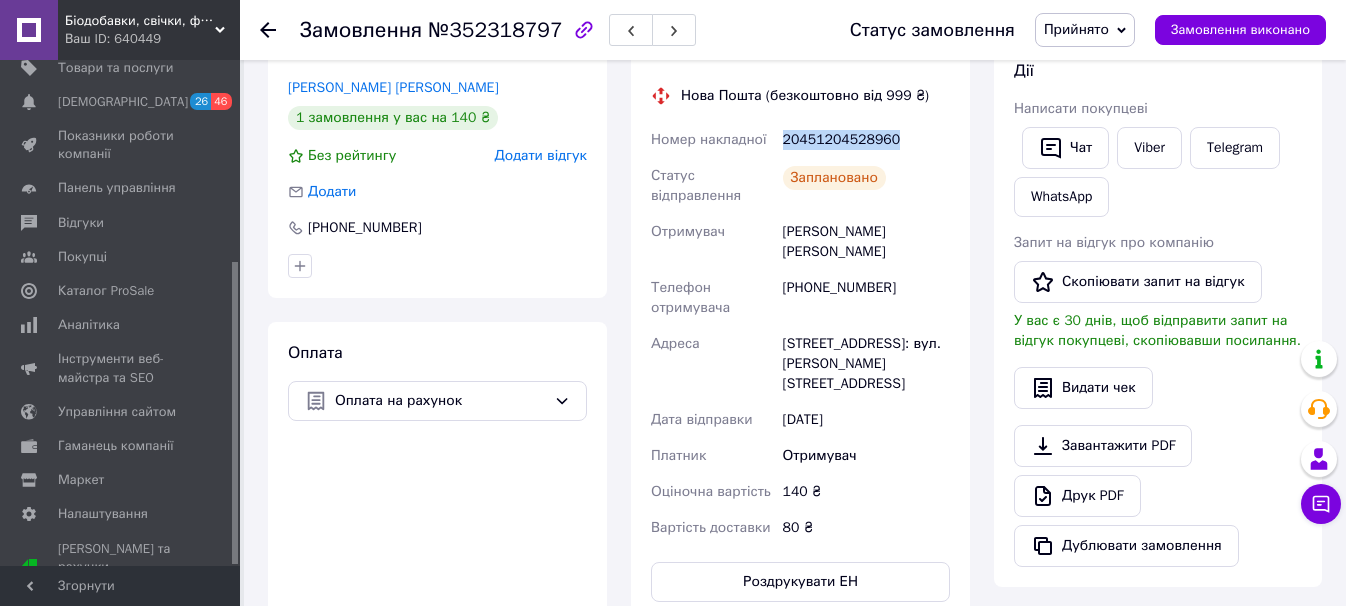 copy on "20451204528960" 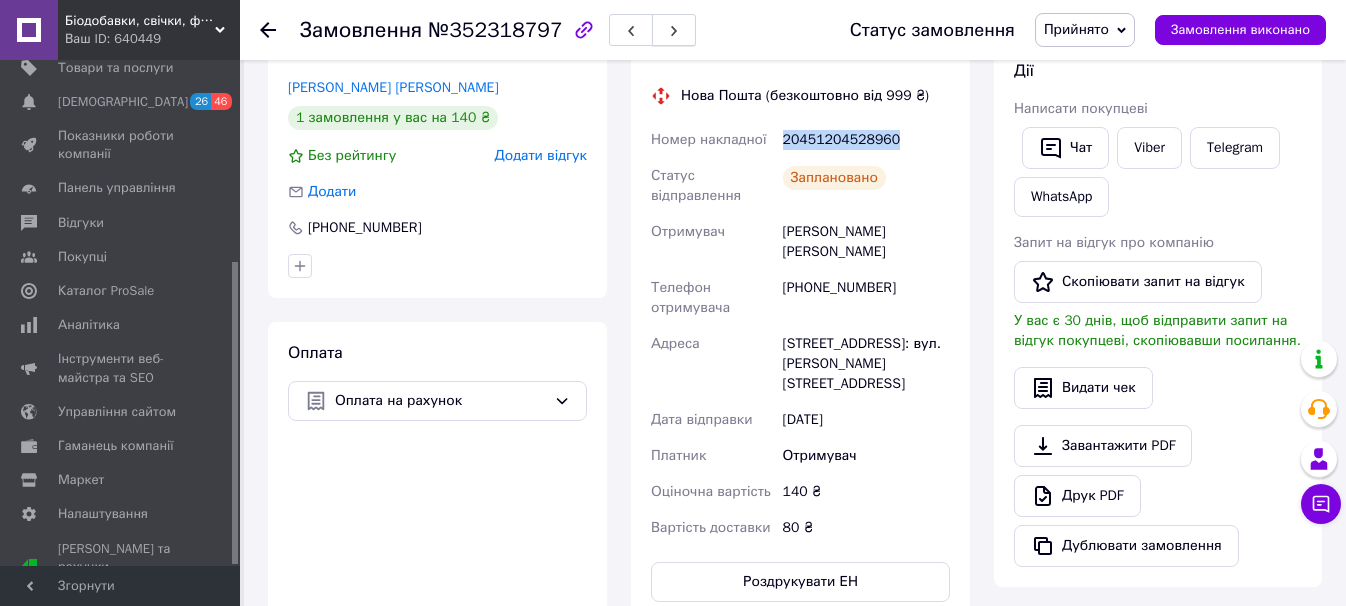 click at bounding box center [674, 30] 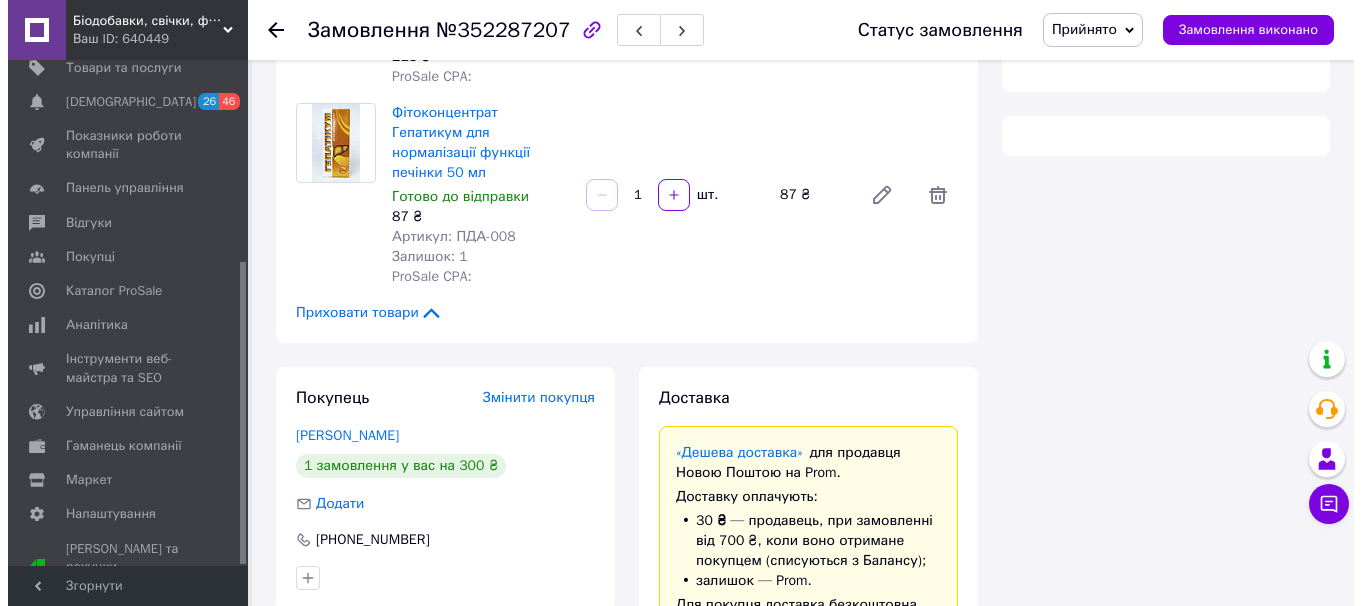 scroll, scrollTop: 360, scrollLeft: 0, axis: vertical 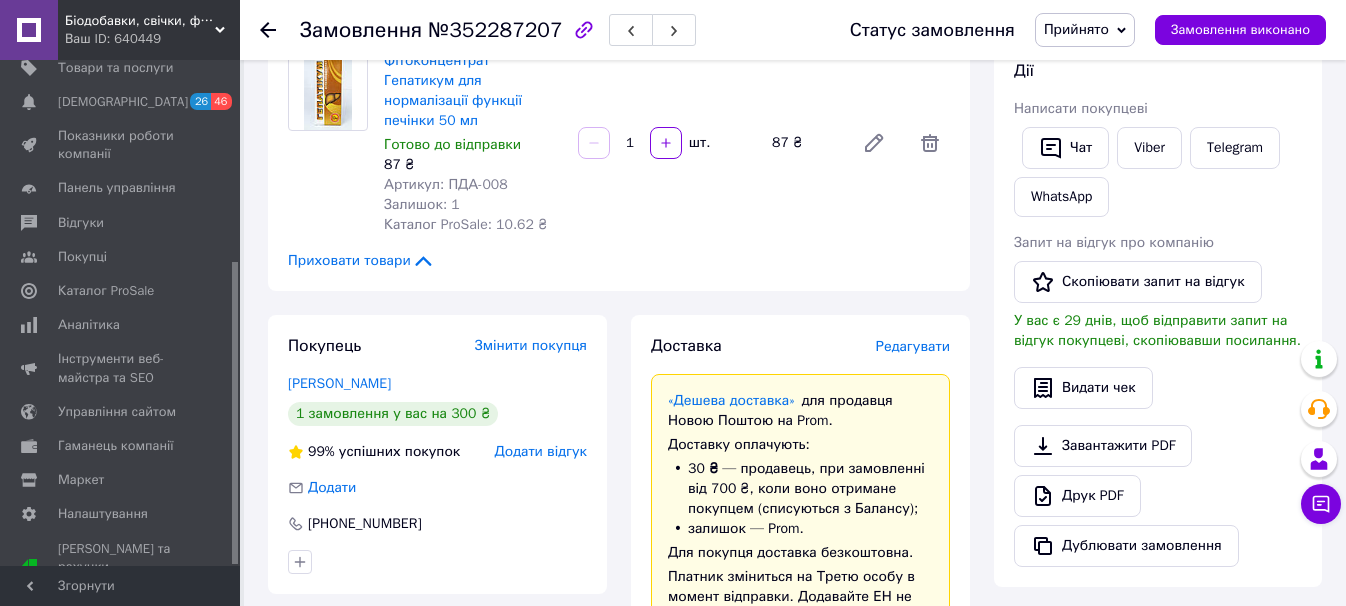 click on "Редагувати" at bounding box center [913, 346] 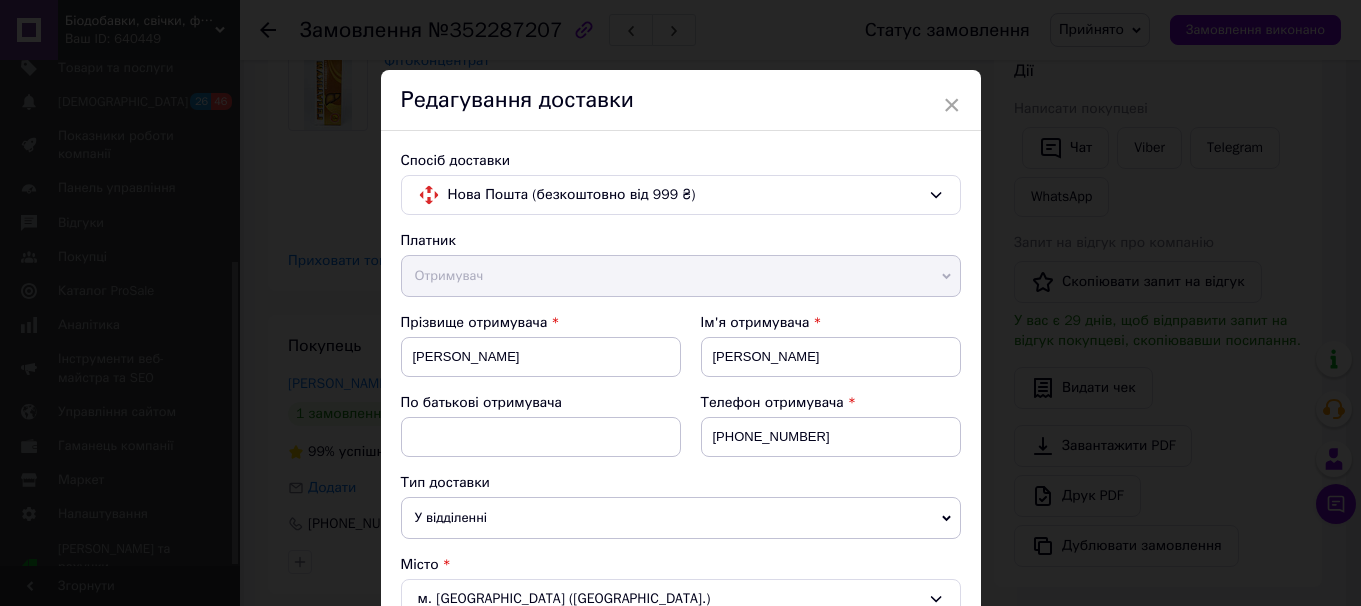 click on "Телефон отримувача" at bounding box center [831, 403] 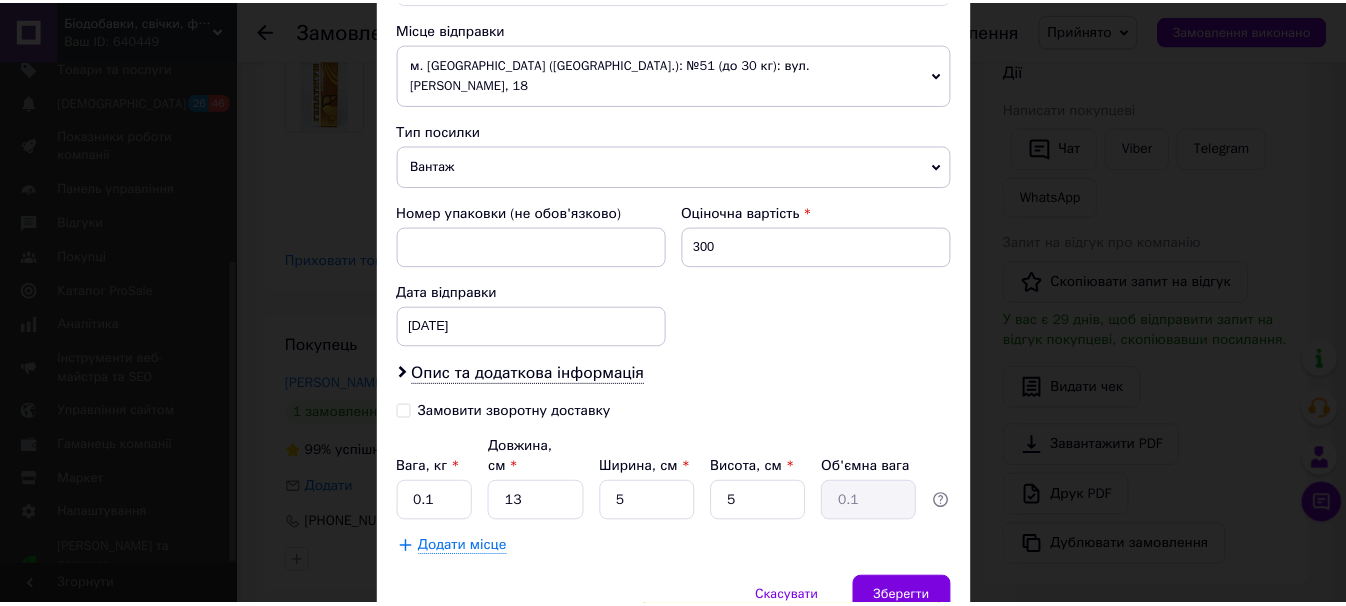 scroll, scrollTop: 780, scrollLeft: 0, axis: vertical 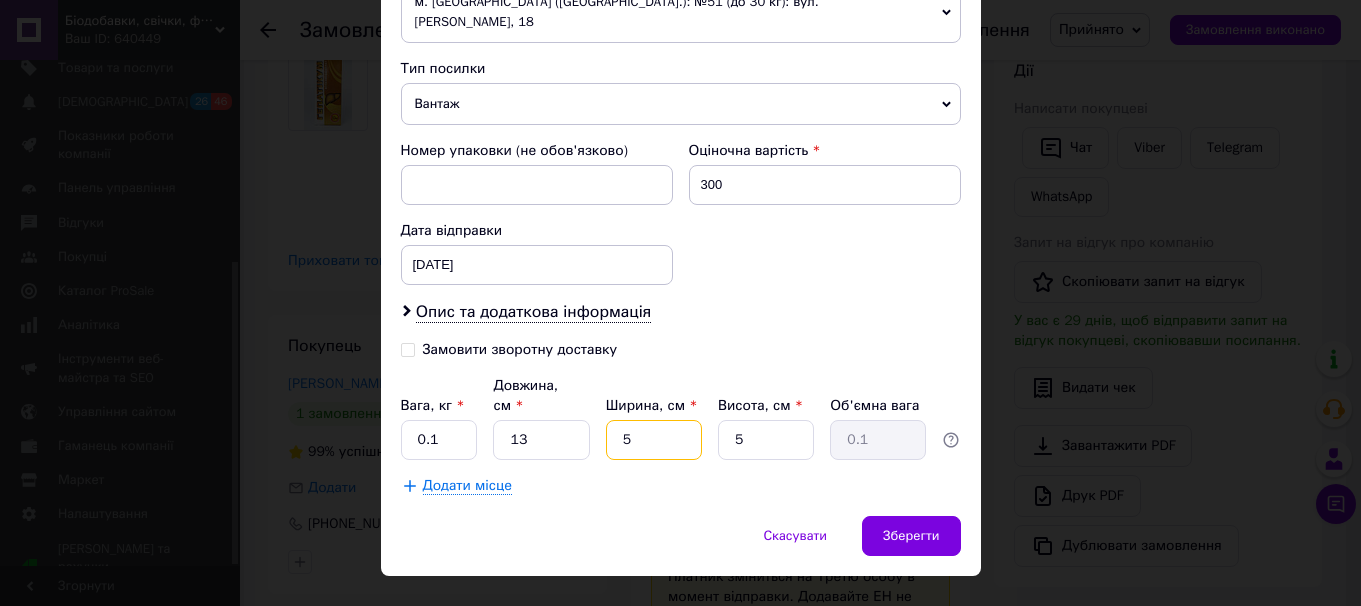 click on "5" at bounding box center [654, 440] 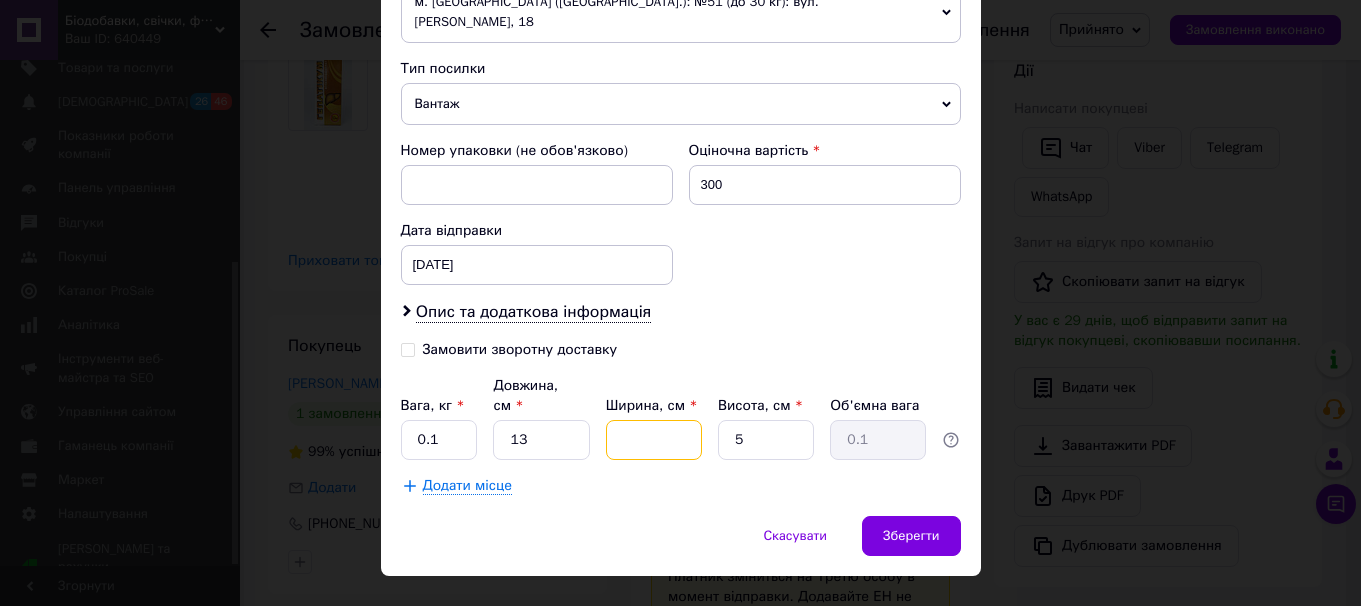 type 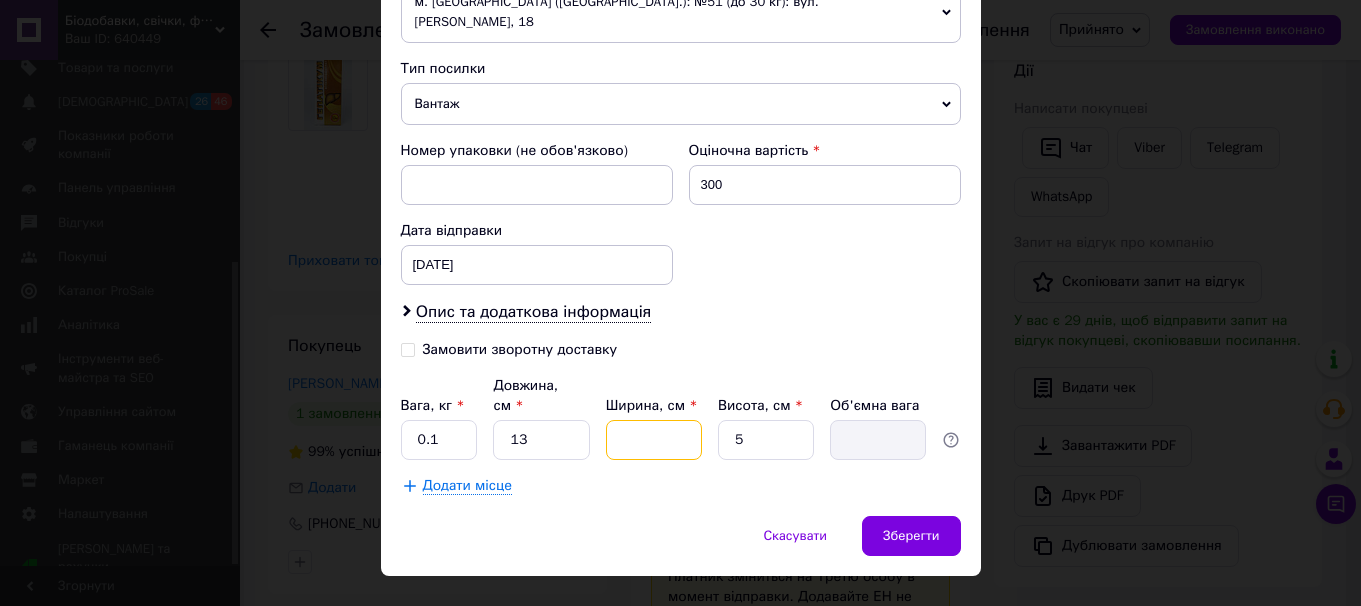type on "1" 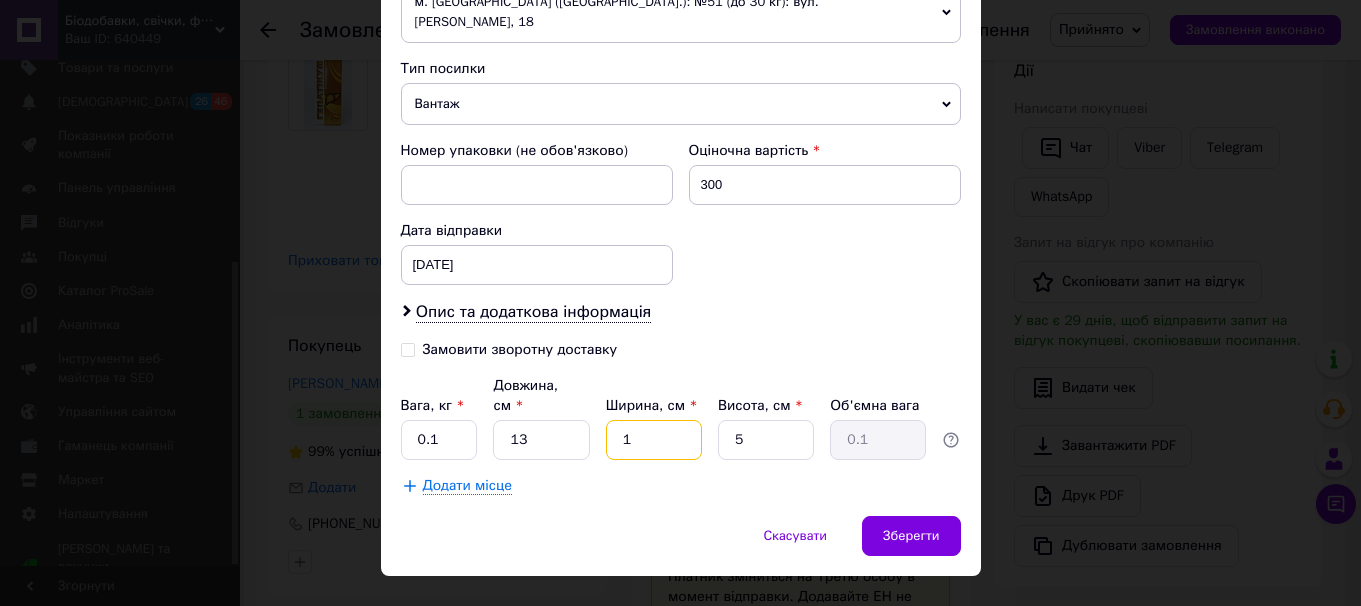 type on "10" 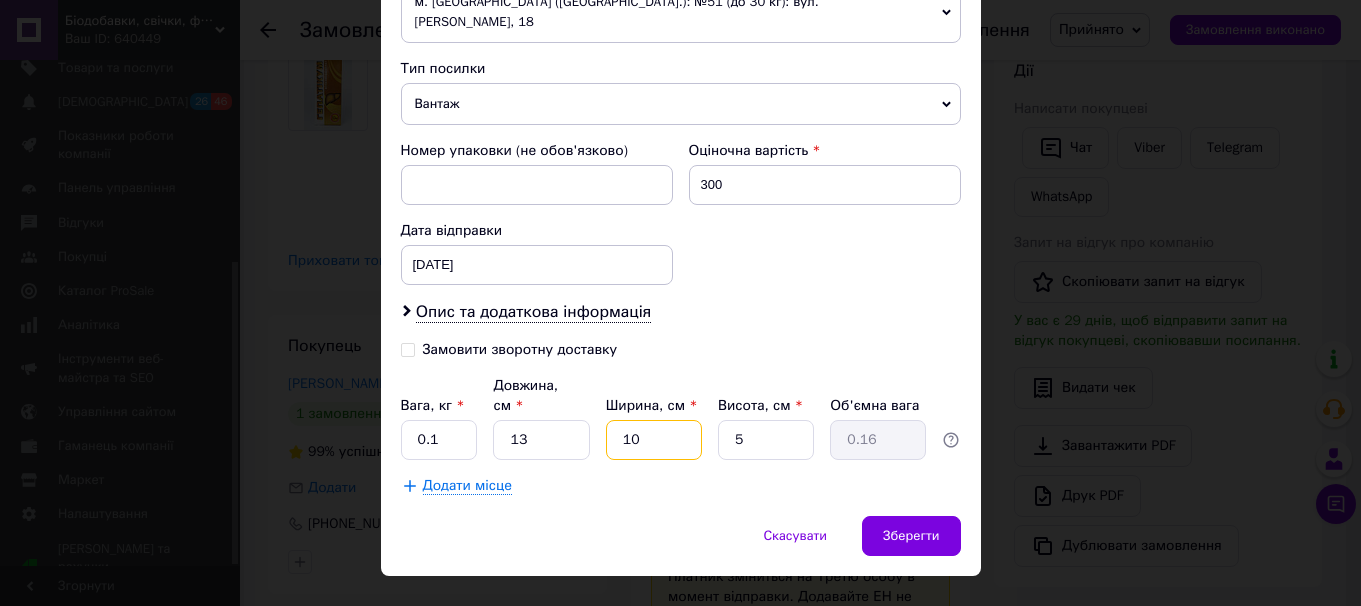 type on "10" 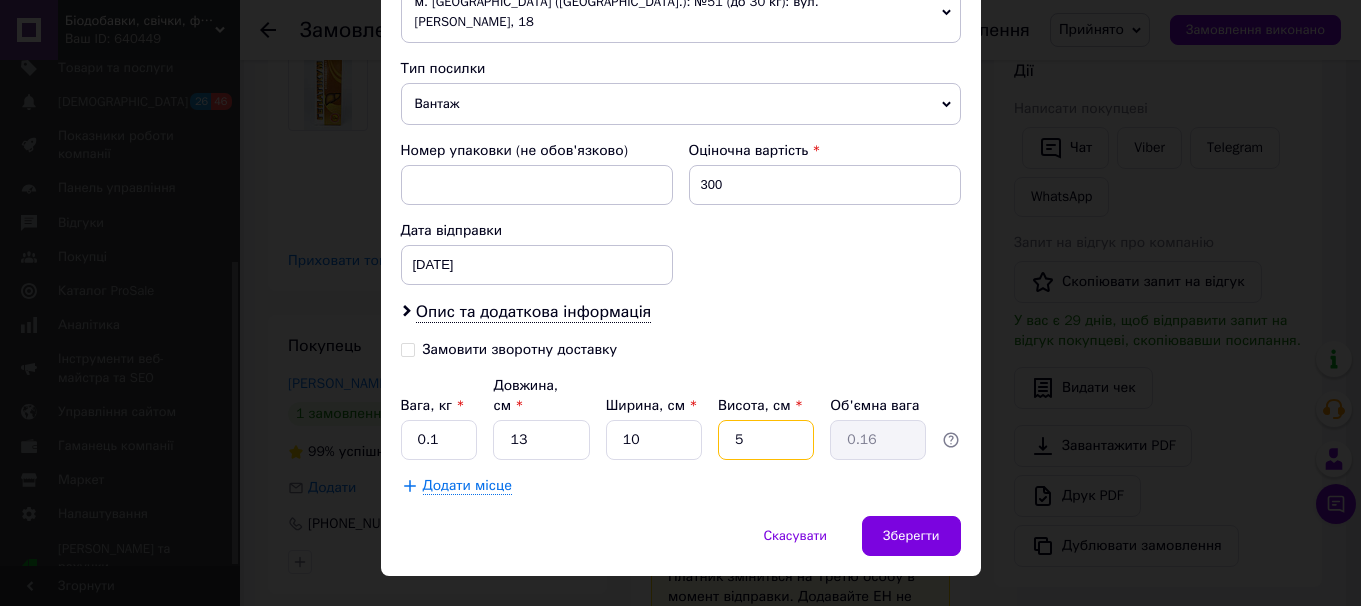 click on "5" at bounding box center (766, 440) 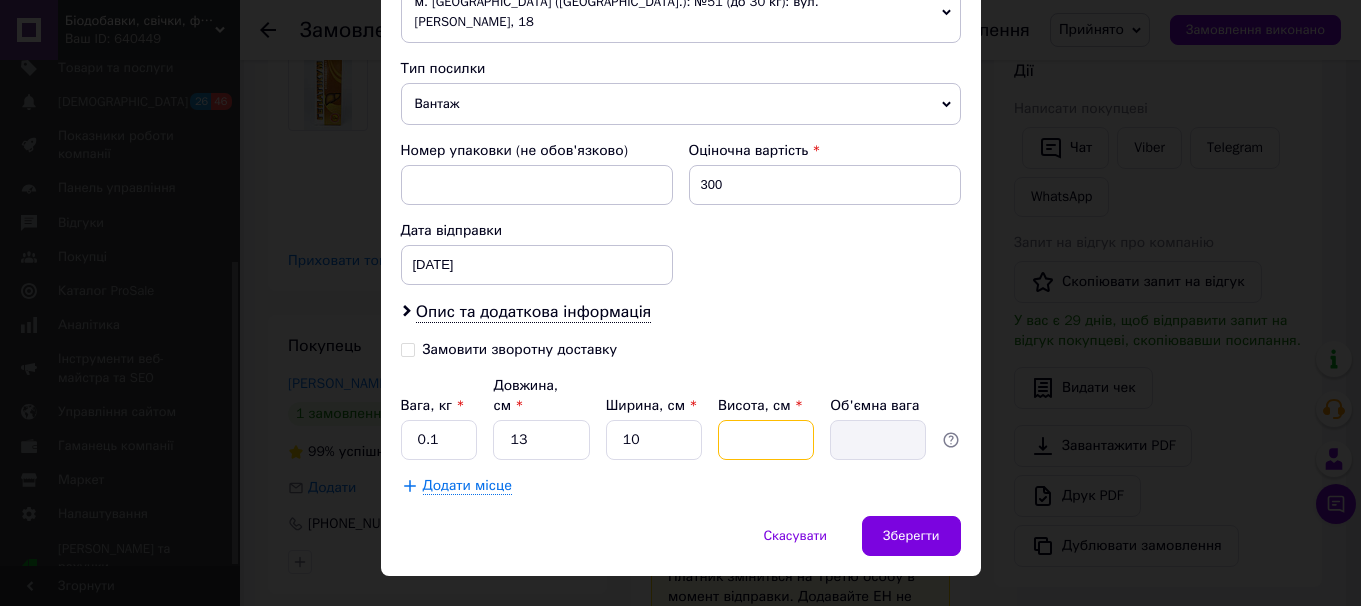 type on "1" 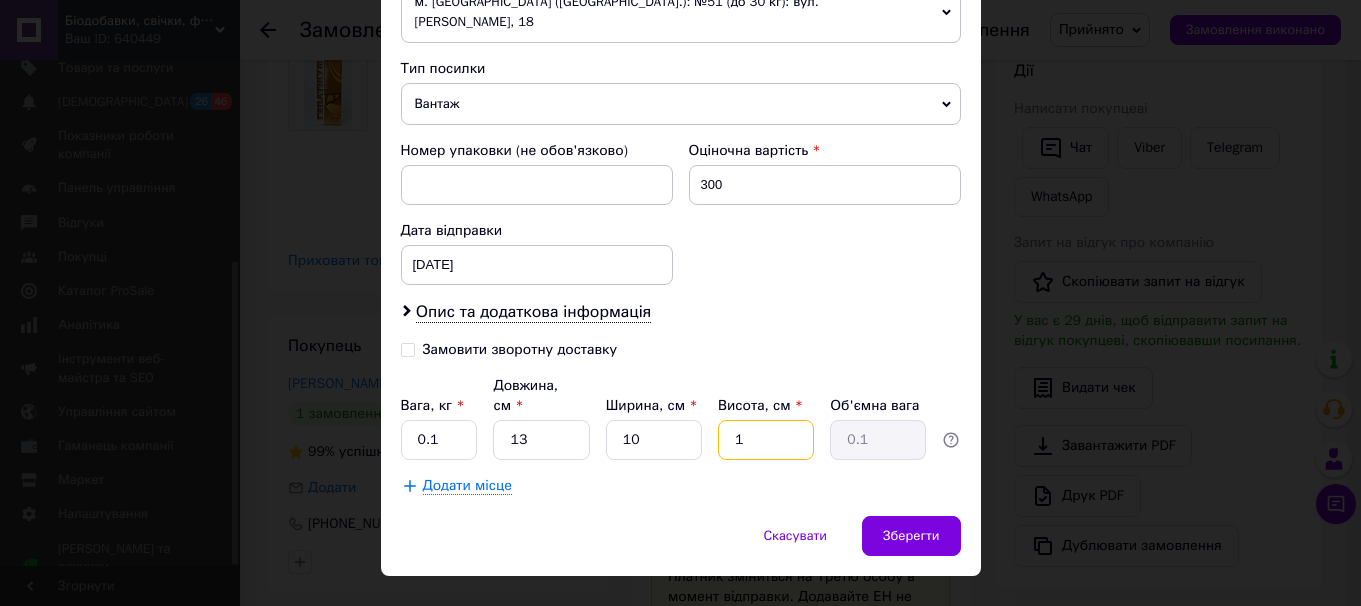 type on "10" 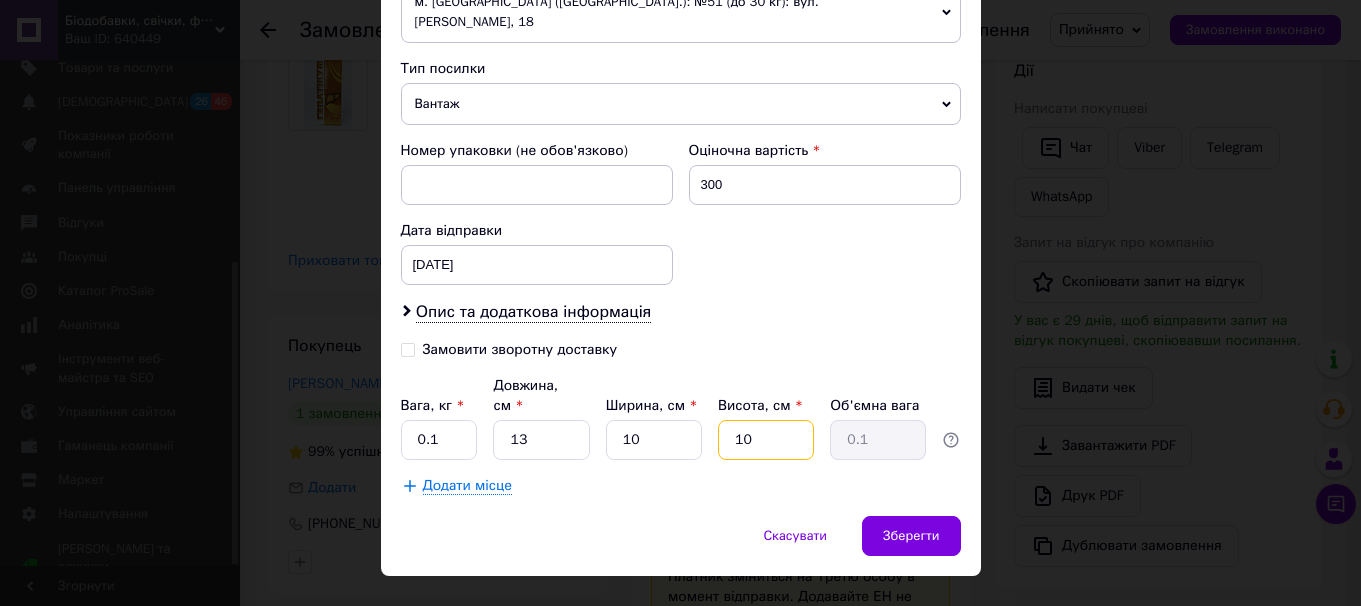 type on "0.33" 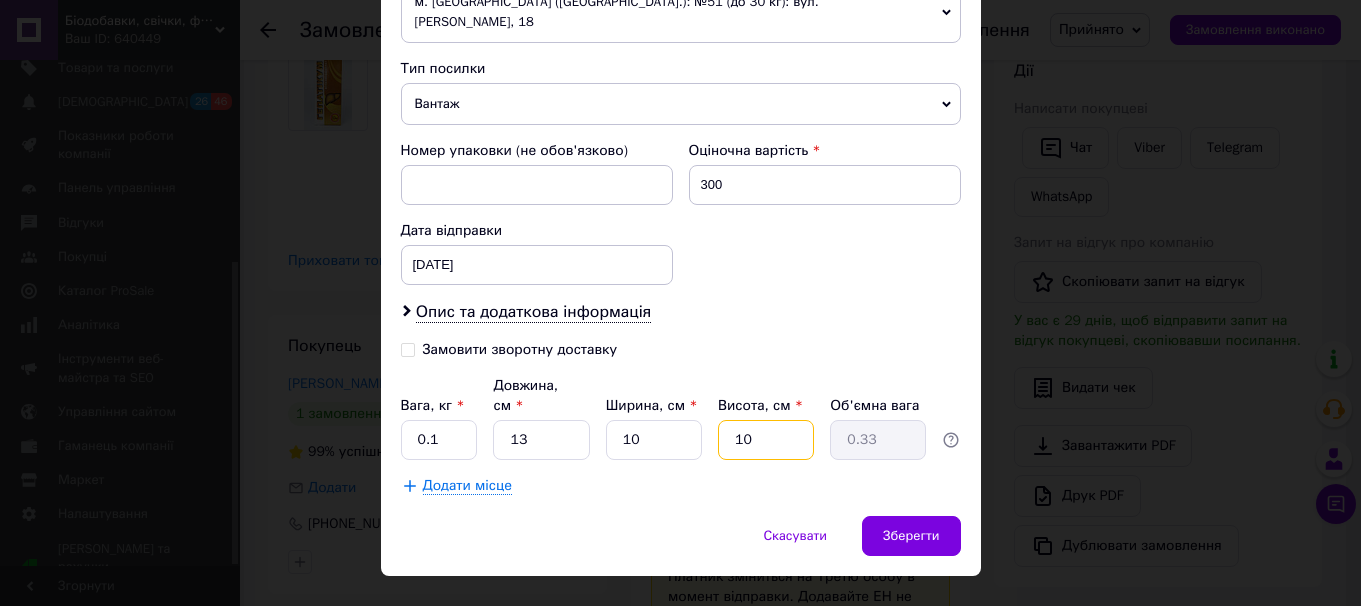 type on "10" 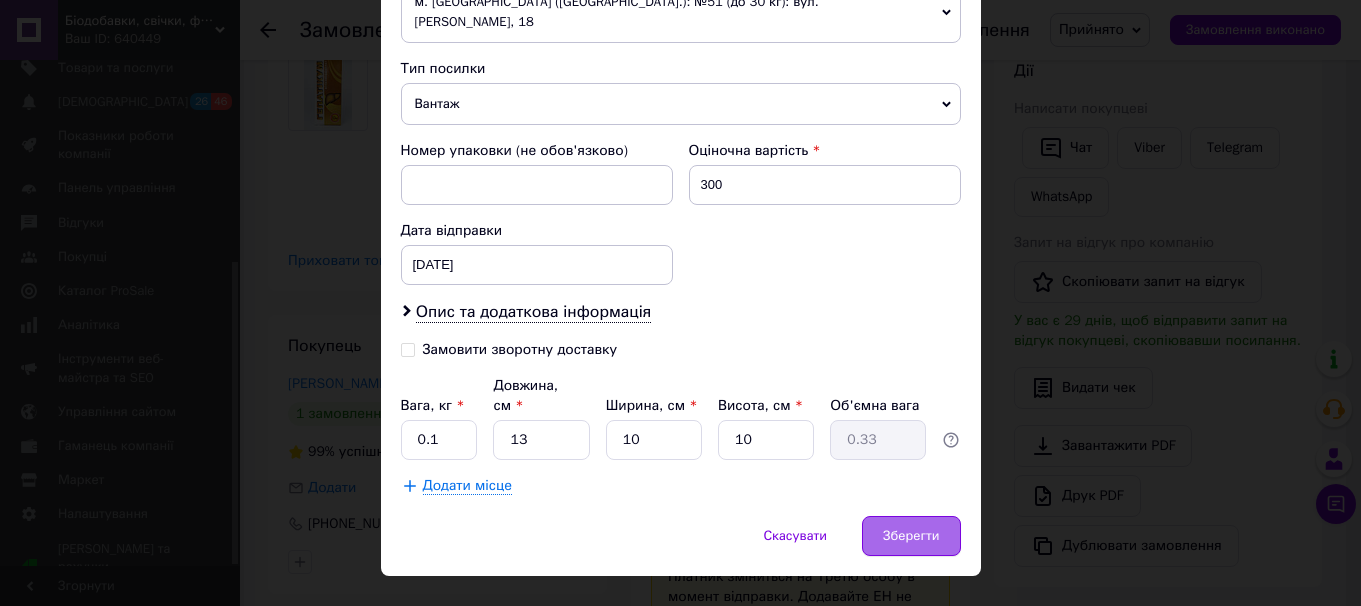 click on "Зберегти" at bounding box center (911, 536) 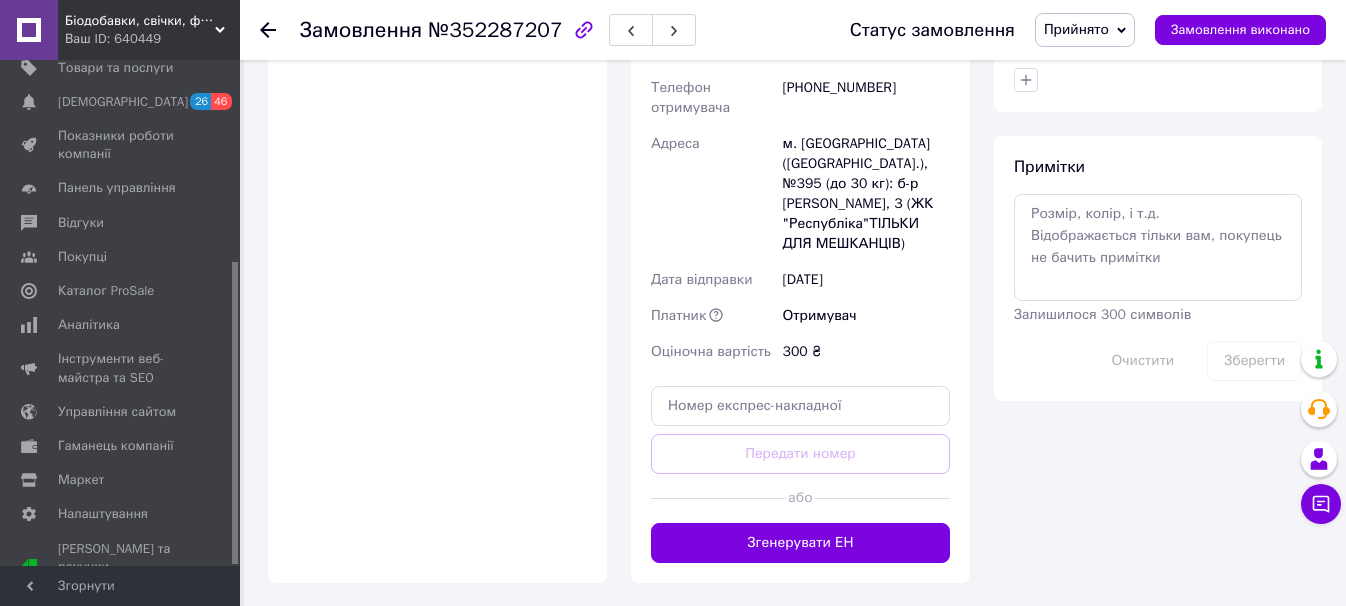 scroll, scrollTop: 1080, scrollLeft: 0, axis: vertical 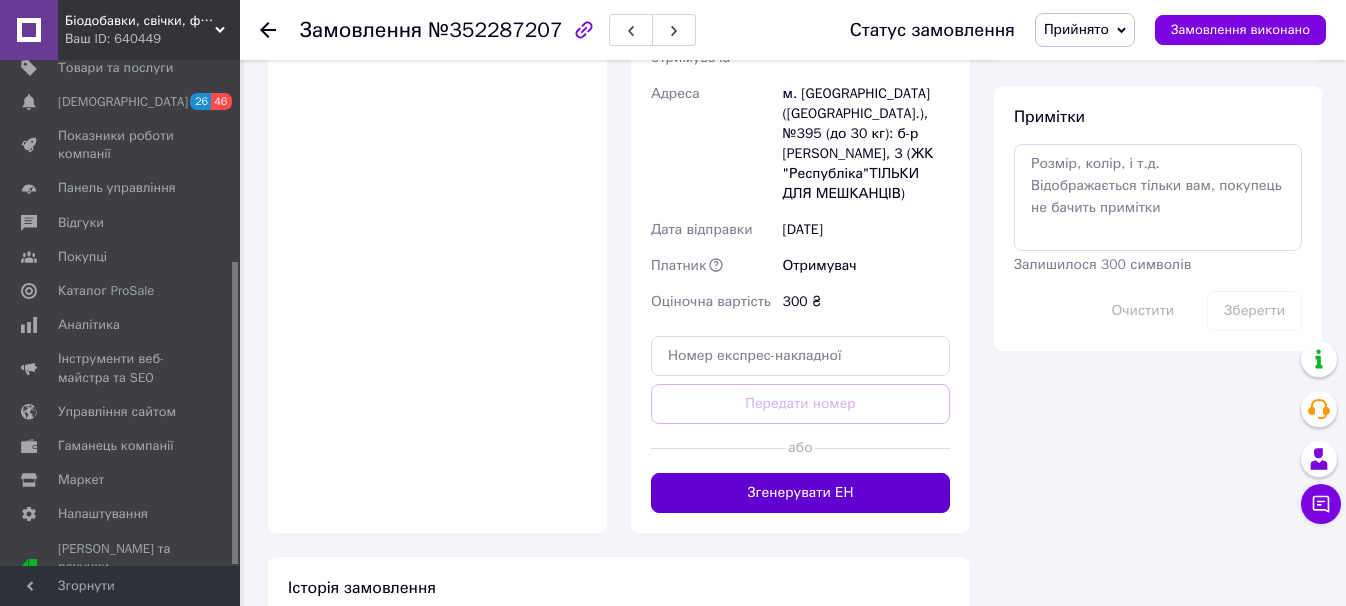 click on "Згенерувати ЕН" at bounding box center (800, 493) 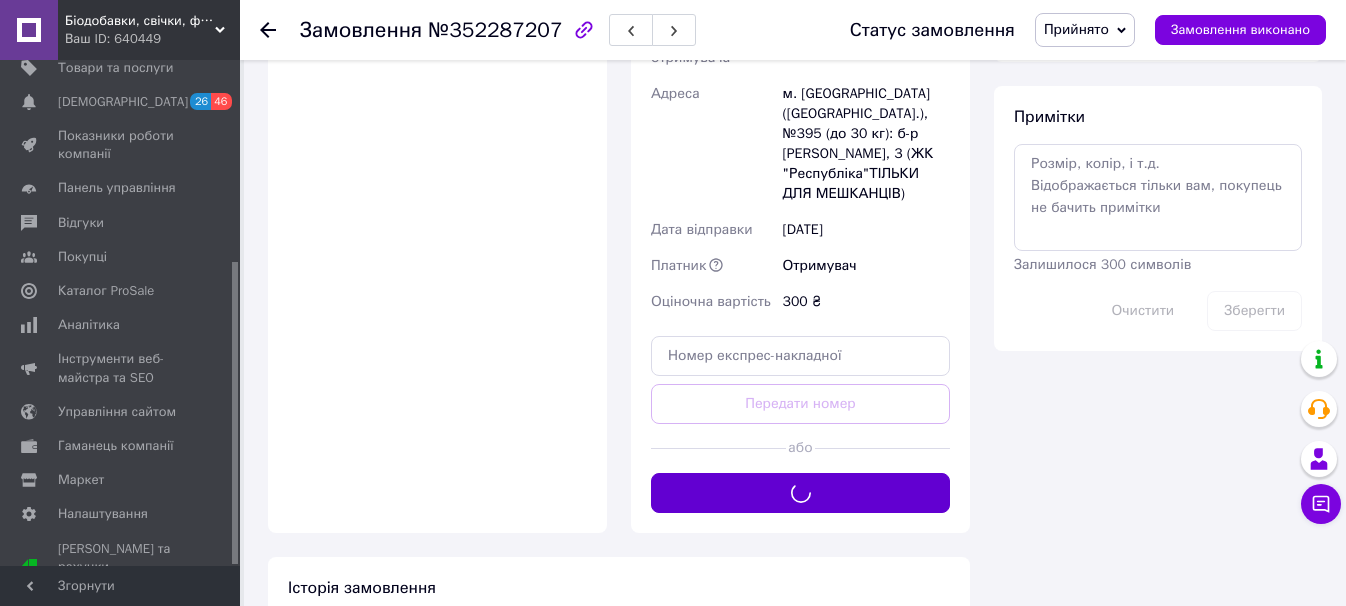 type 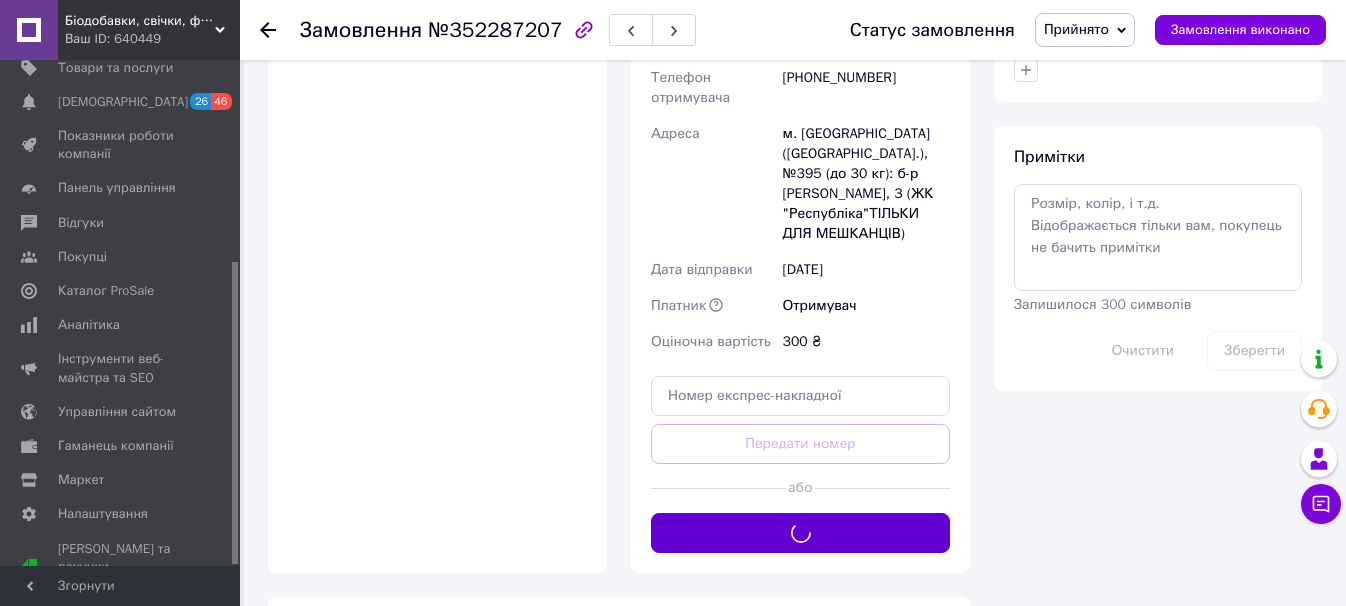 scroll, scrollTop: 920, scrollLeft: 0, axis: vertical 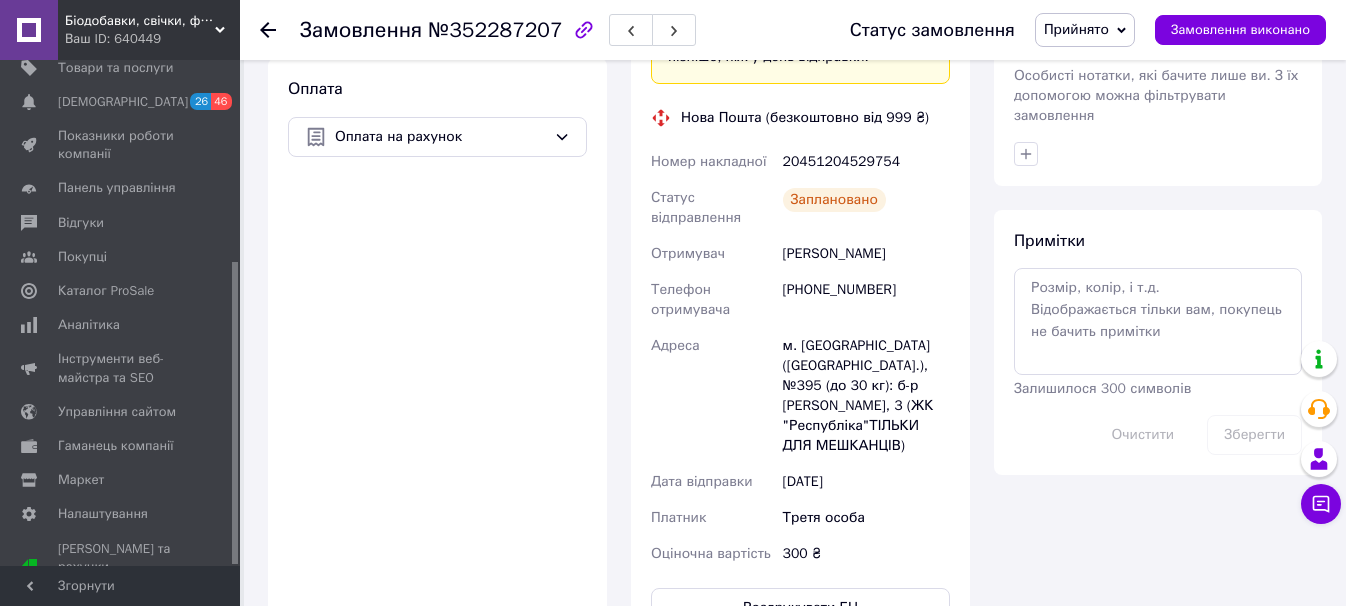 click on "20451204529754" at bounding box center [866, 162] 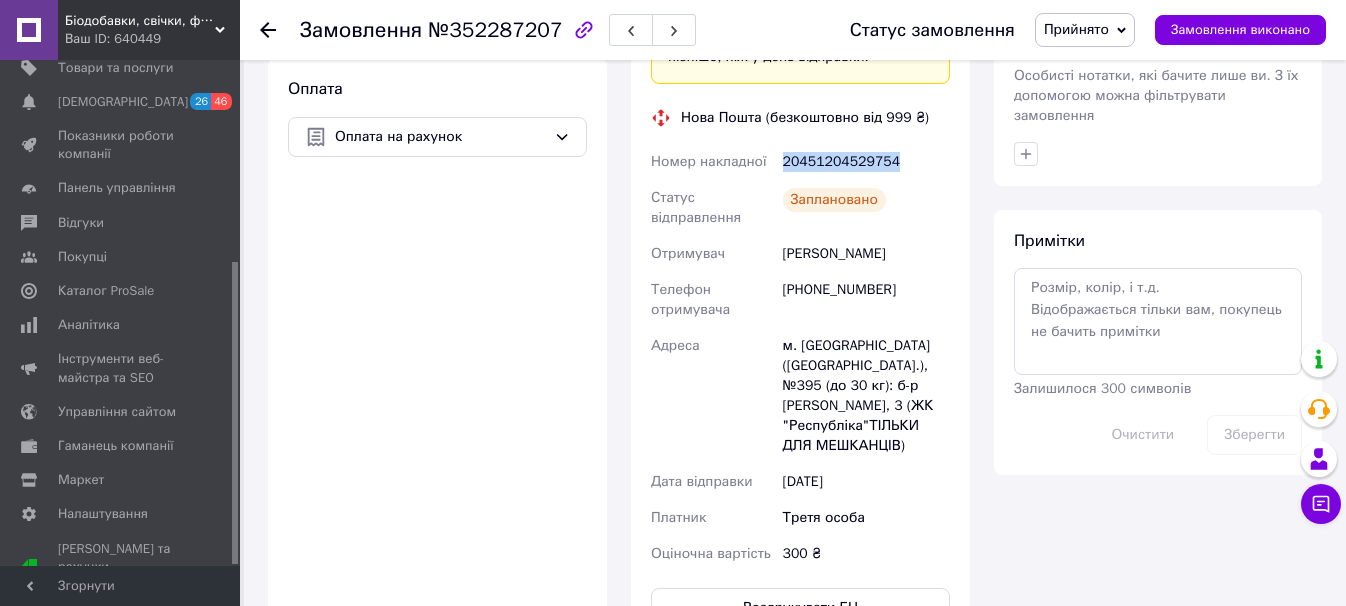 copy on "20451204529754" 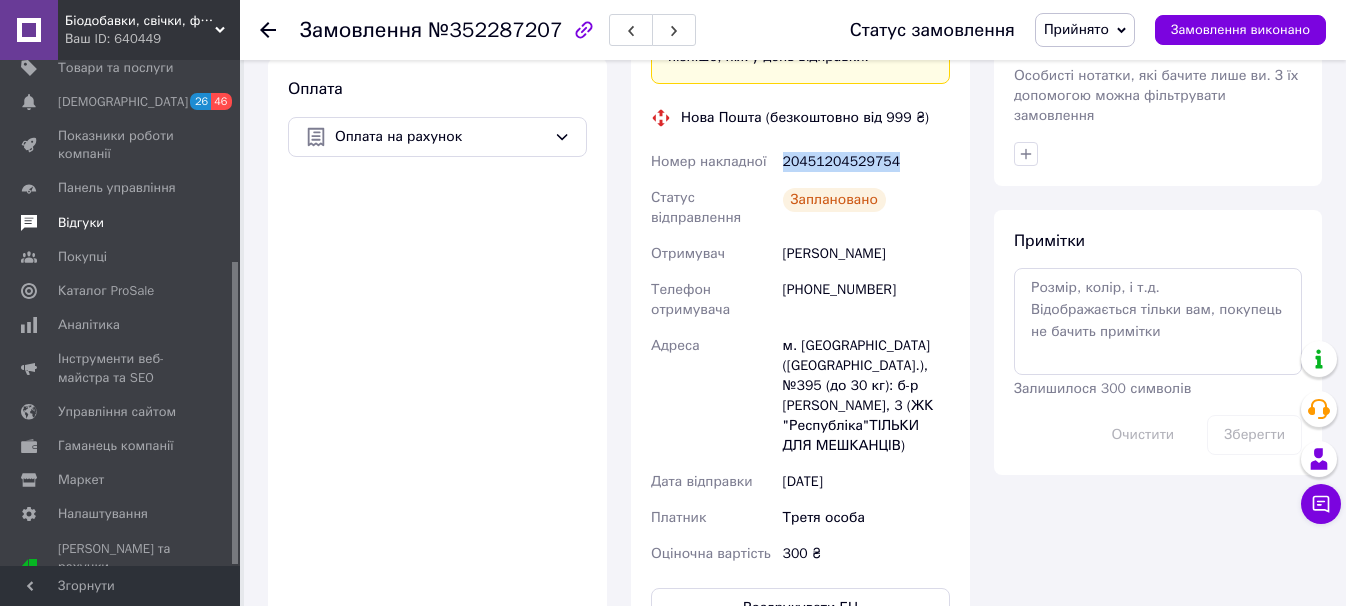 click on "Відгуки" at bounding box center [81, 223] 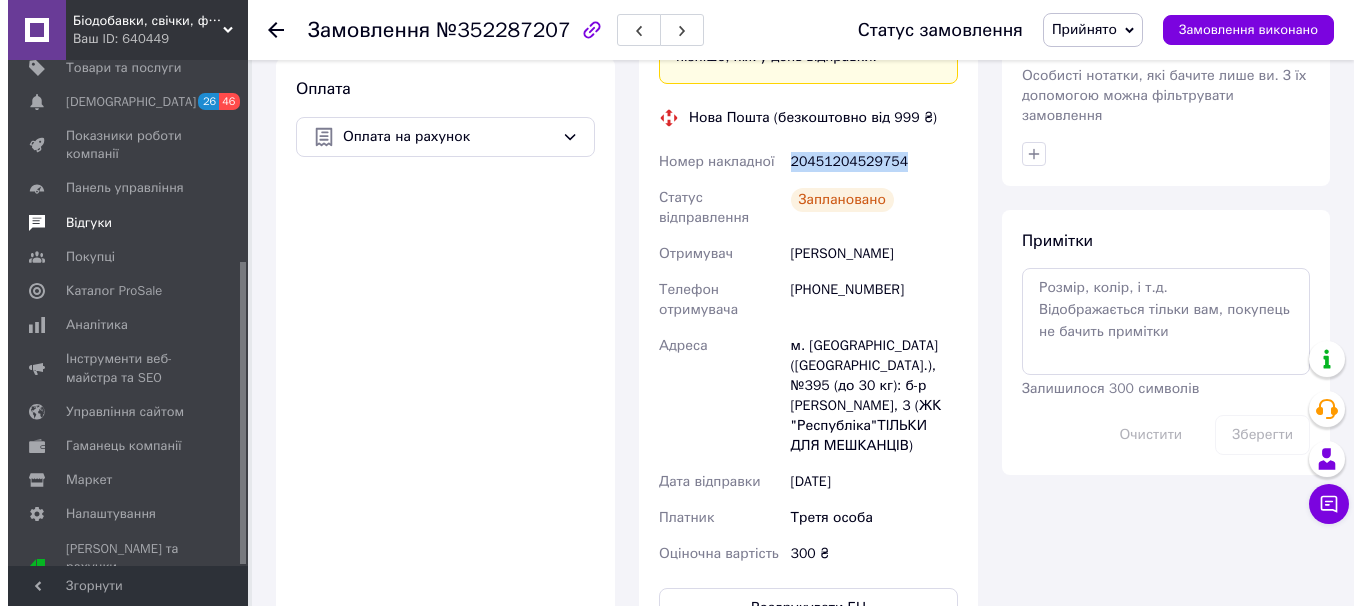 scroll, scrollTop: 0, scrollLeft: 0, axis: both 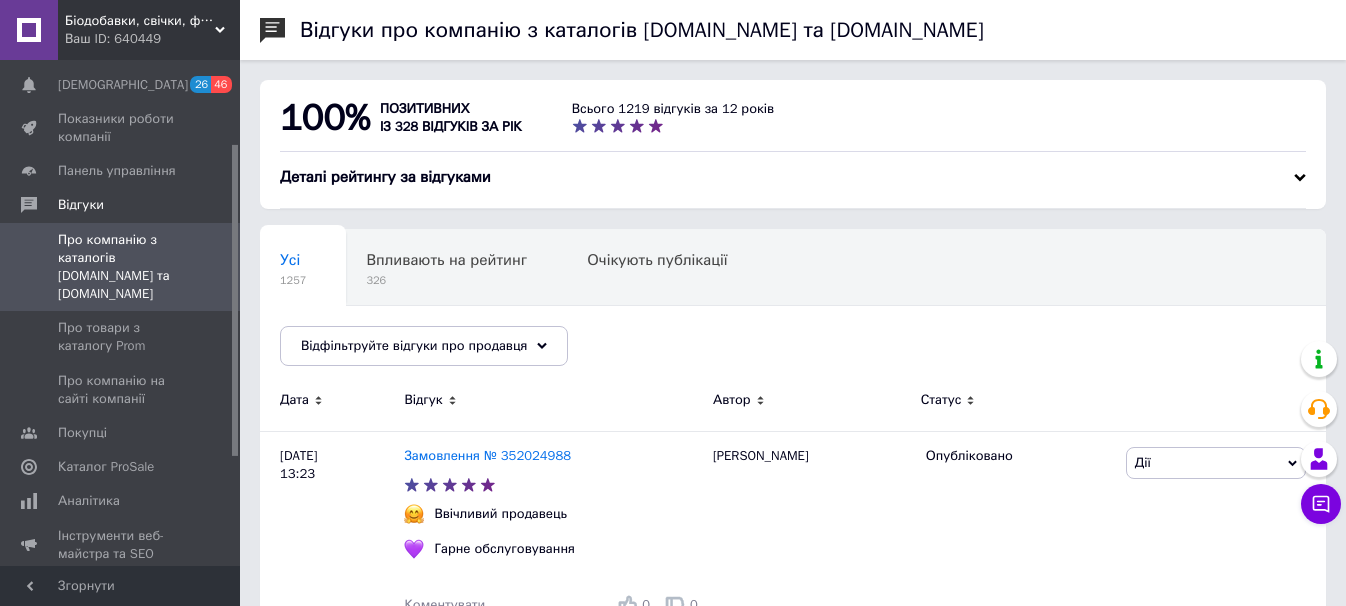 click on "Відгуки про компанію з каталогів [DOMAIN_NAME] та [DOMAIN_NAME] 100% позитивних із 328 відгуків за рік Всього 1219 відгуків за 12 років Деталі рейтингу за відгуками Усі 1257 Впливають на рейтинг 326 Очікують публікації 0 Опубліковані без комен... 1026 Ok Відфільтровано...  Зберегти Нічого не знайдено Можливо, помилка у слові  або немає відповідностей за вашим запитом. Усі 1257 Впливають на рейтинг 326 Очікують публікації 0 Опубліковані без комен... 1026 Відфільтруйте відгуки про продавця [PERSON_NAME] Автор Статус [DATE] 13:23 Замовлення № 352024988 Ввічливий продавець [GEOGRAPHIC_DATA] обслуговування Коментувати 0" at bounding box center [793, 2250] 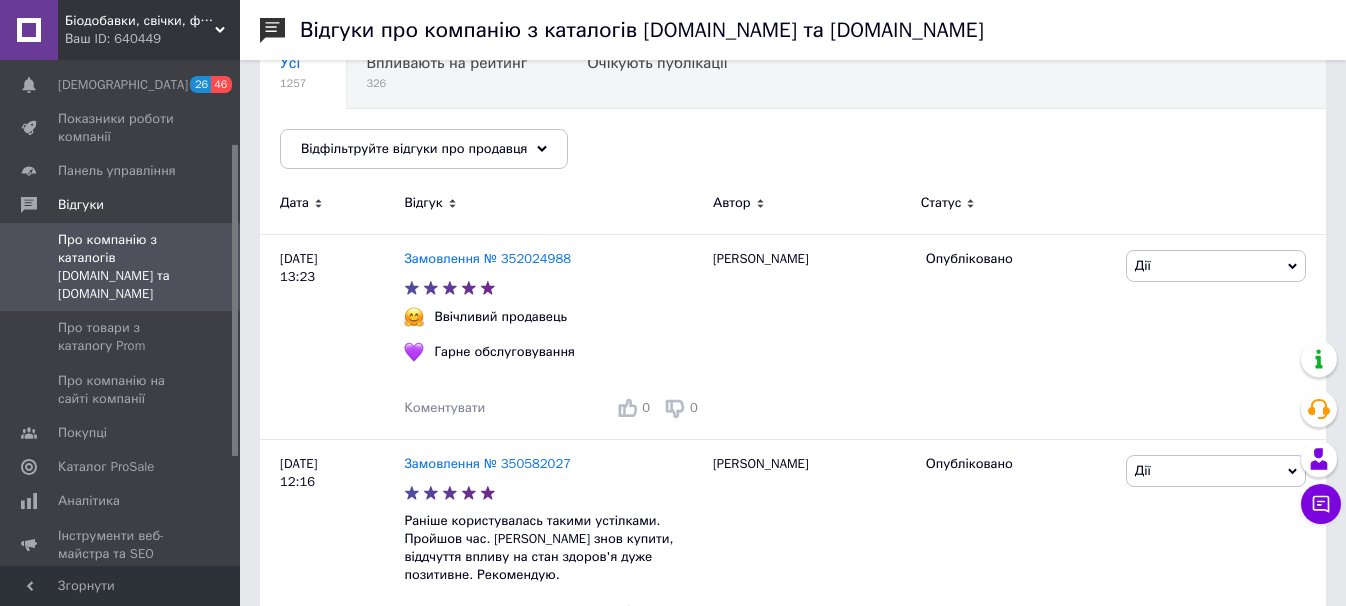 scroll, scrollTop: 0, scrollLeft: 0, axis: both 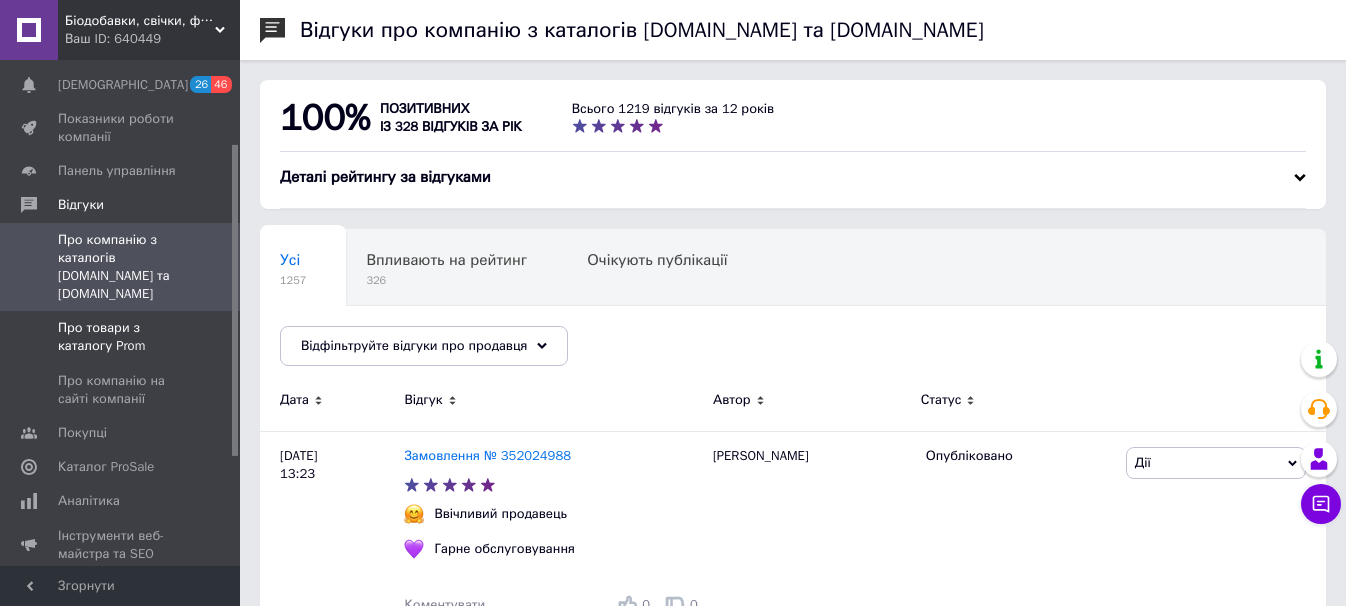 click on "Про товари з каталогу Prom" at bounding box center [121, 337] 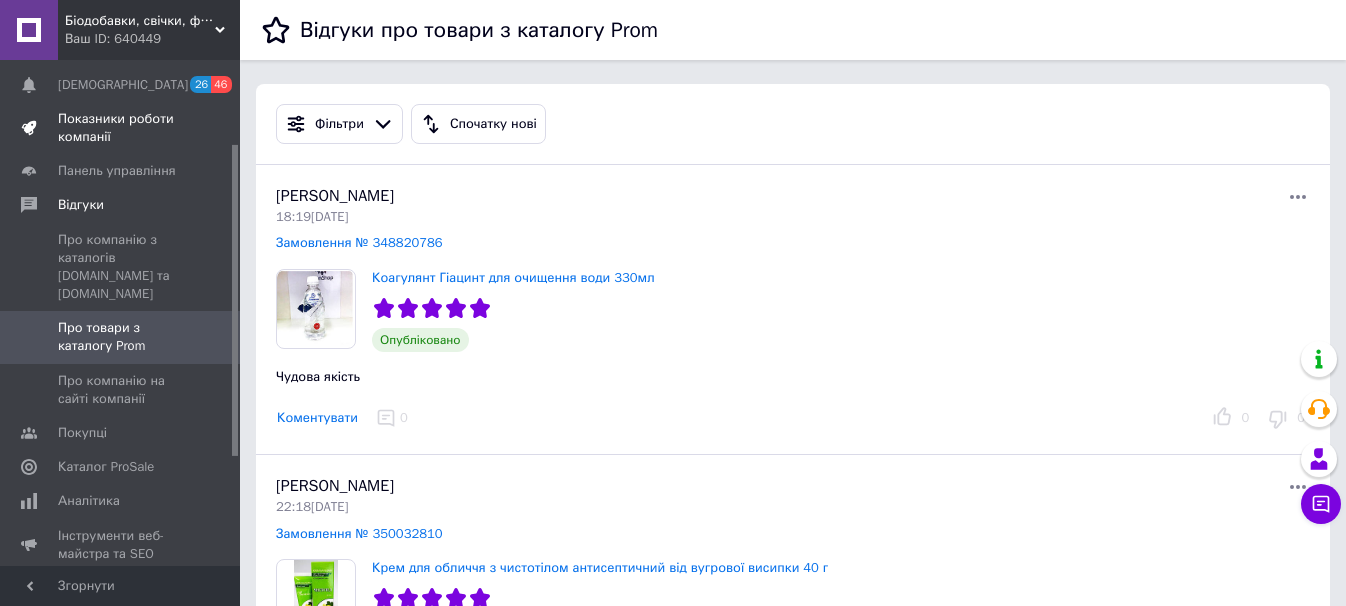 click on "Показники роботи компанії" at bounding box center [121, 128] 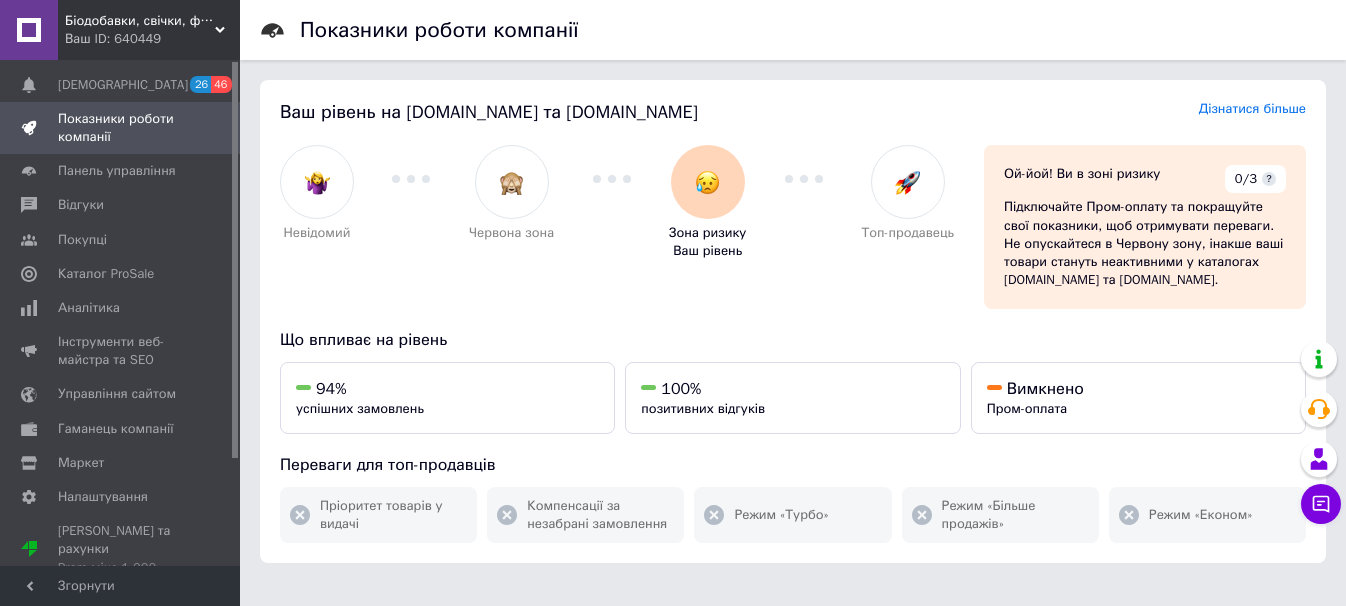 scroll, scrollTop: 0, scrollLeft: 0, axis: both 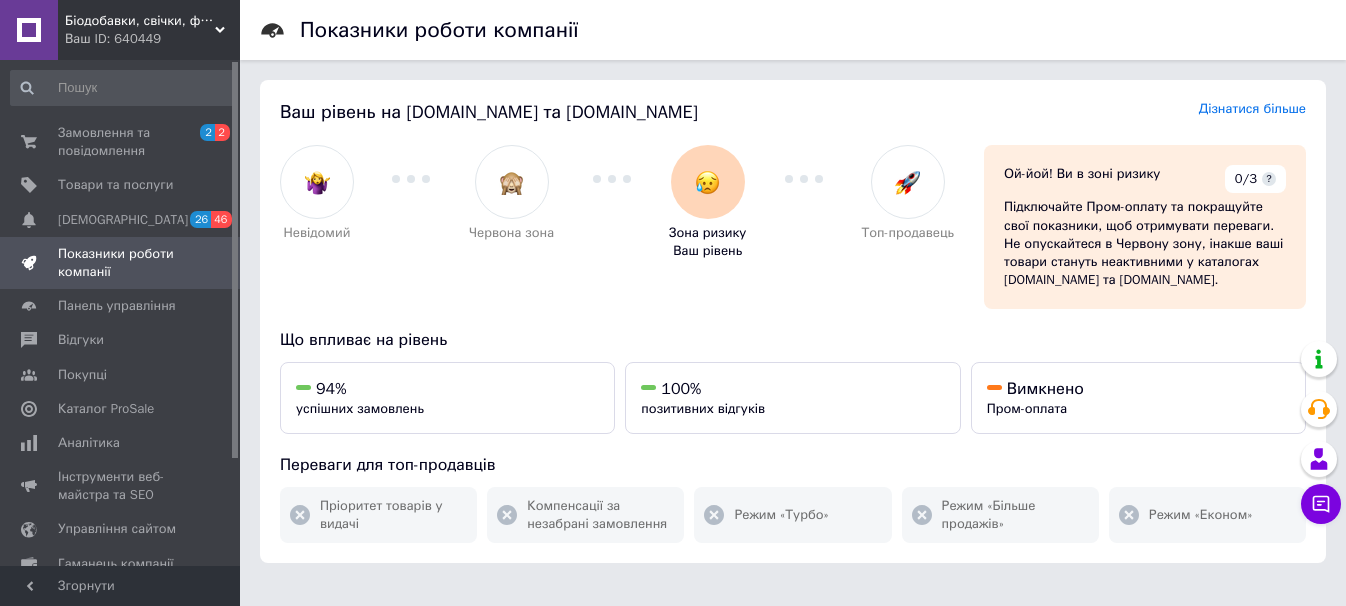 click at bounding box center (235, 313) 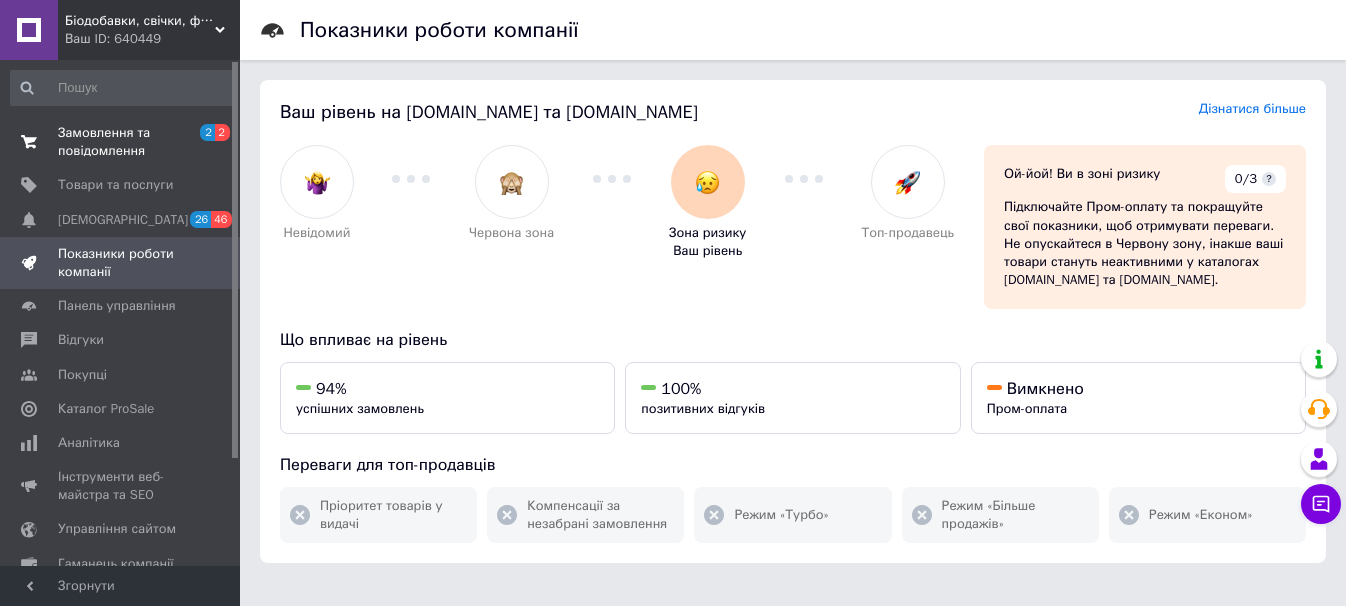click on "Замовлення та повідомлення" at bounding box center [121, 142] 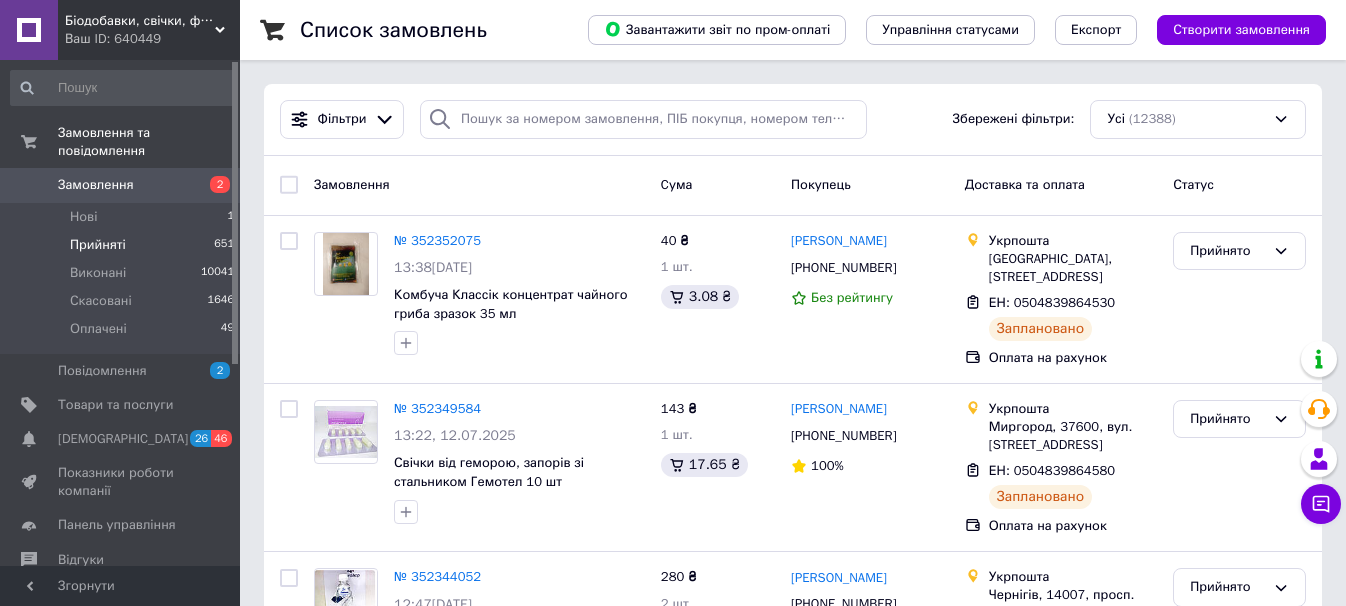 click on "Прийняті" at bounding box center (98, 245) 